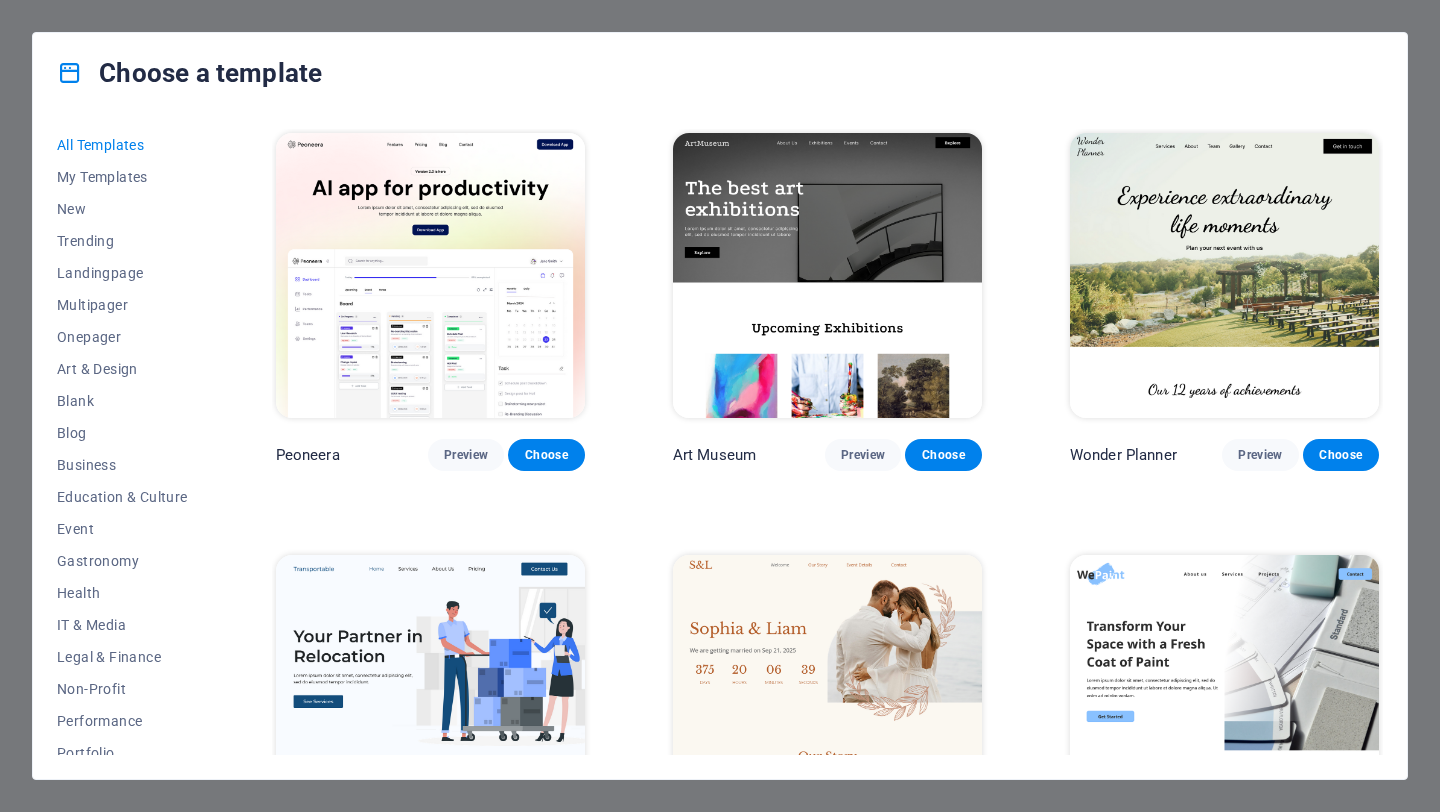 scroll, scrollTop: 0, scrollLeft: 0, axis: both 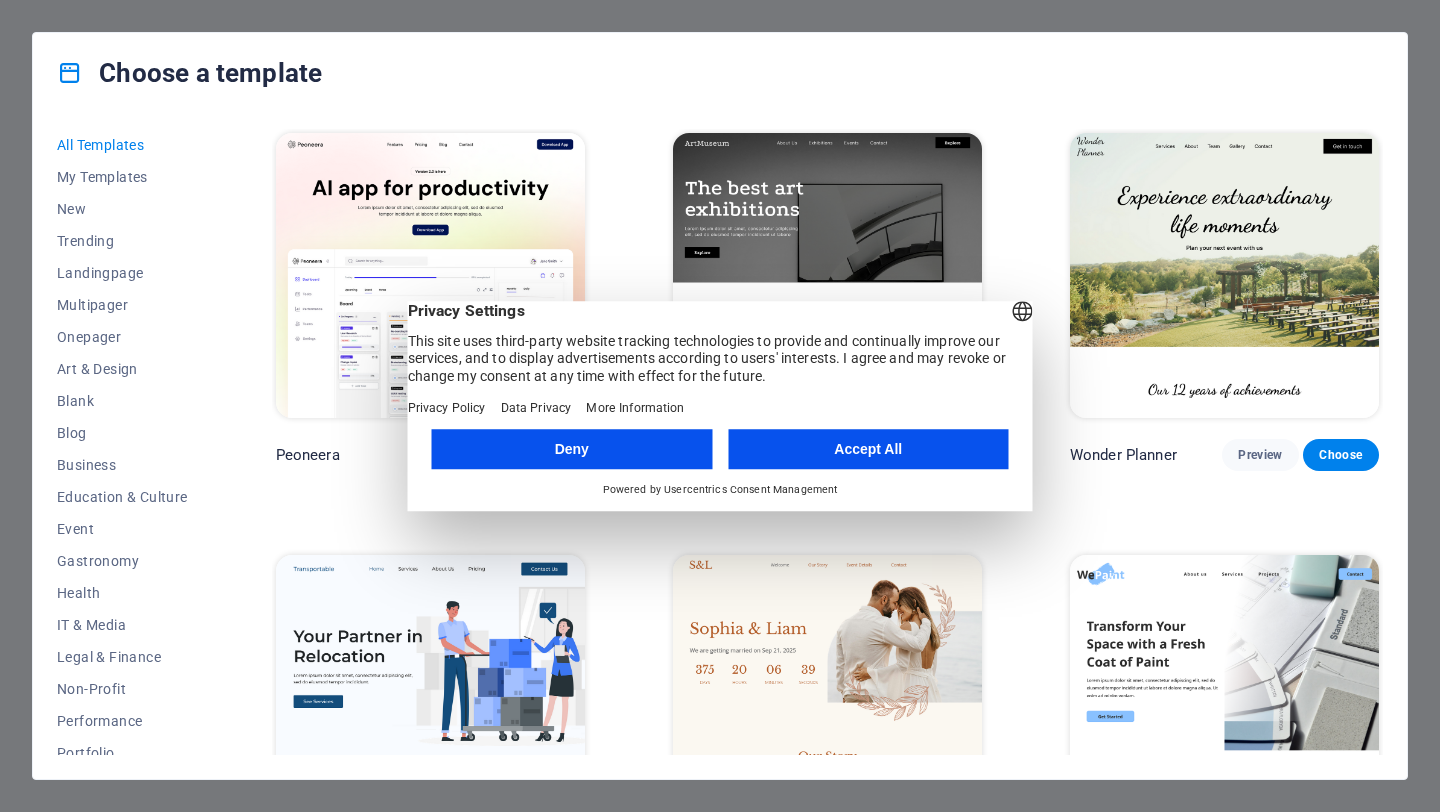 click on "Accept All" at bounding box center [868, 449] 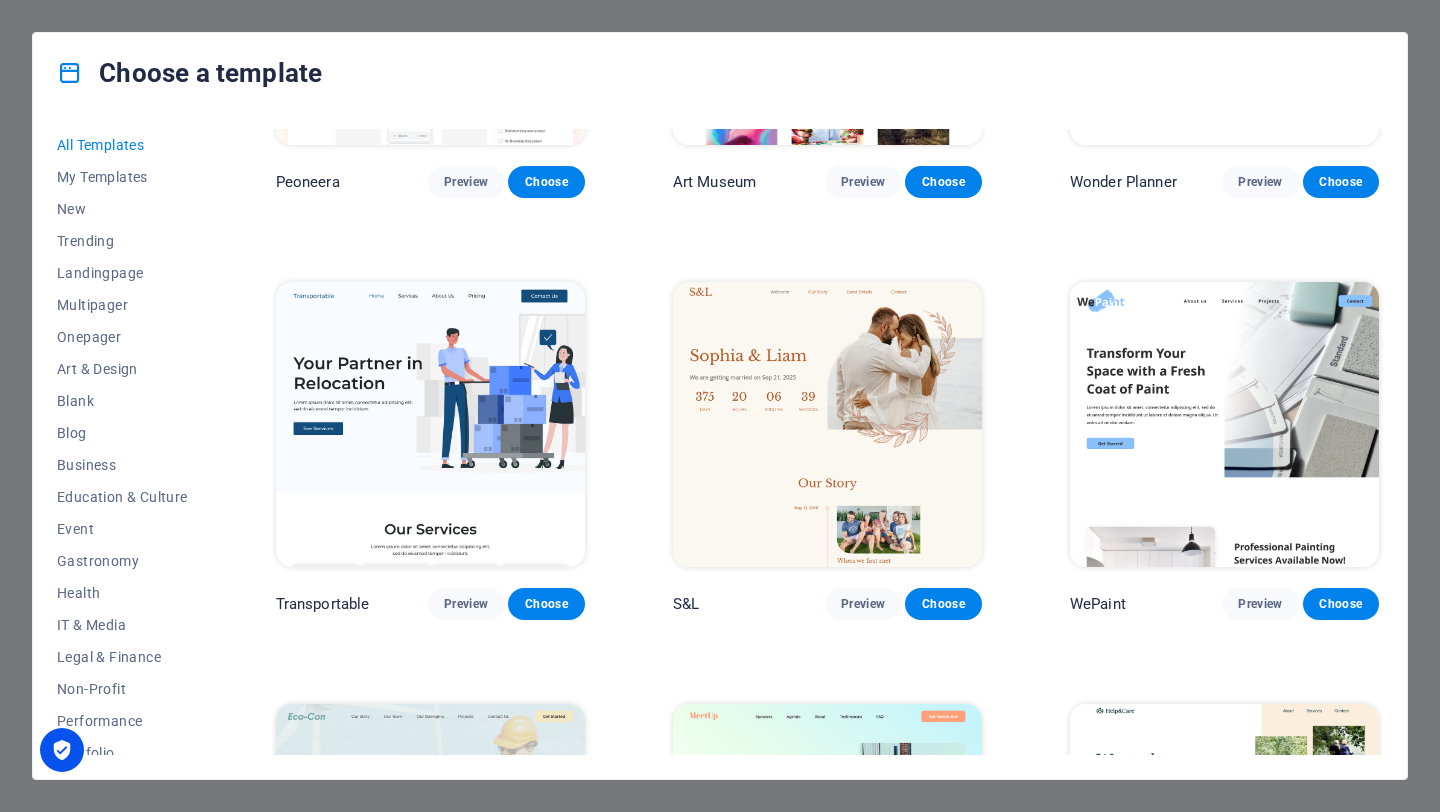 scroll, scrollTop: 276, scrollLeft: 0, axis: vertical 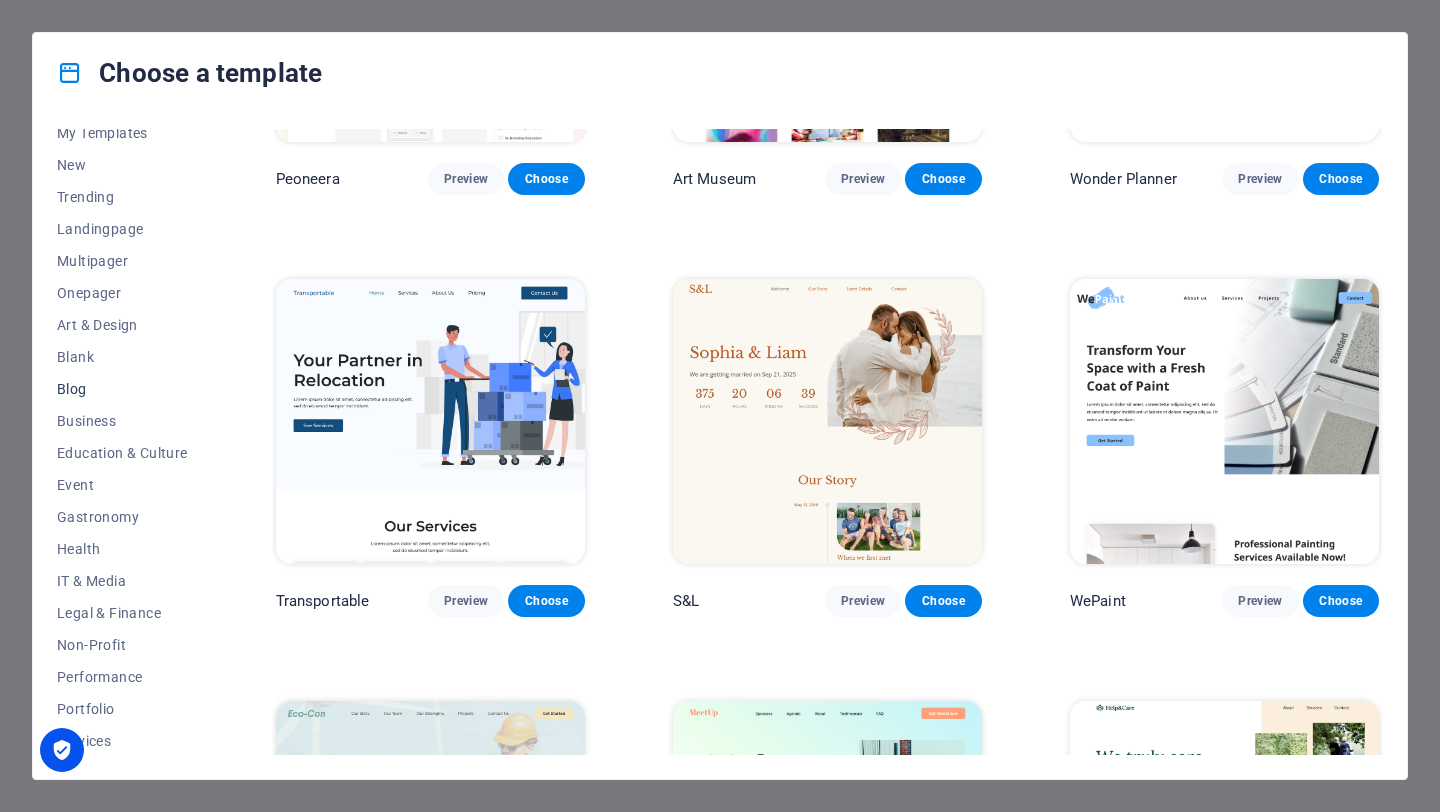 click on "Blog" at bounding box center [122, 389] 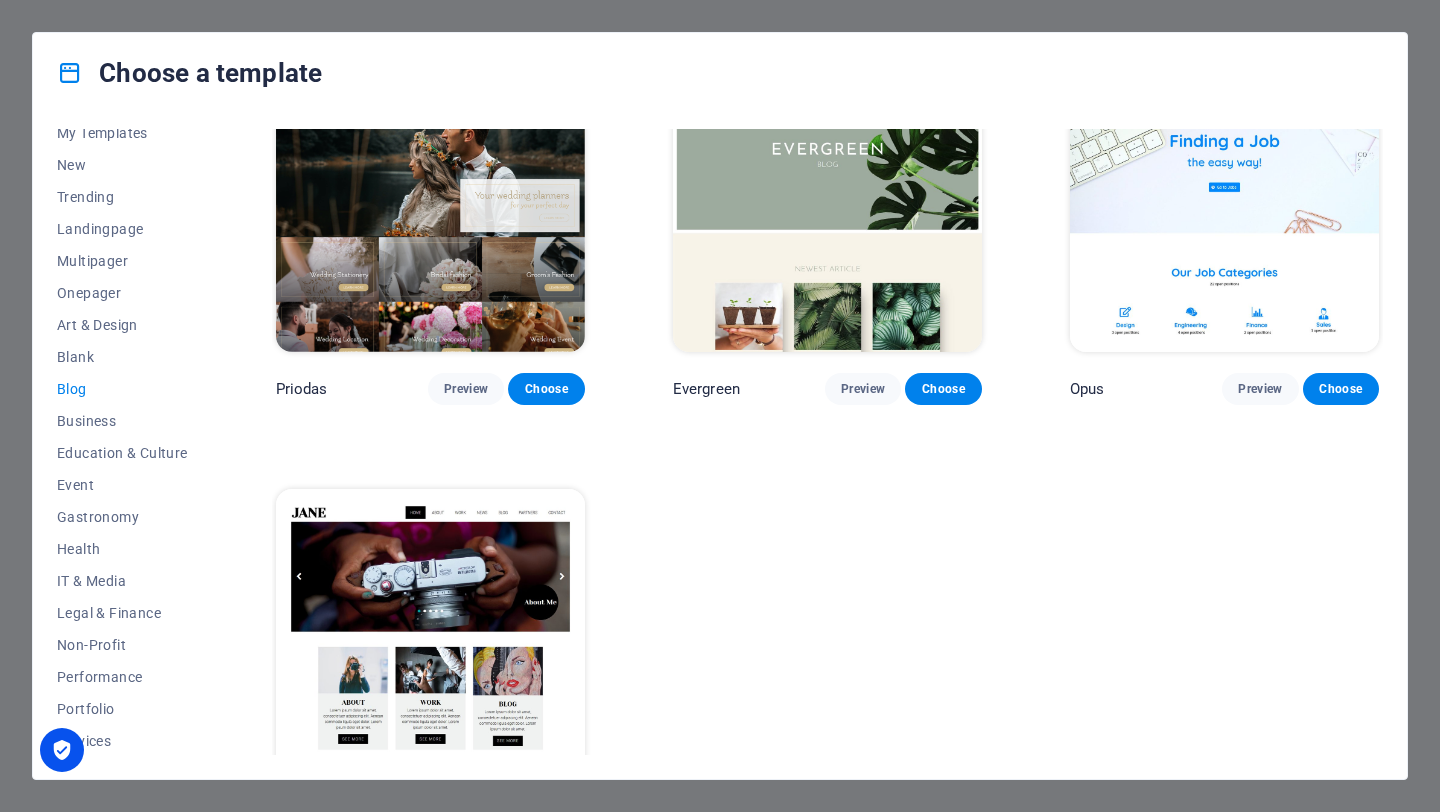 scroll, scrollTop: 2646, scrollLeft: 0, axis: vertical 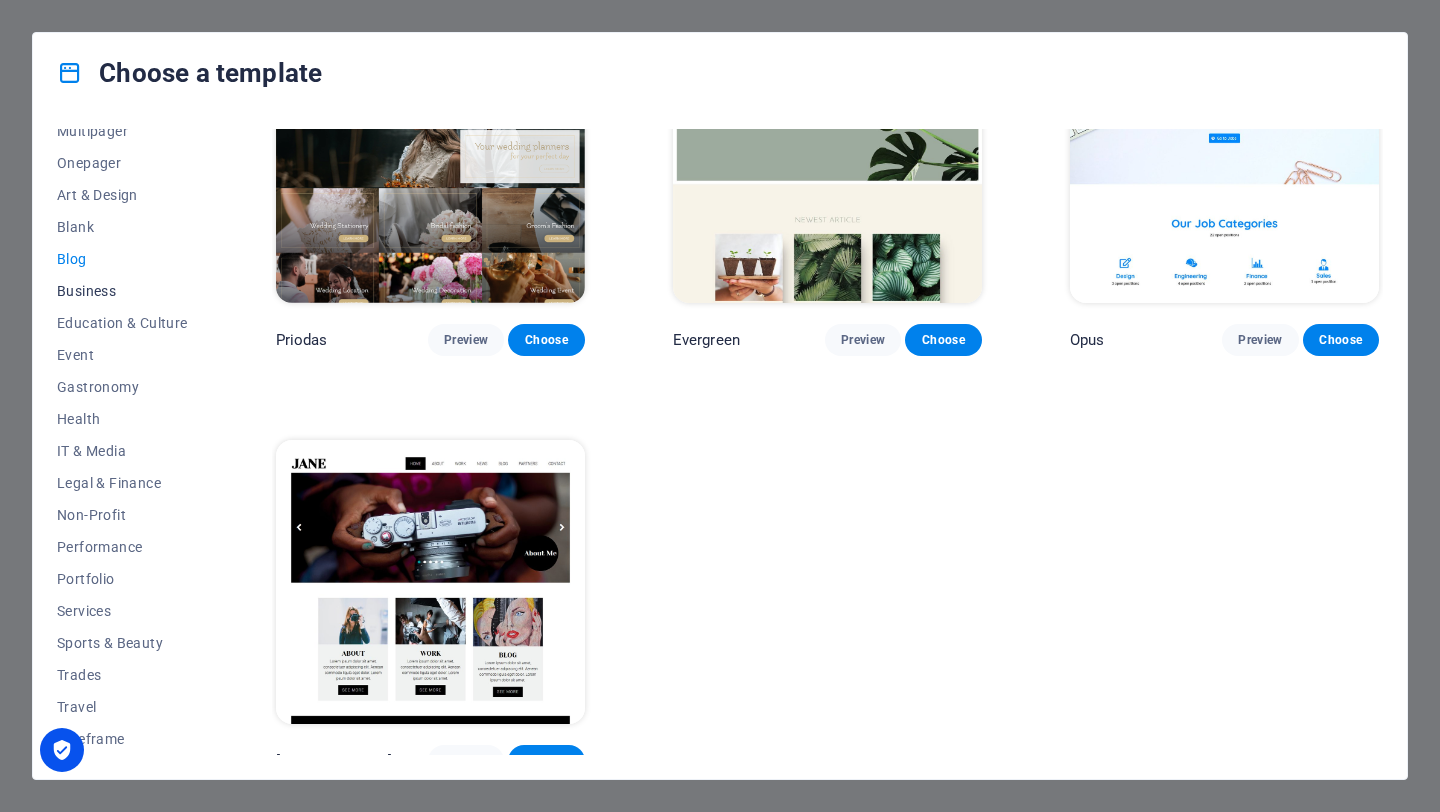 click on "Business" at bounding box center (122, 291) 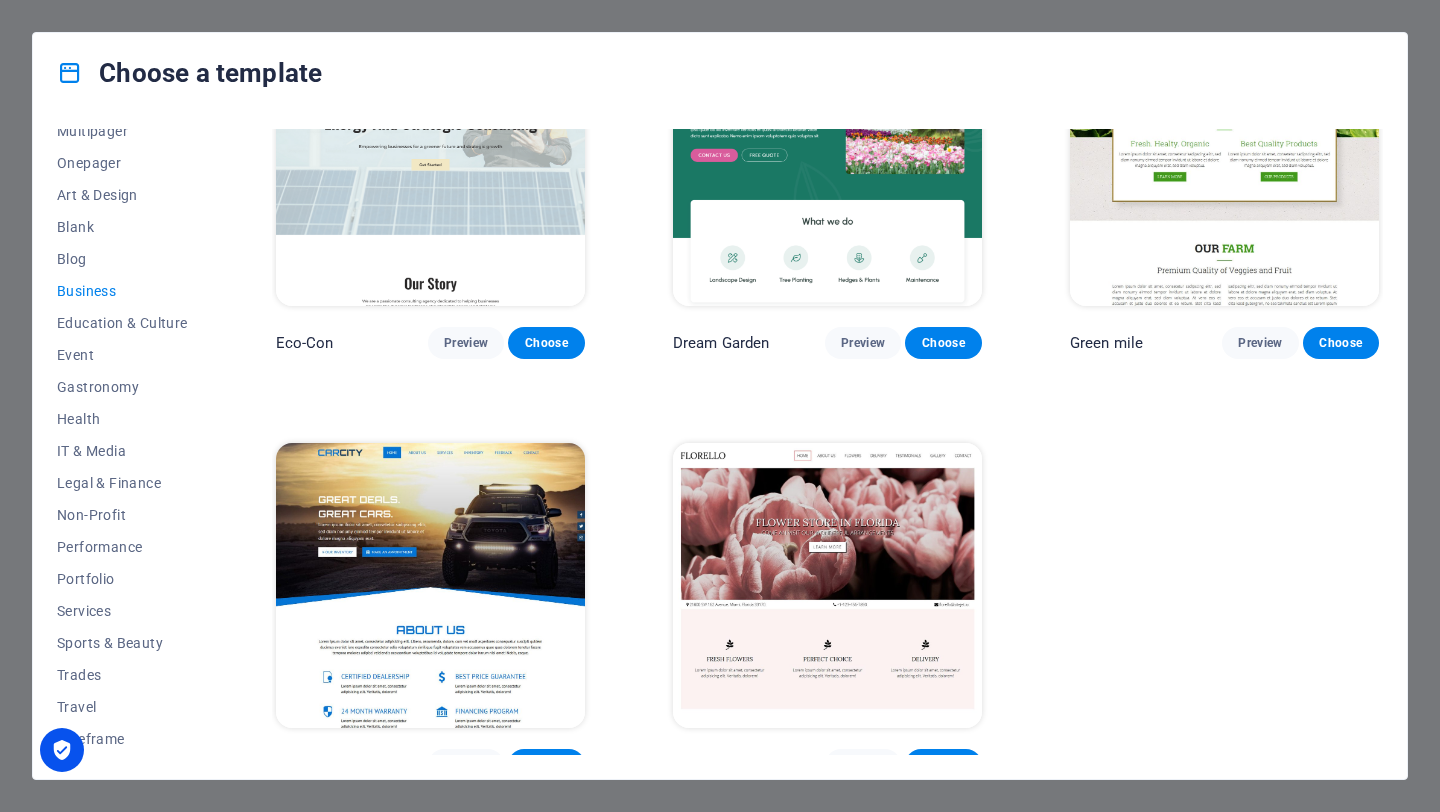 scroll, scrollTop: 132, scrollLeft: 0, axis: vertical 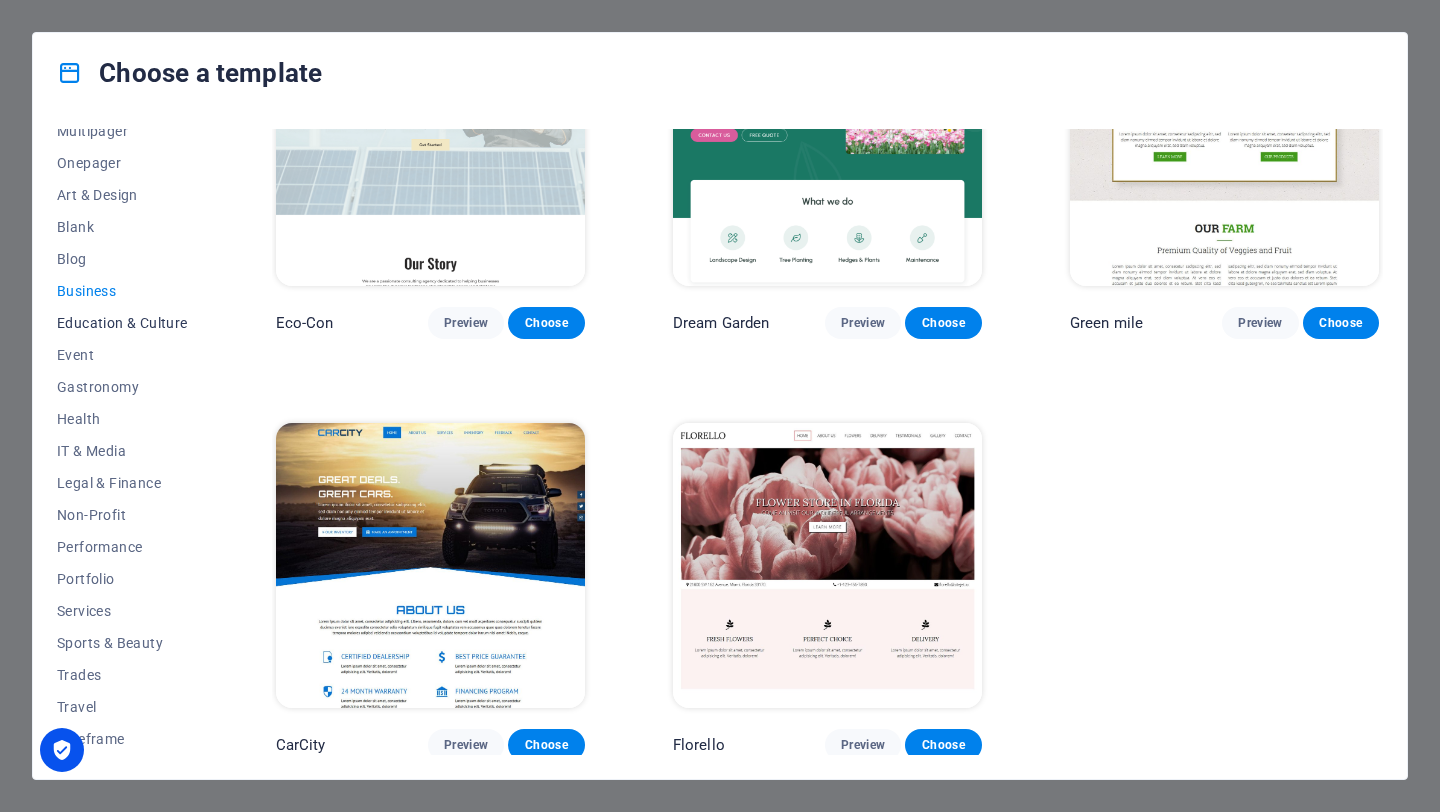 click on "Education & Culture" at bounding box center (122, 323) 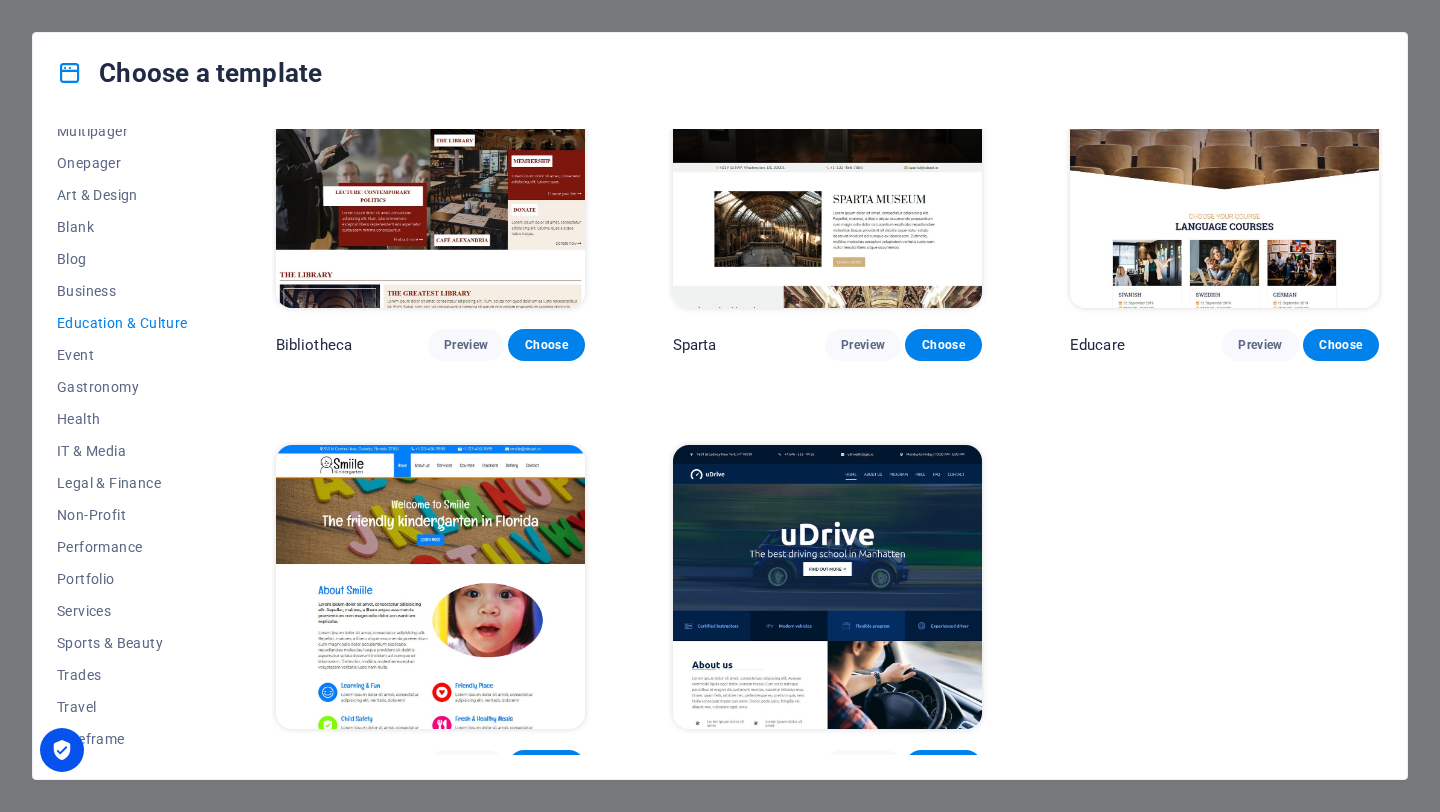scroll, scrollTop: 551, scrollLeft: 0, axis: vertical 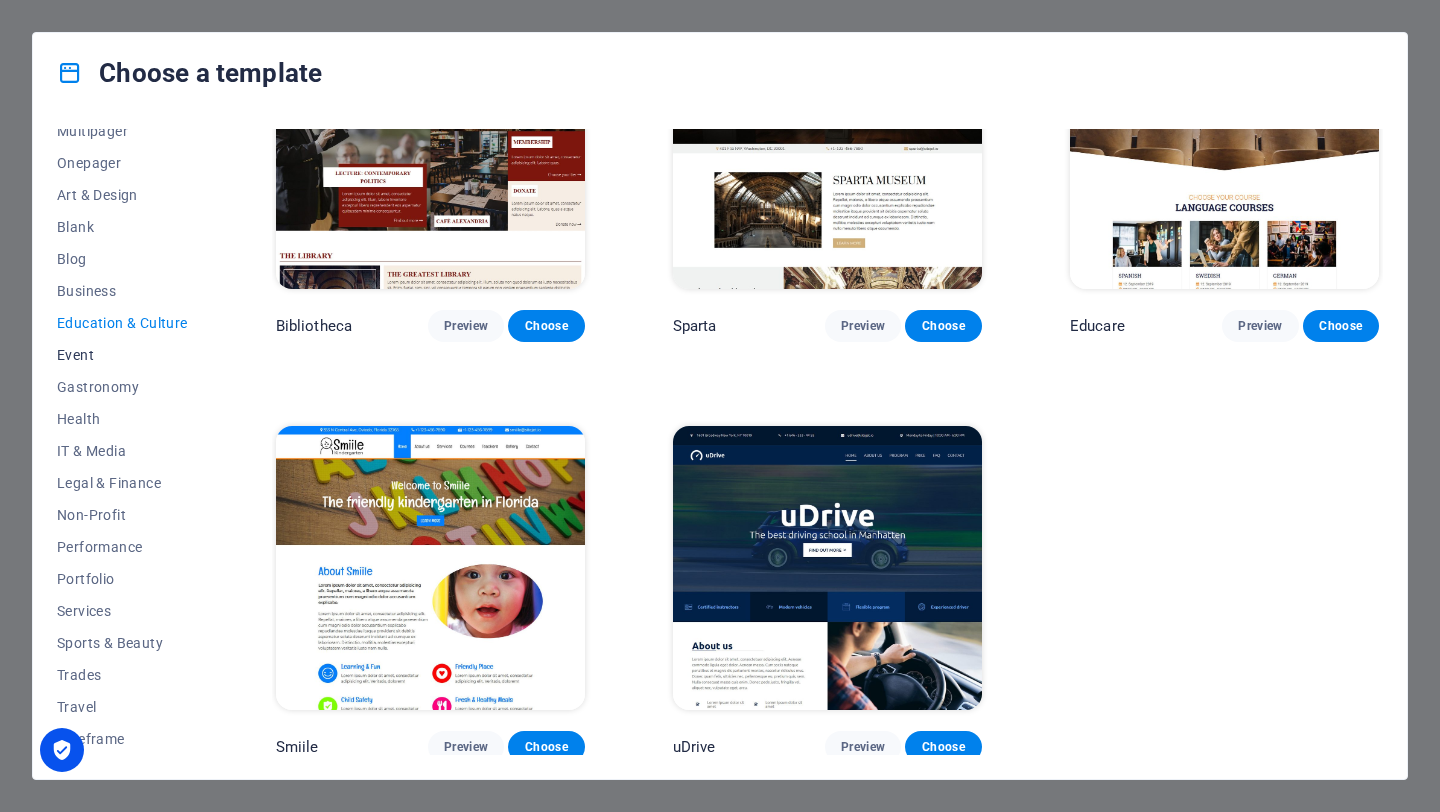 click on "Event" at bounding box center [122, 355] 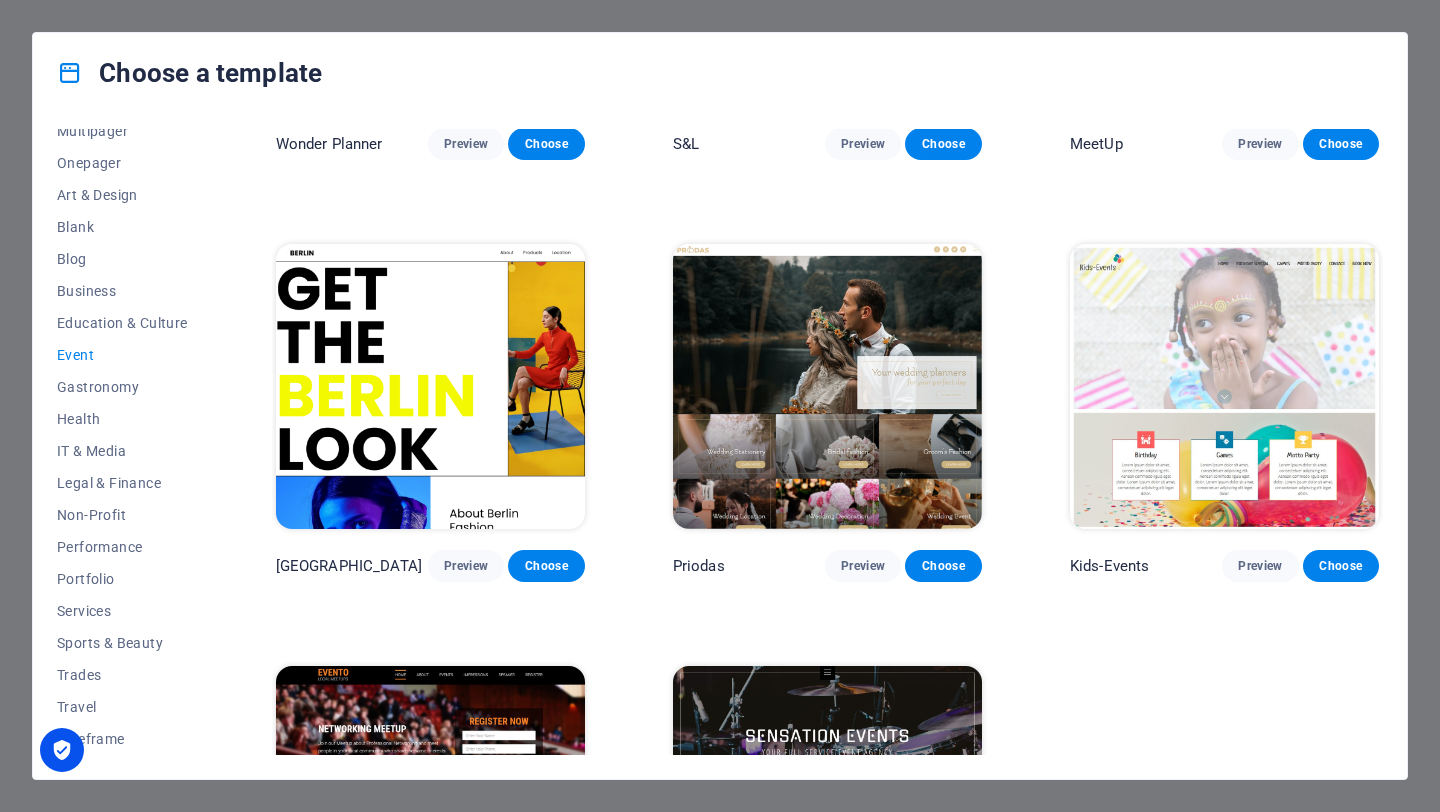 scroll, scrollTop: 551, scrollLeft: 0, axis: vertical 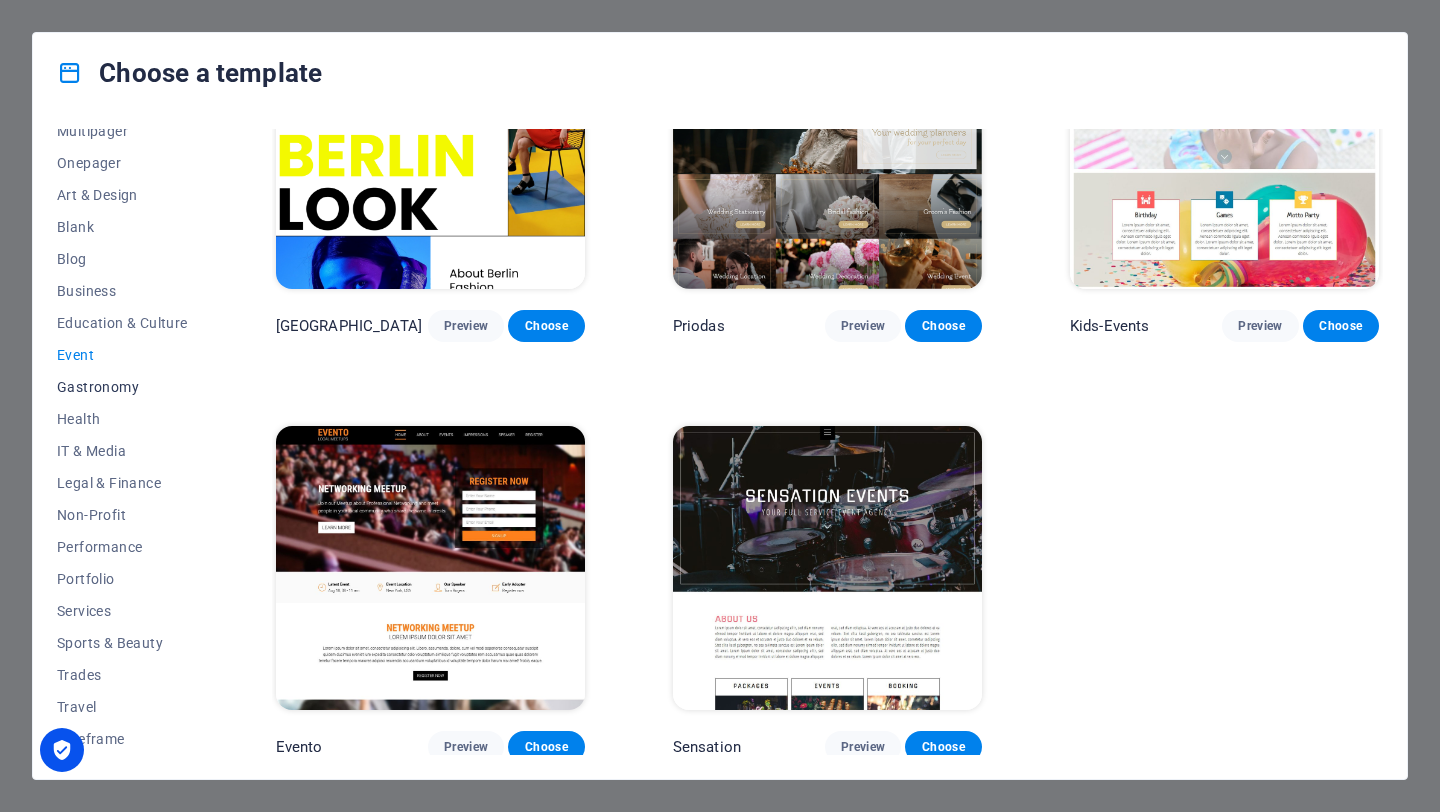 click on "Gastronomy" at bounding box center (122, 387) 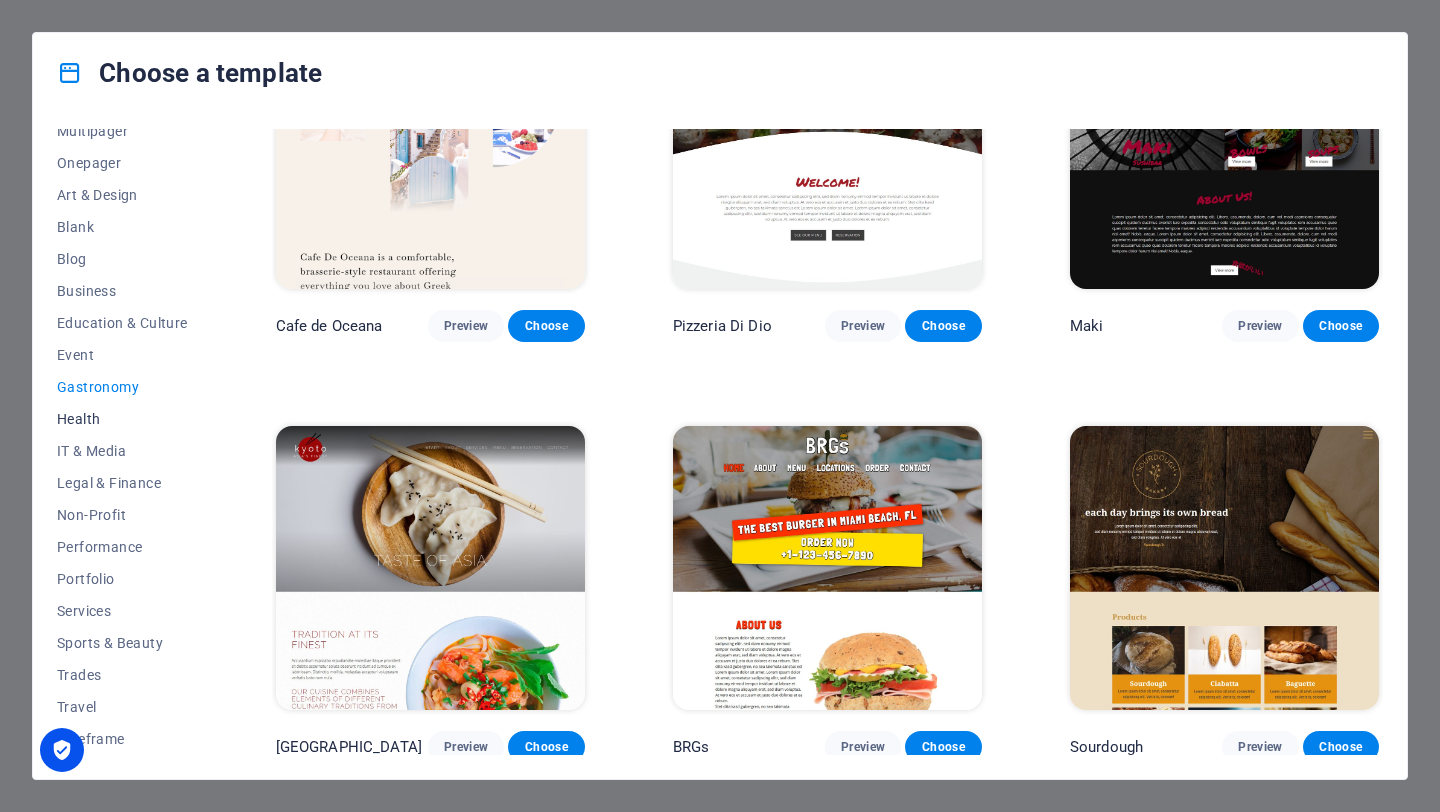 click on "Health" at bounding box center [122, 419] 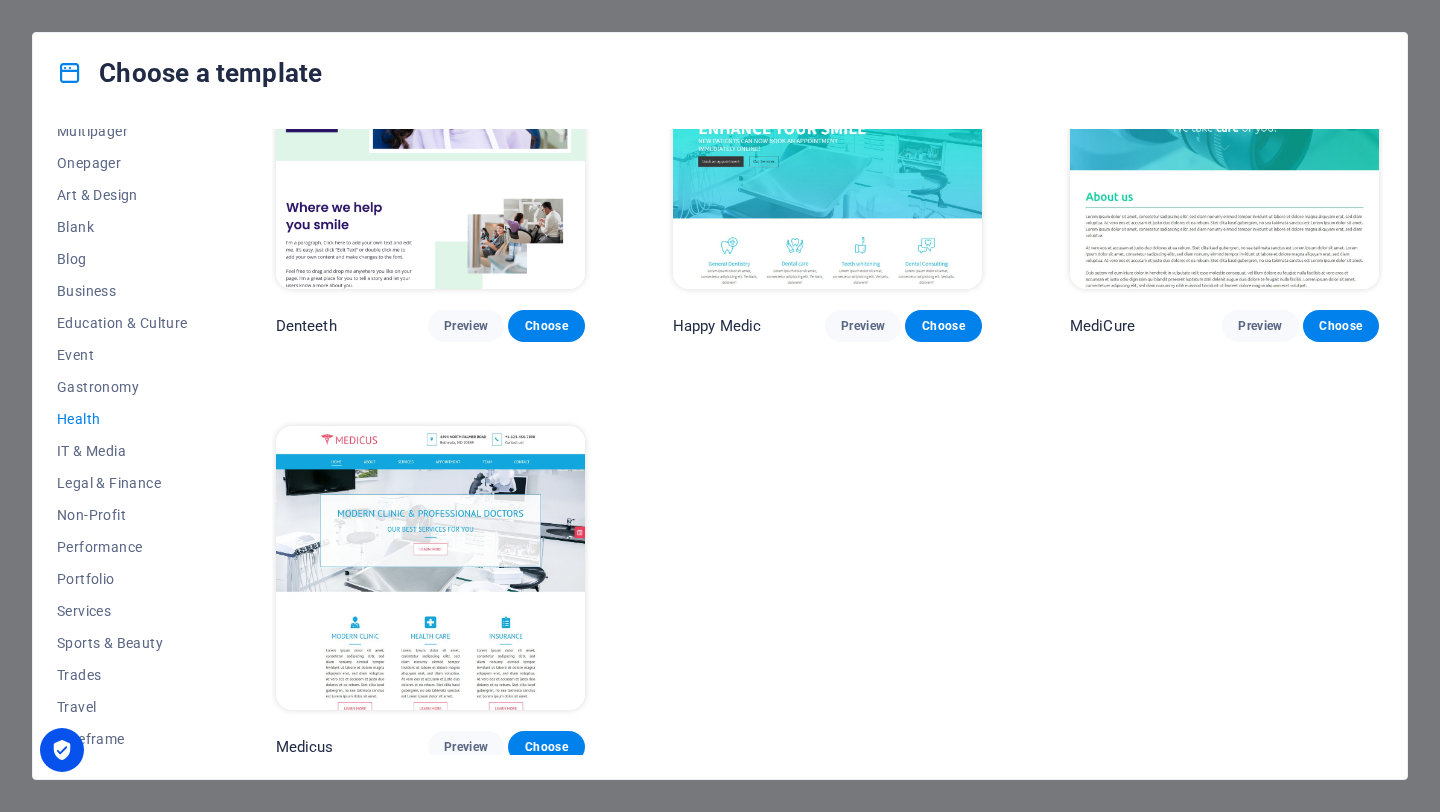 scroll, scrollTop: 0, scrollLeft: 0, axis: both 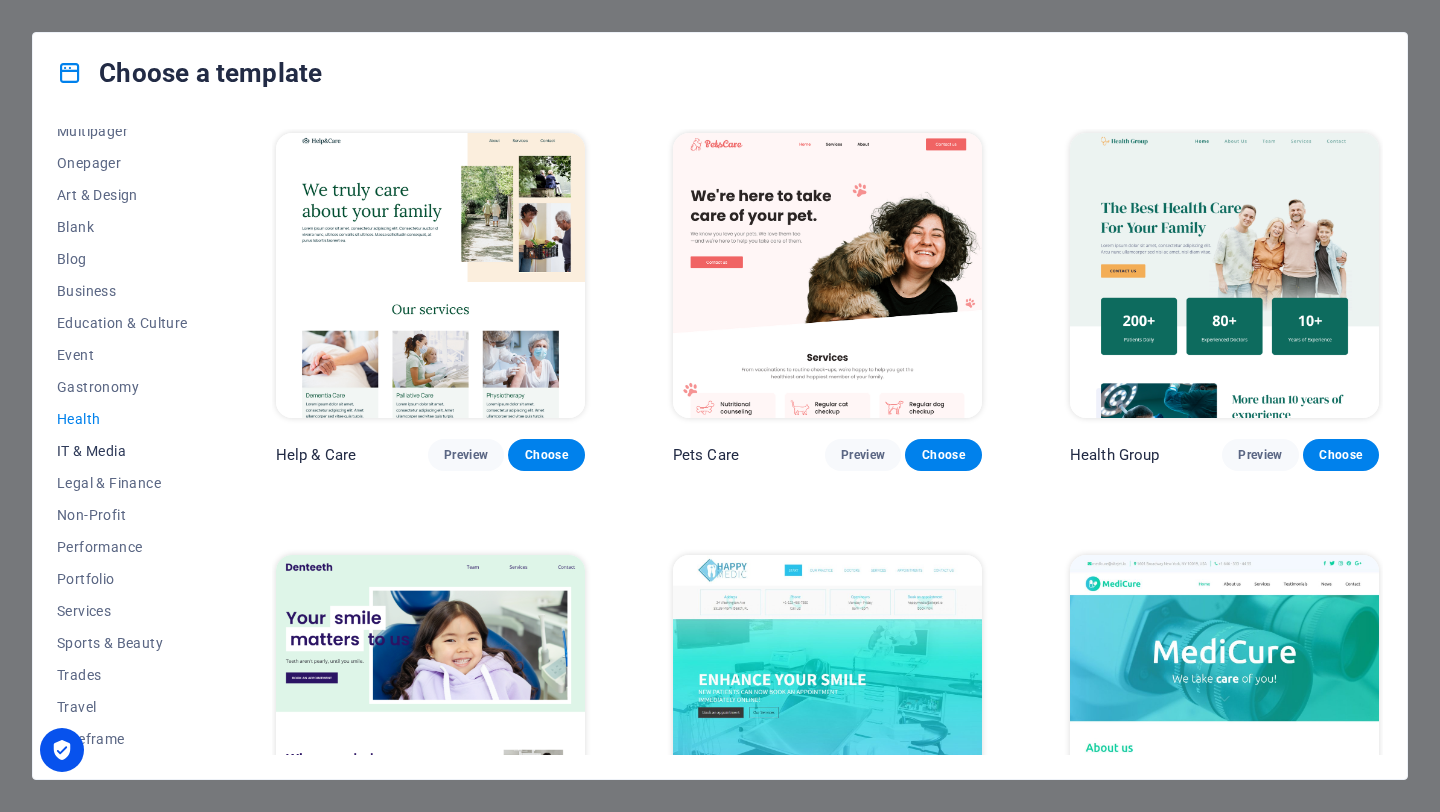 click on "IT & Media" at bounding box center [122, 451] 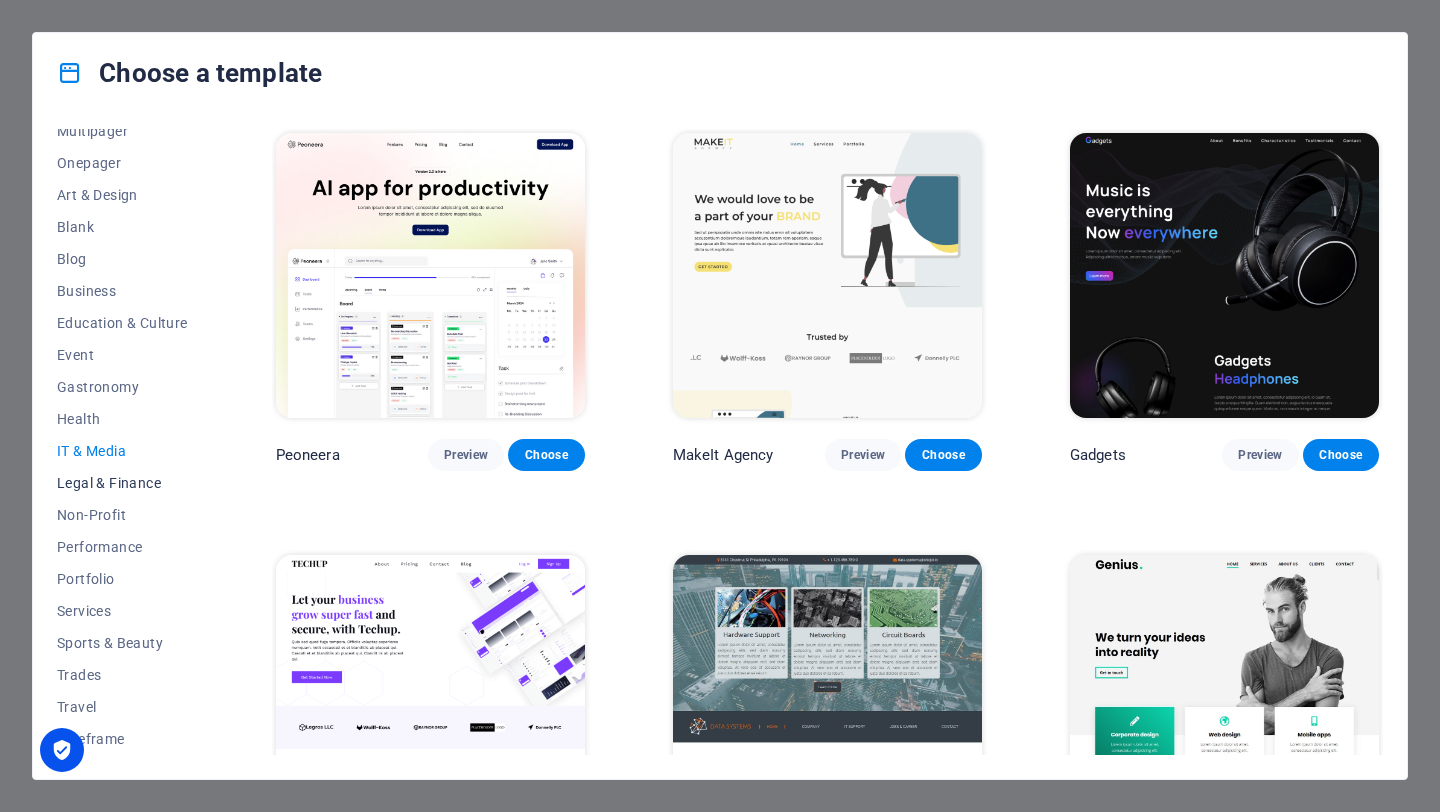 click on "Legal & Finance" at bounding box center [122, 483] 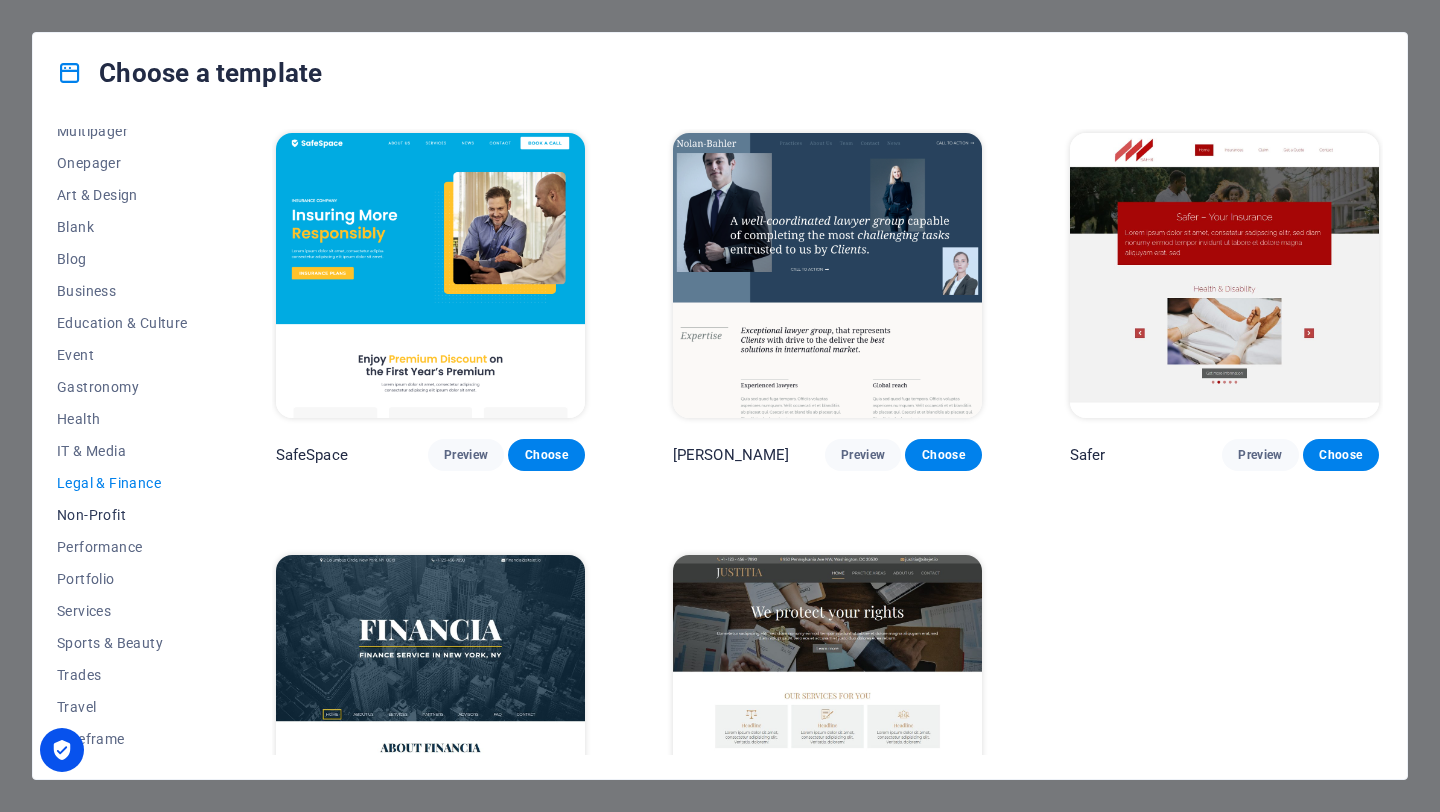 click on "Non-Profit" at bounding box center (122, 515) 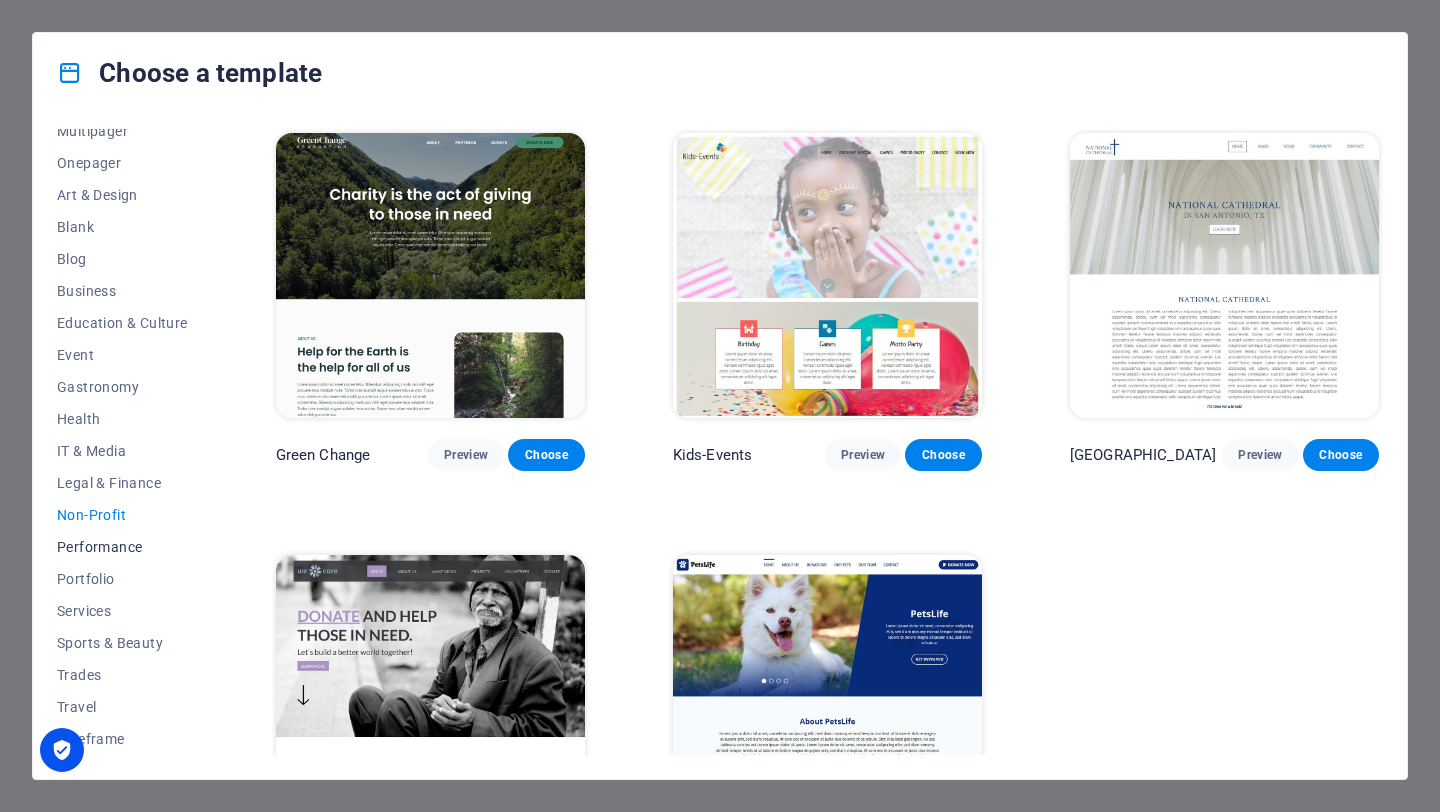 click on "Performance" at bounding box center (122, 547) 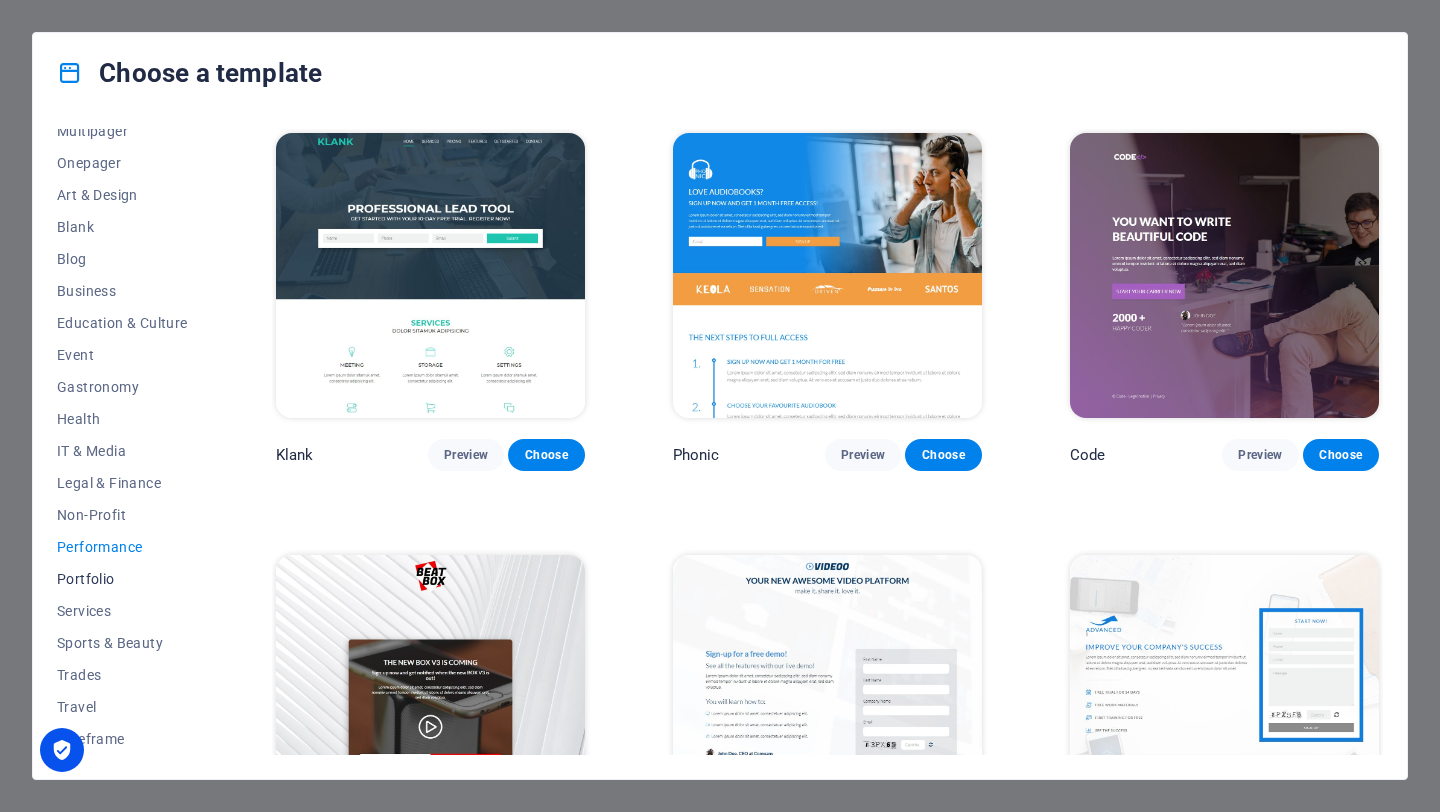 click on "Portfolio" at bounding box center [122, 579] 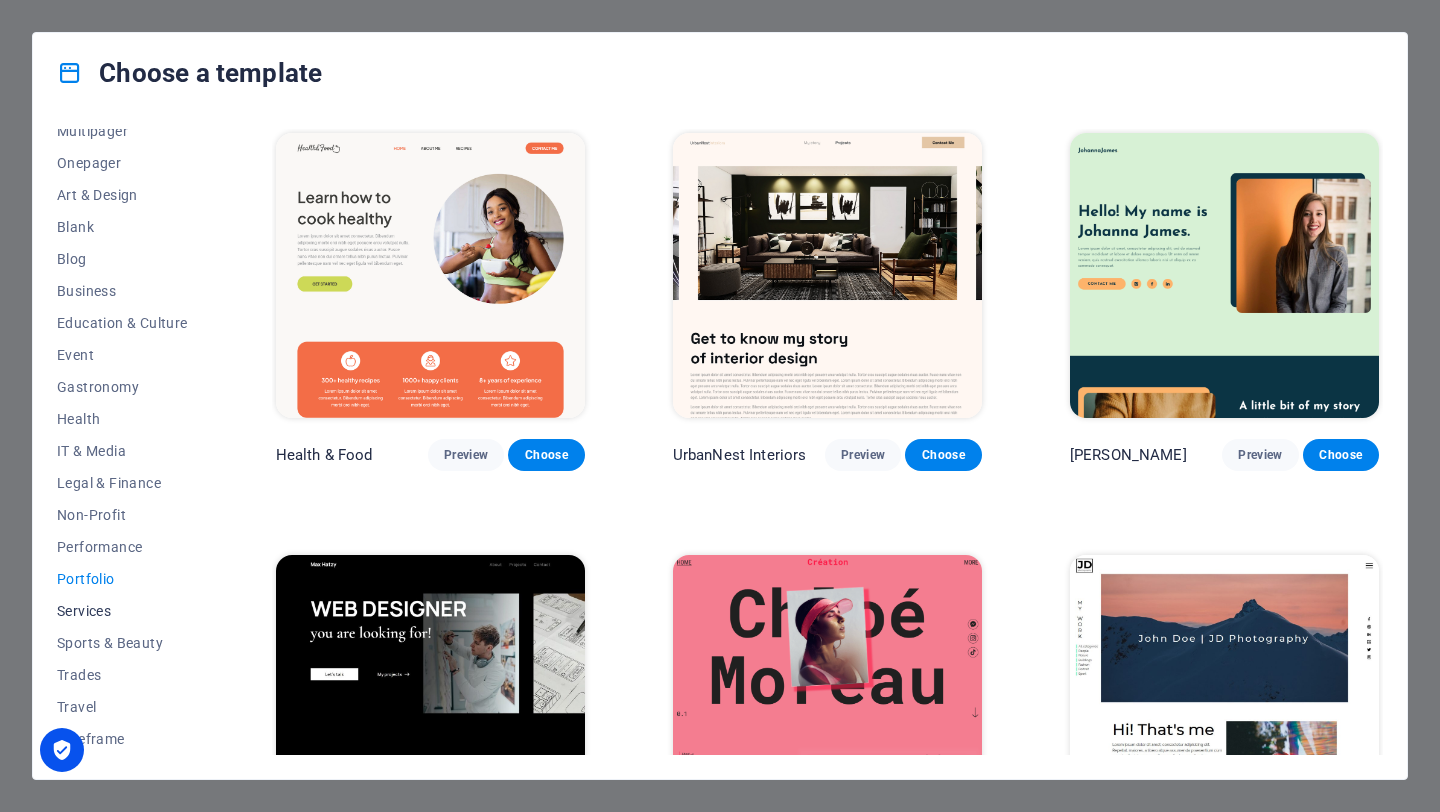 click on "Services" at bounding box center [122, 611] 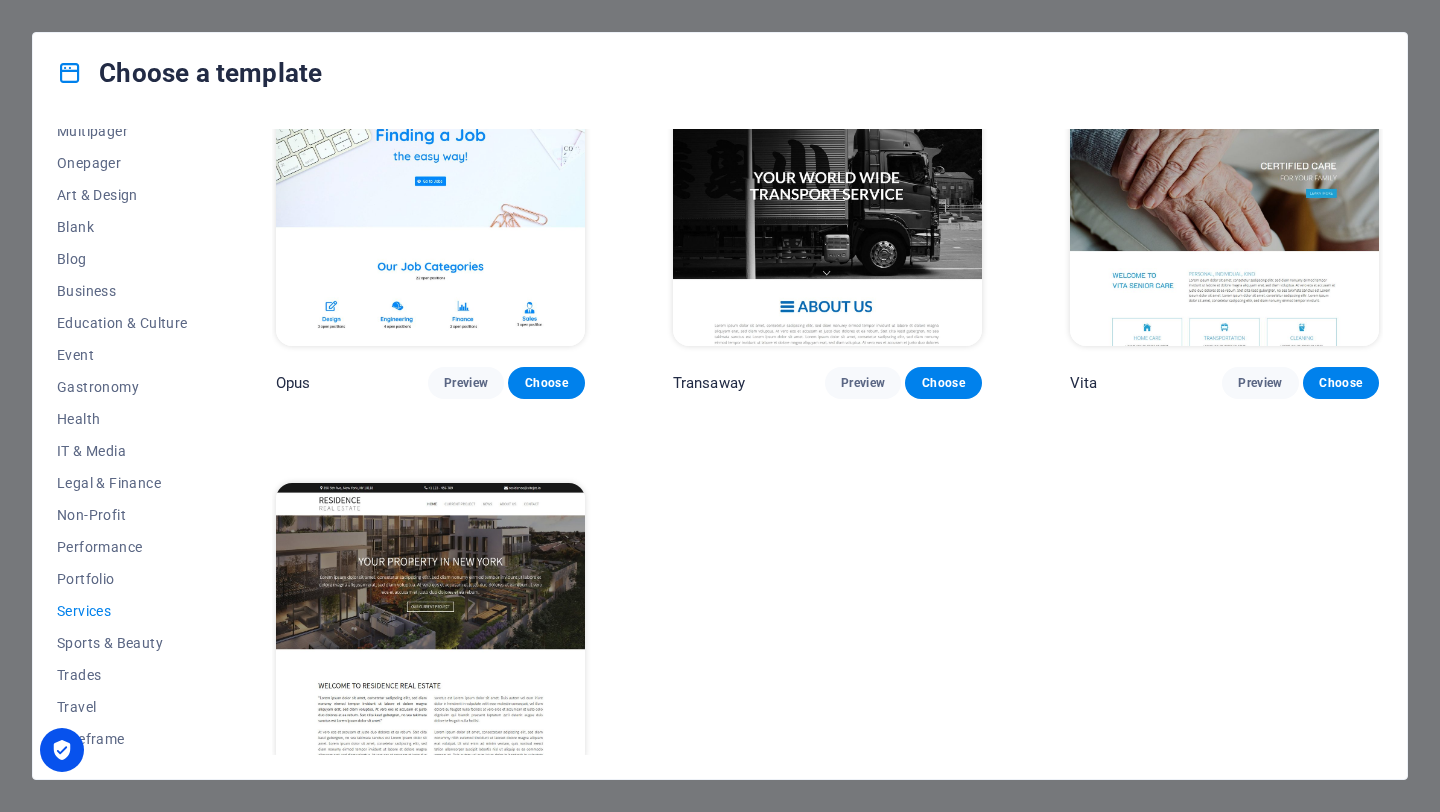 scroll, scrollTop: 2227, scrollLeft: 0, axis: vertical 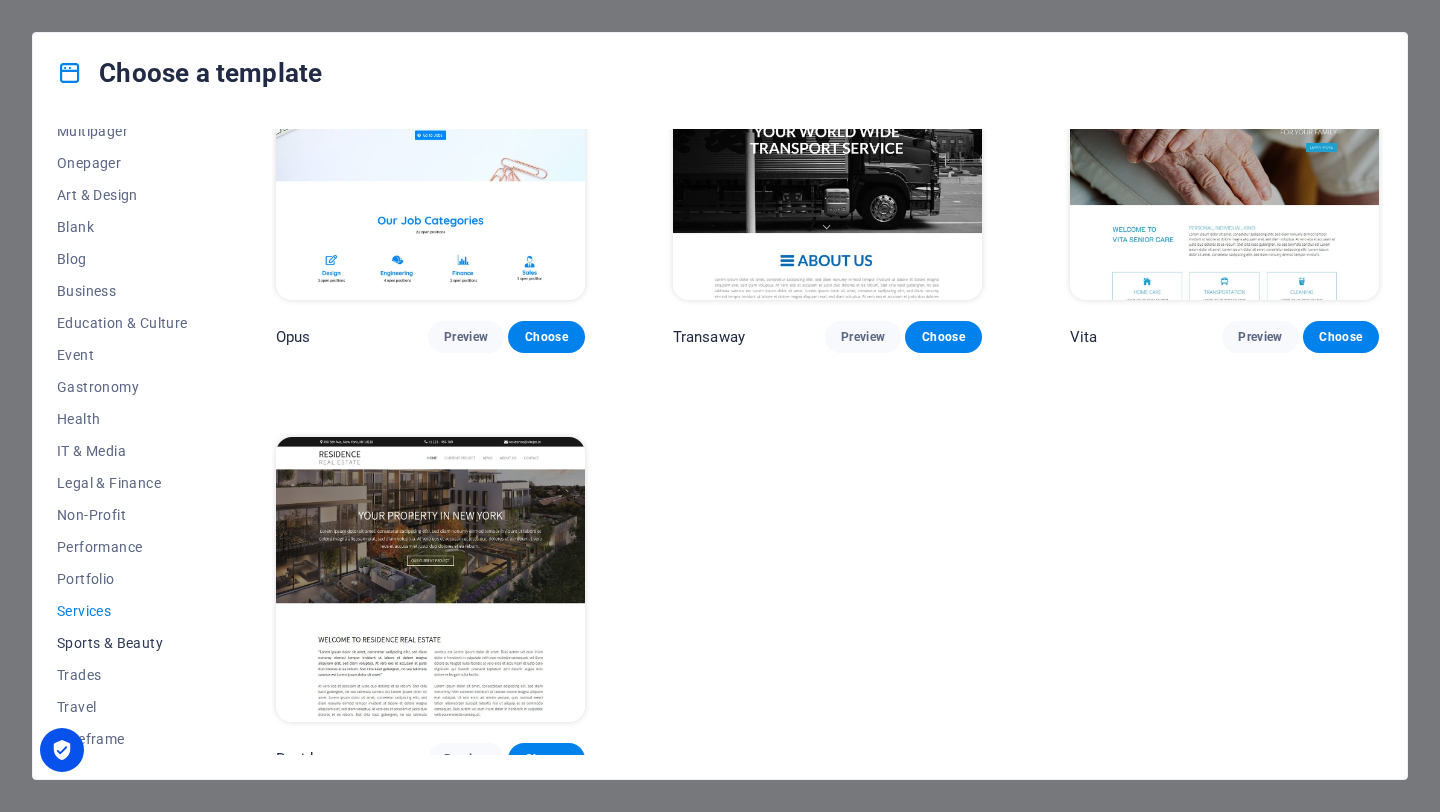 click on "Sports & Beauty" at bounding box center (122, 643) 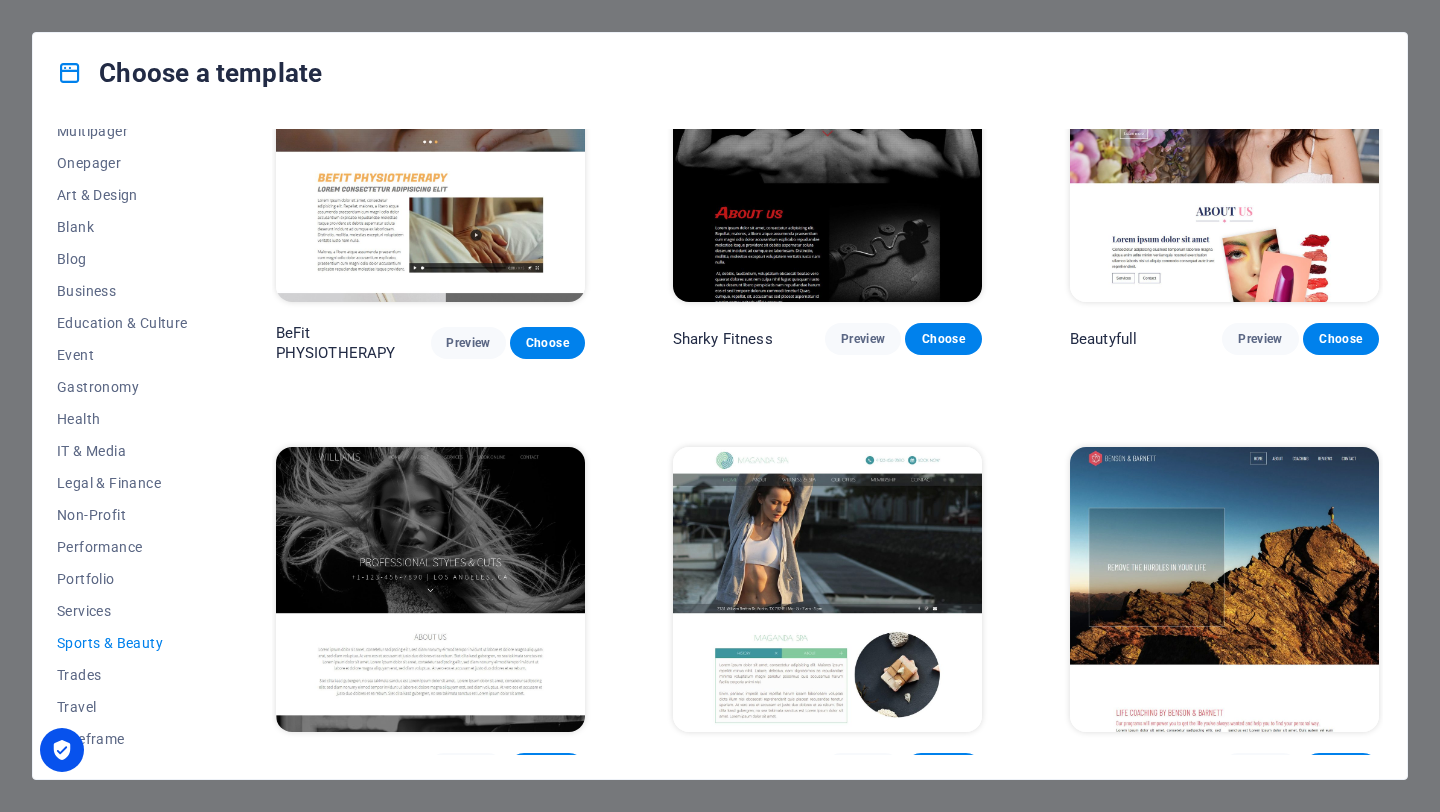 scroll, scrollTop: 1397, scrollLeft: 0, axis: vertical 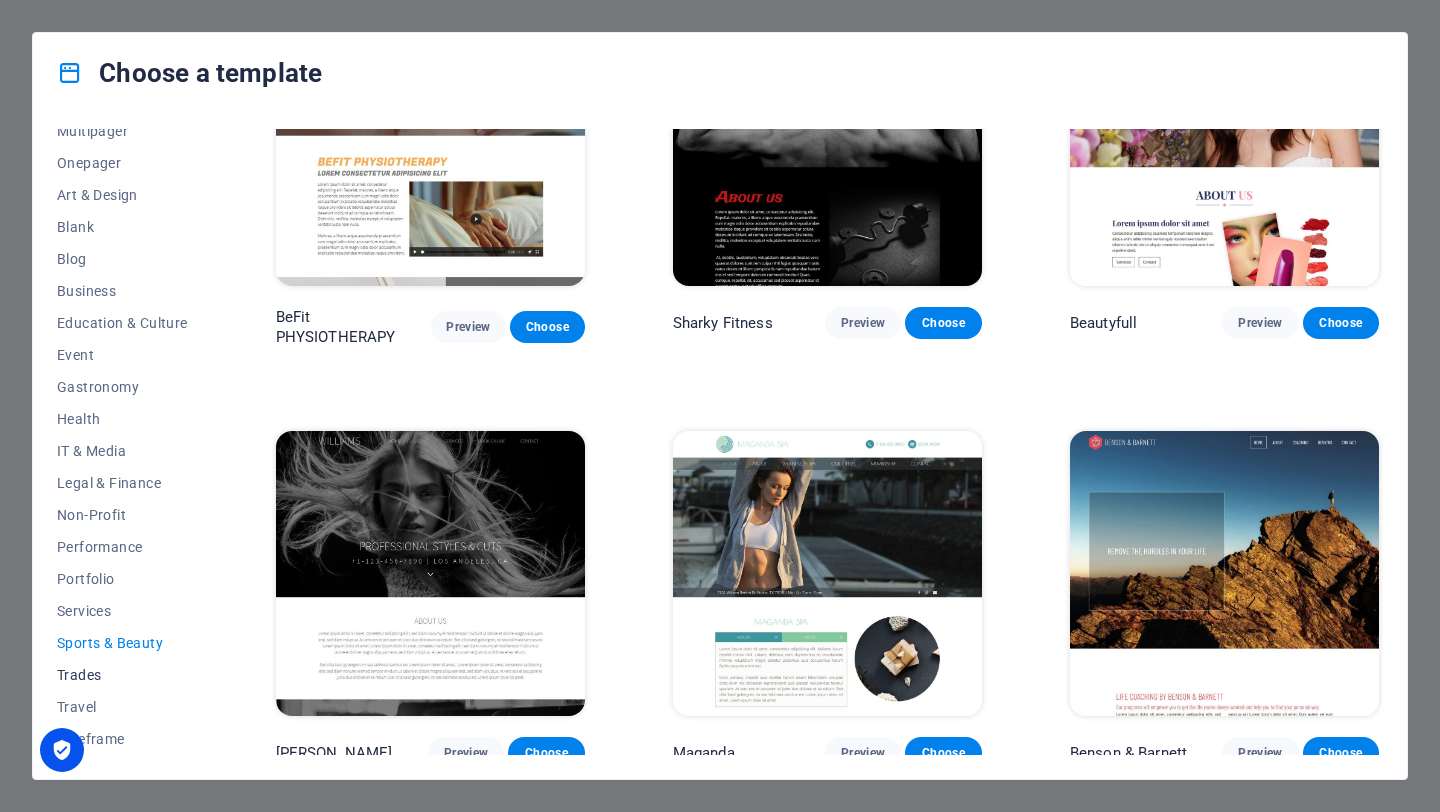 click on "Trades" at bounding box center [122, 675] 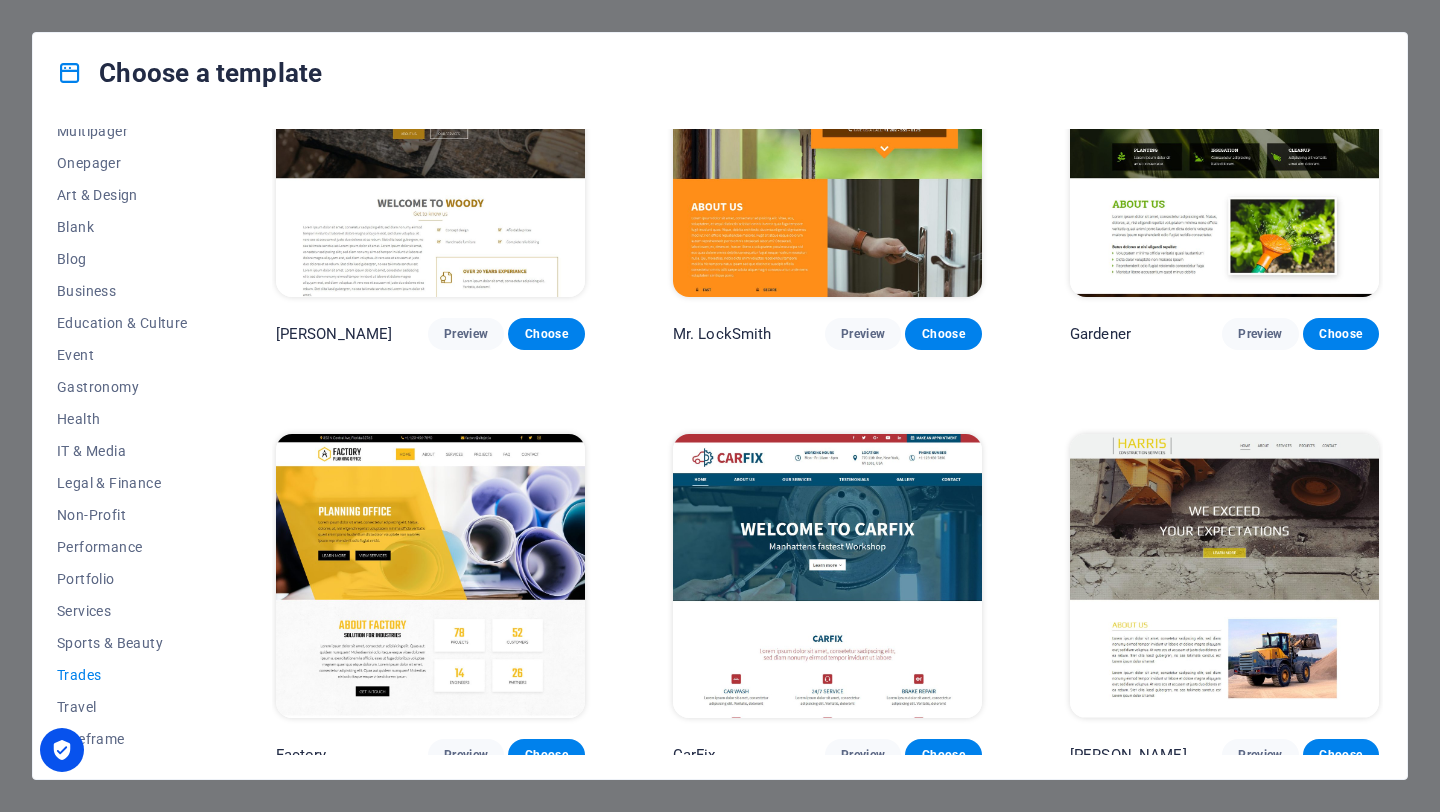 scroll, scrollTop: 551, scrollLeft: 0, axis: vertical 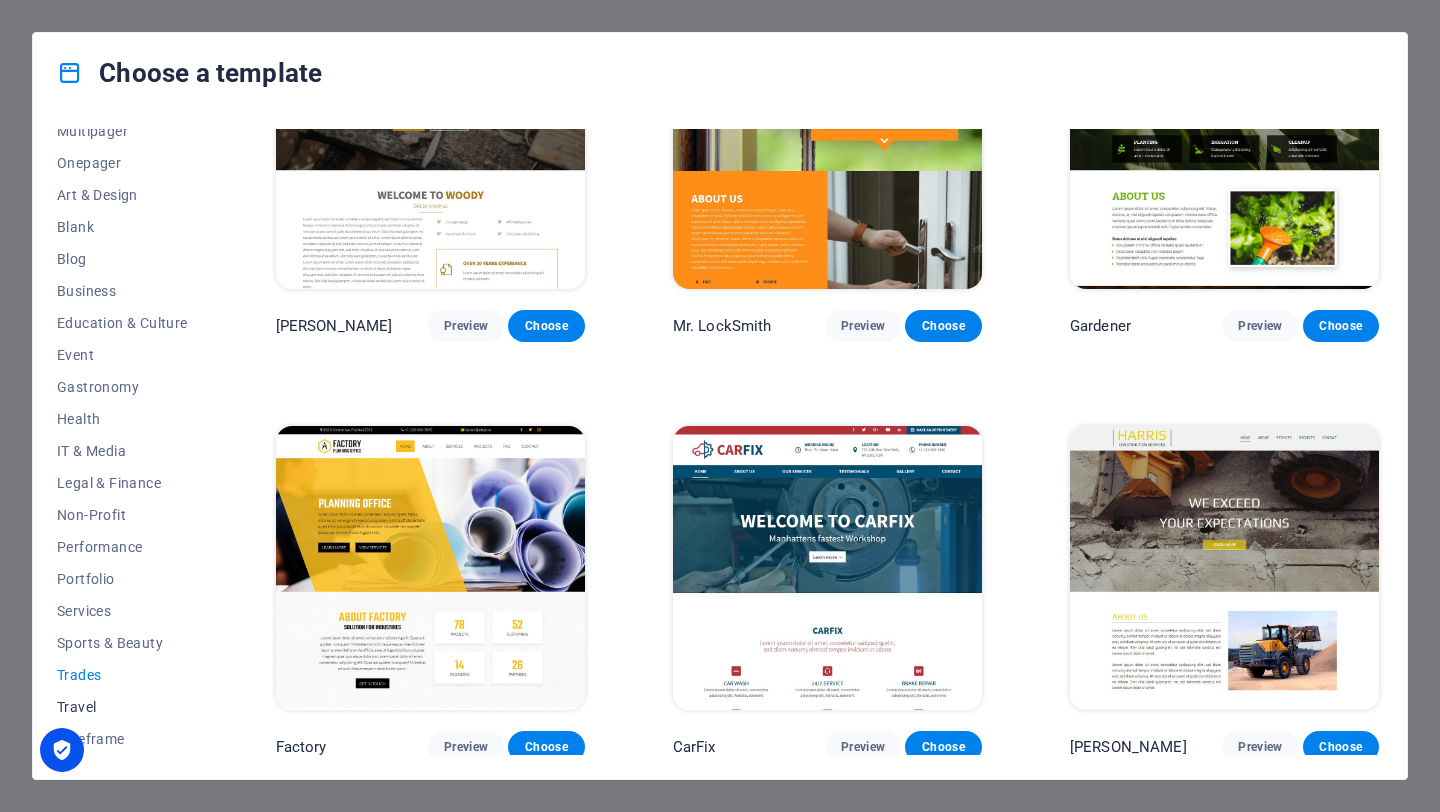 click on "Travel" at bounding box center (122, 707) 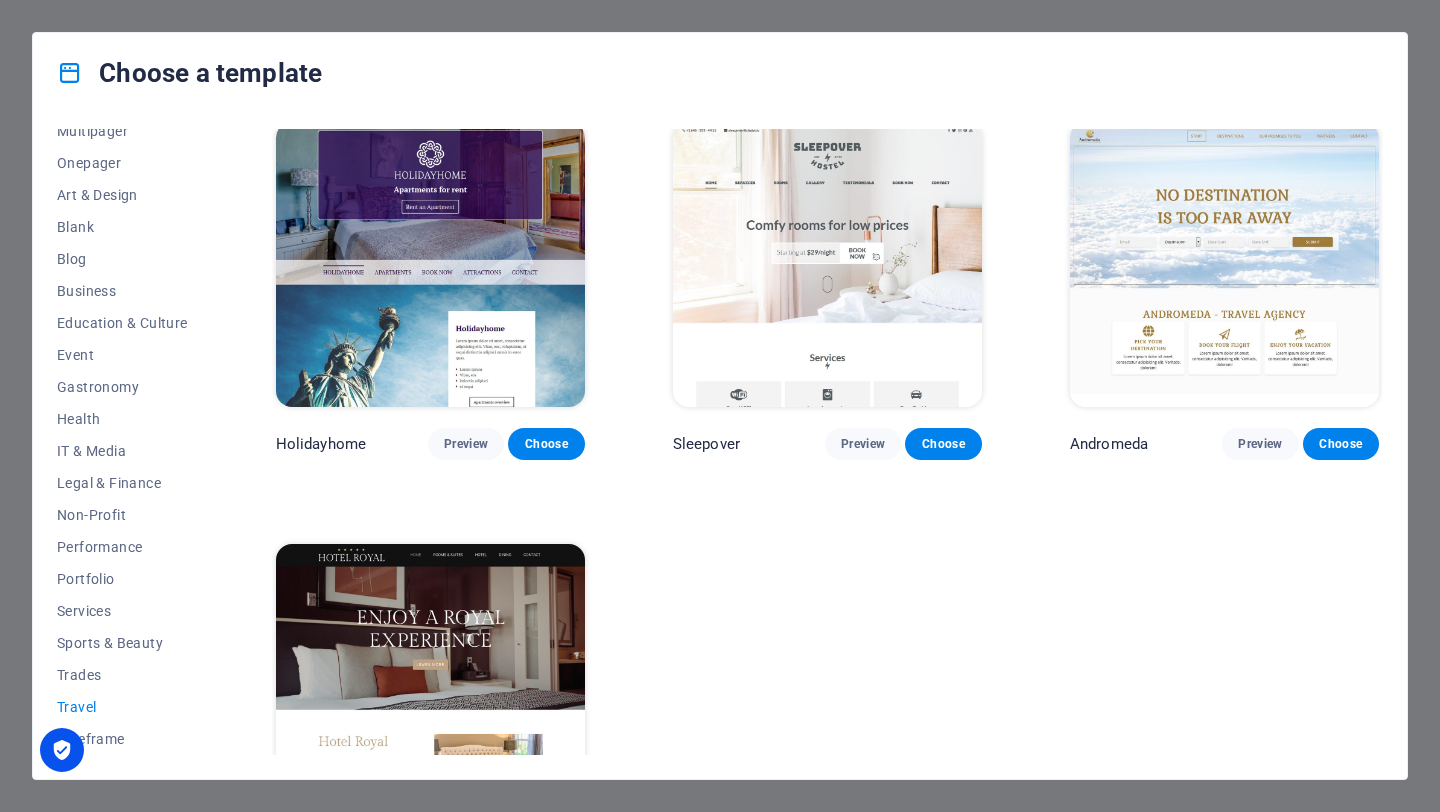 scroll, scrollTop: 551, scrollLeft: 0, axis: vertical 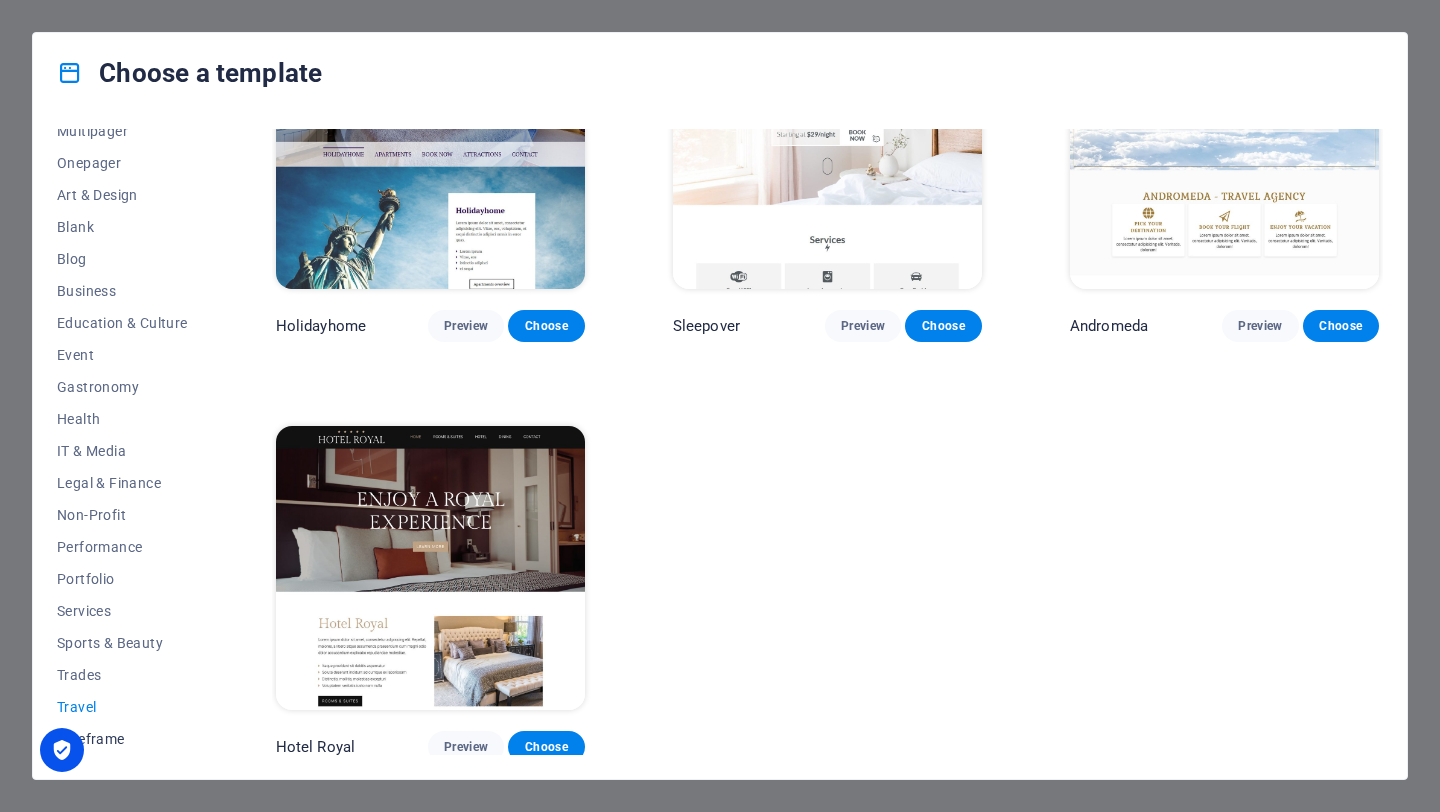 click on "Wireframe" at bounding box center [122, 739] 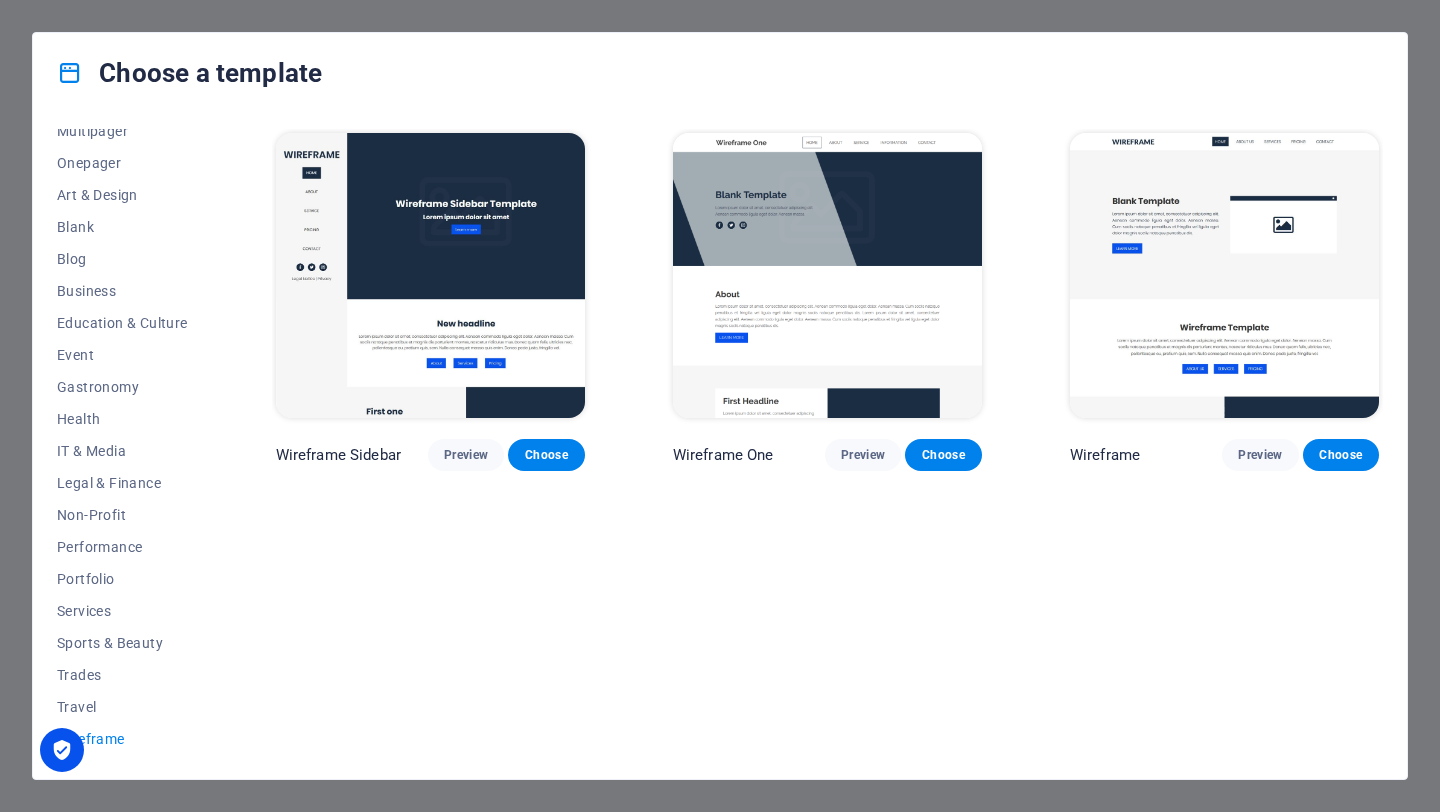 scroll, scrollTop: 0, scrollLeft: 0, axis: both 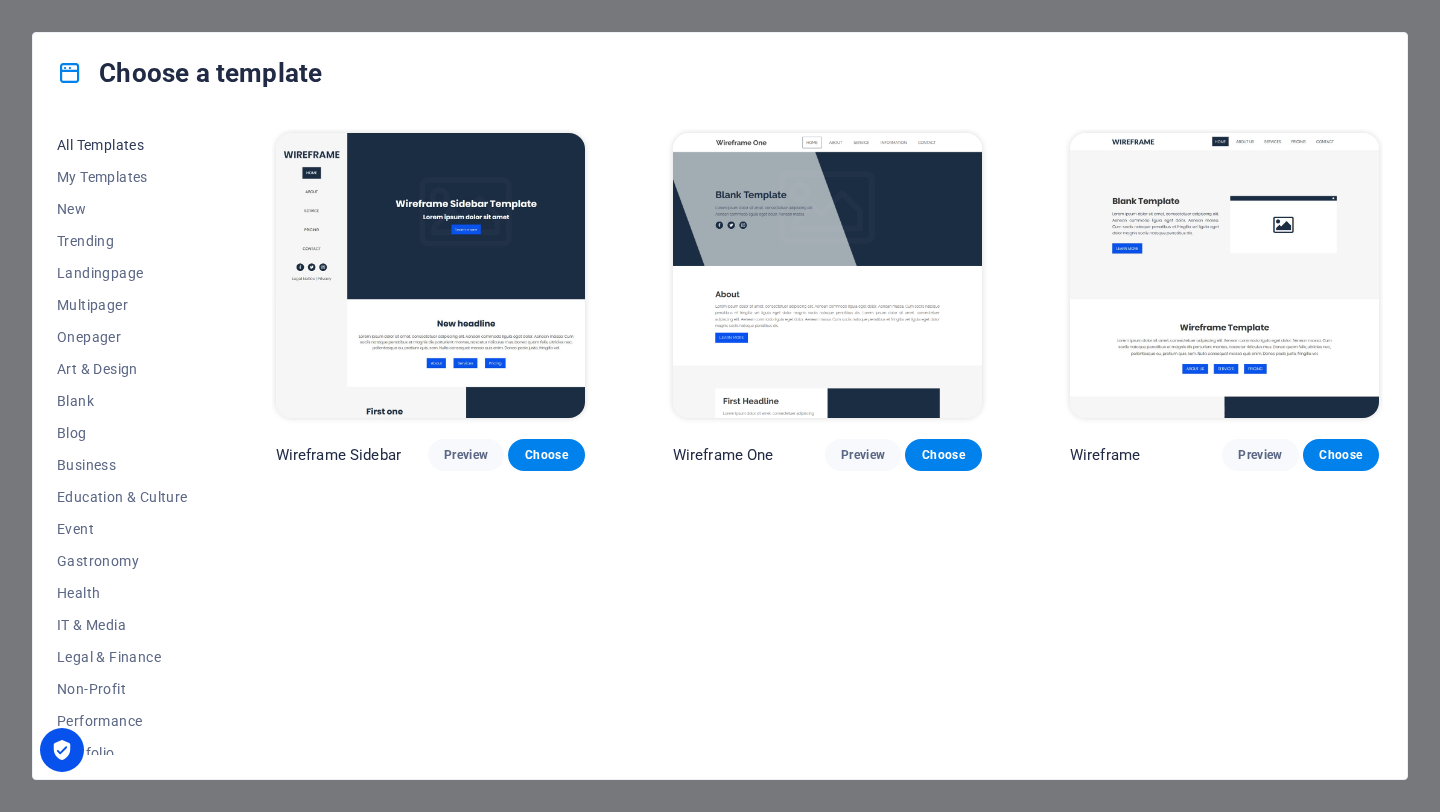 click on "All Templates" at bounding box center [122, 145] 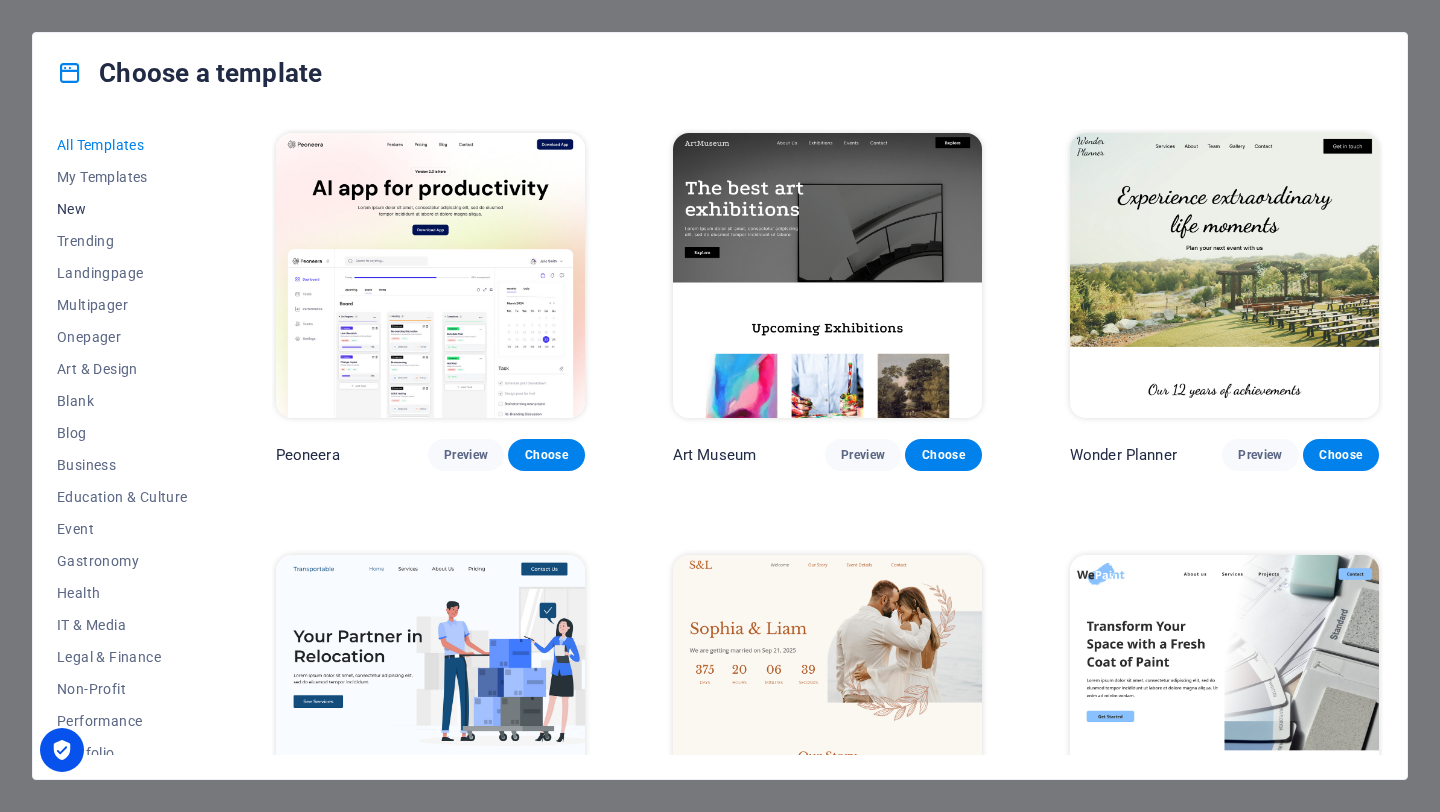 click on "New" at bounding box center (122, 209) 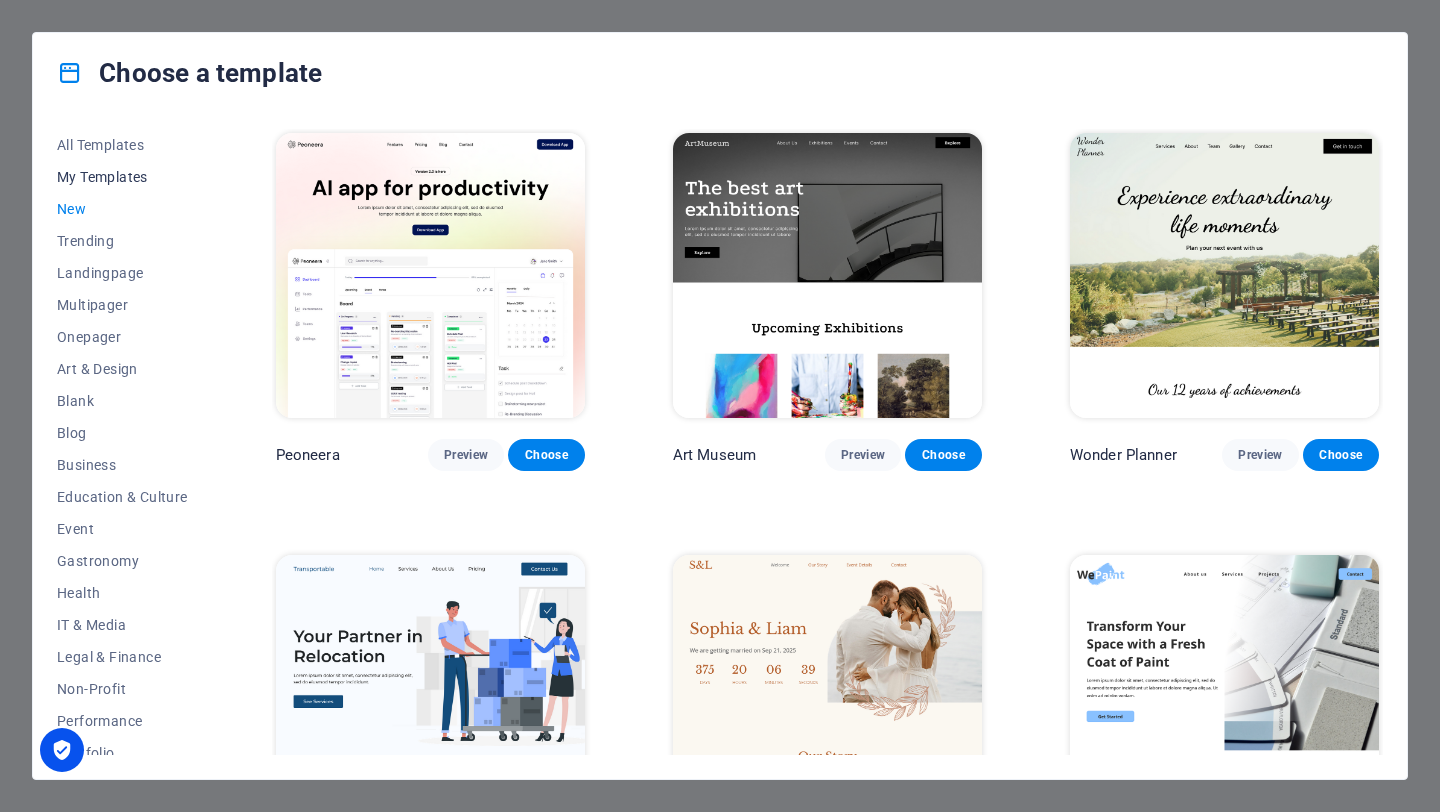 click on "My Templates" at bounding box center [122, 177] 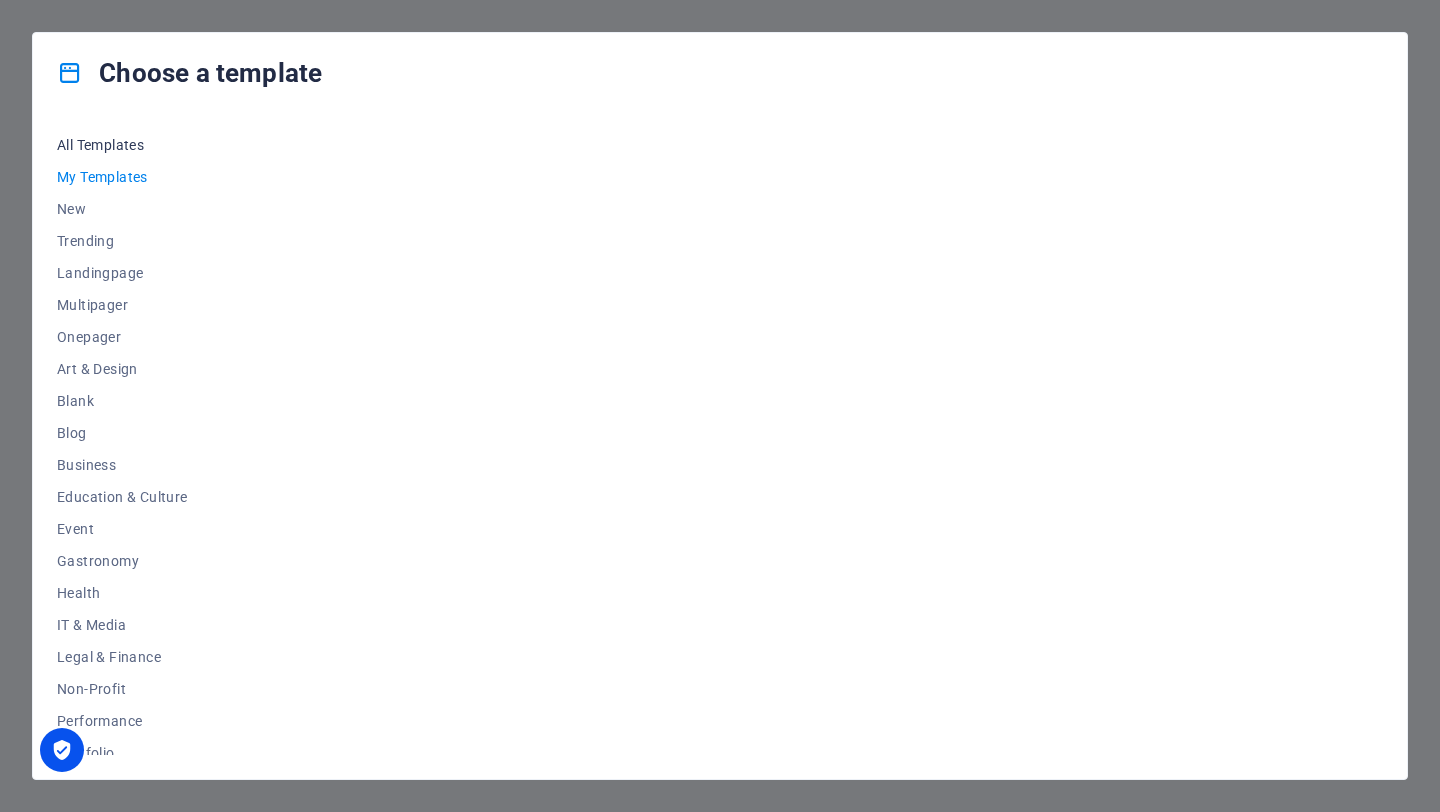 click on "All Templates" at bounding box center (122, 145) 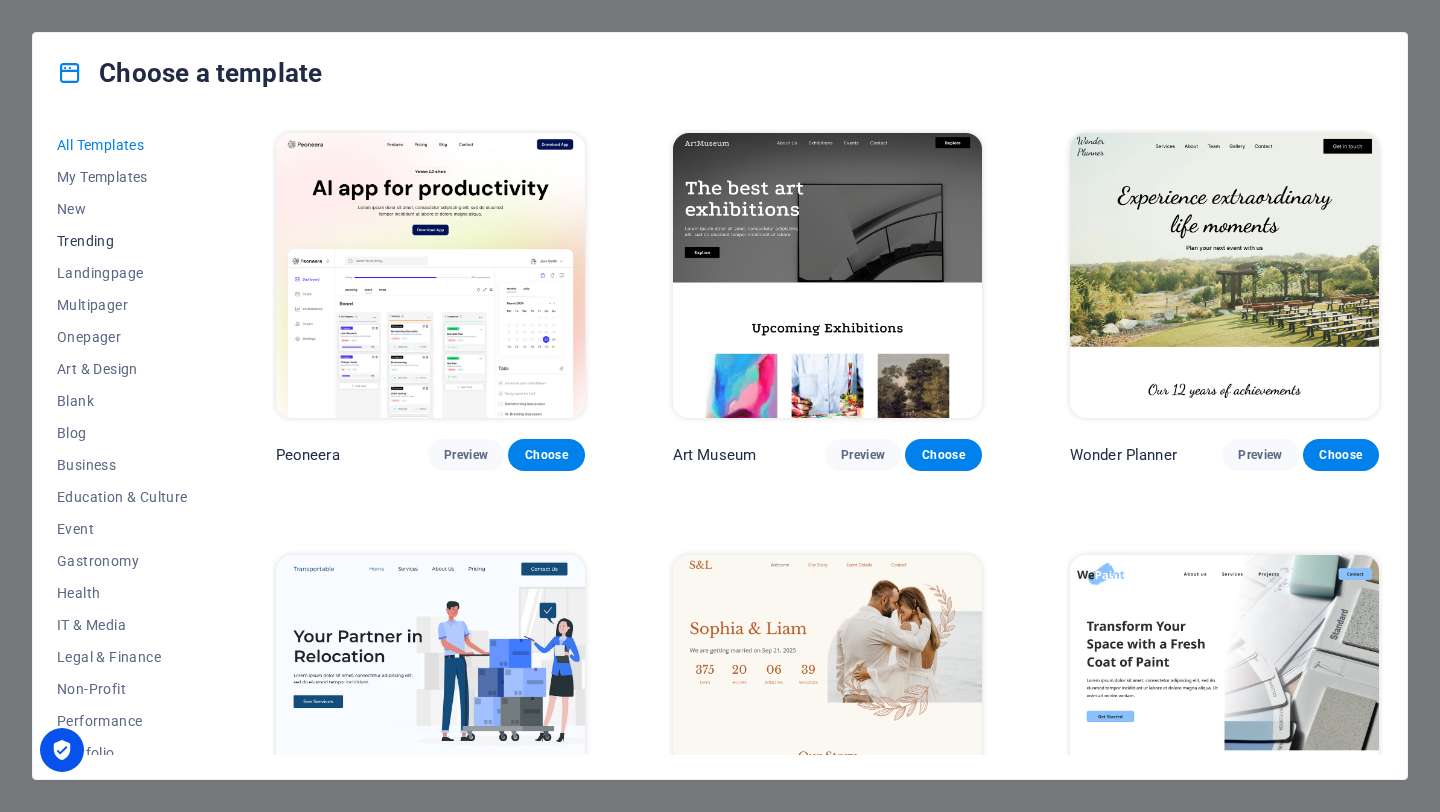 click on "Trending" at bounding box center [122, 241] 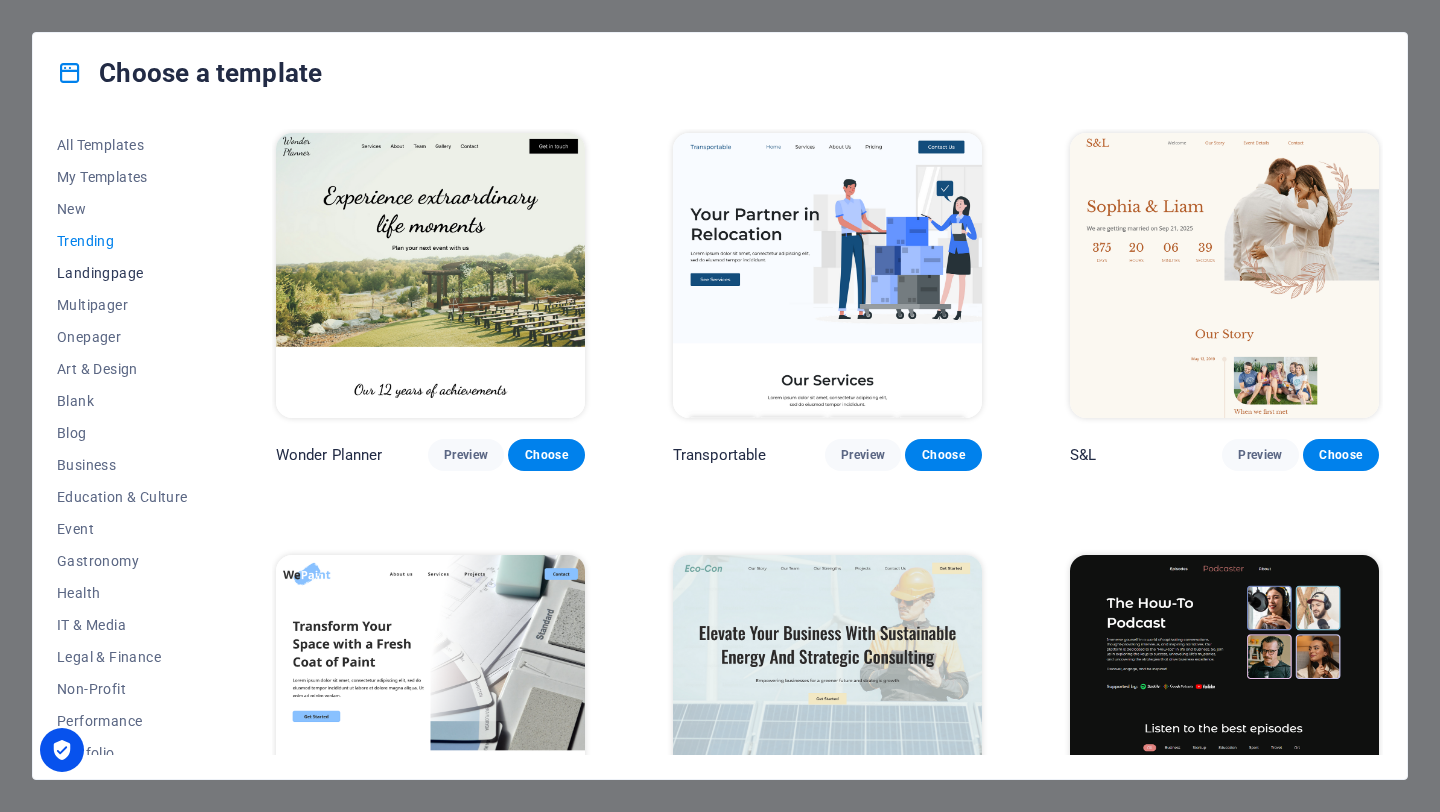 click on "Landingpage" at bounding box center (122, 273) 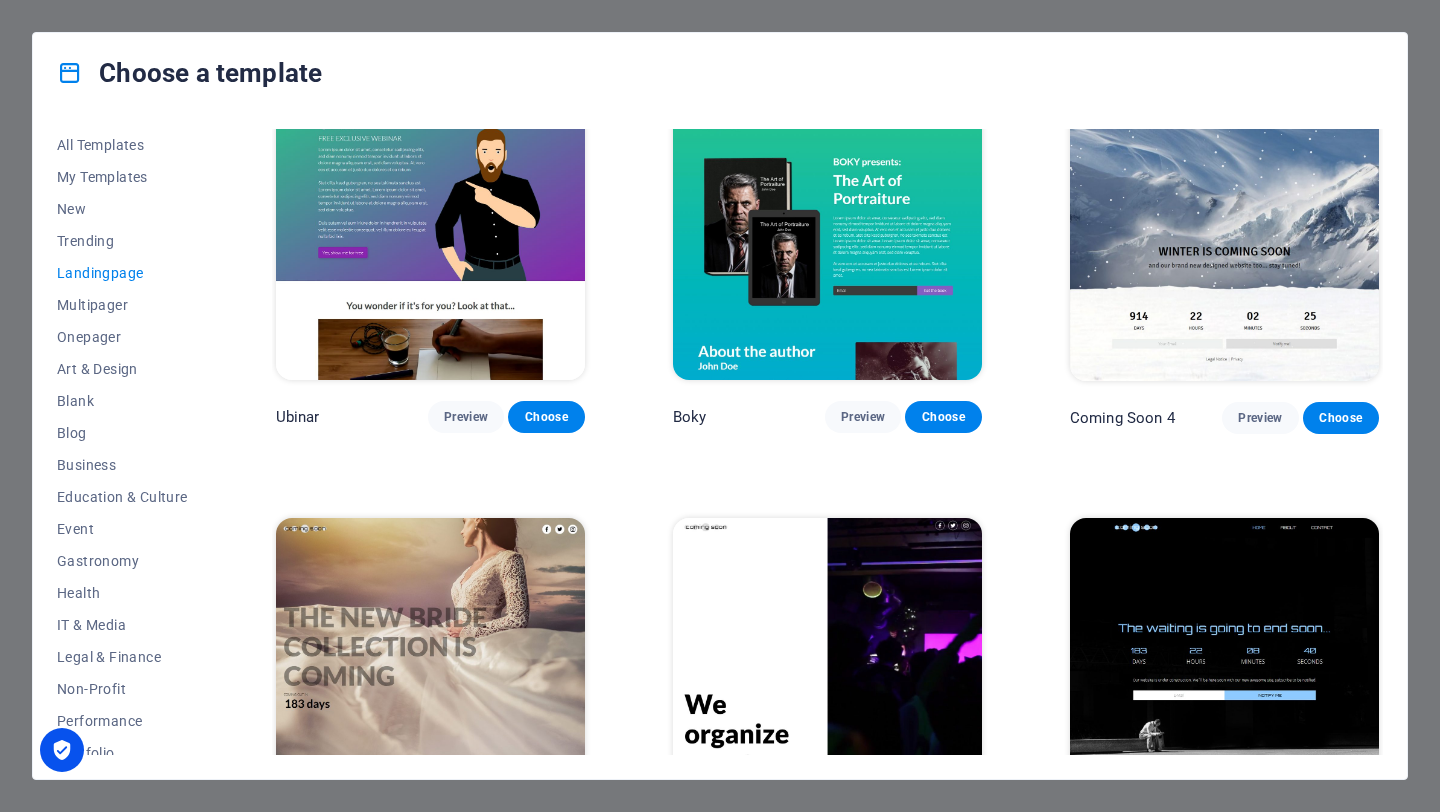 scroll, scrollTop: 3065, scrollLeft: 0, axis: vertical 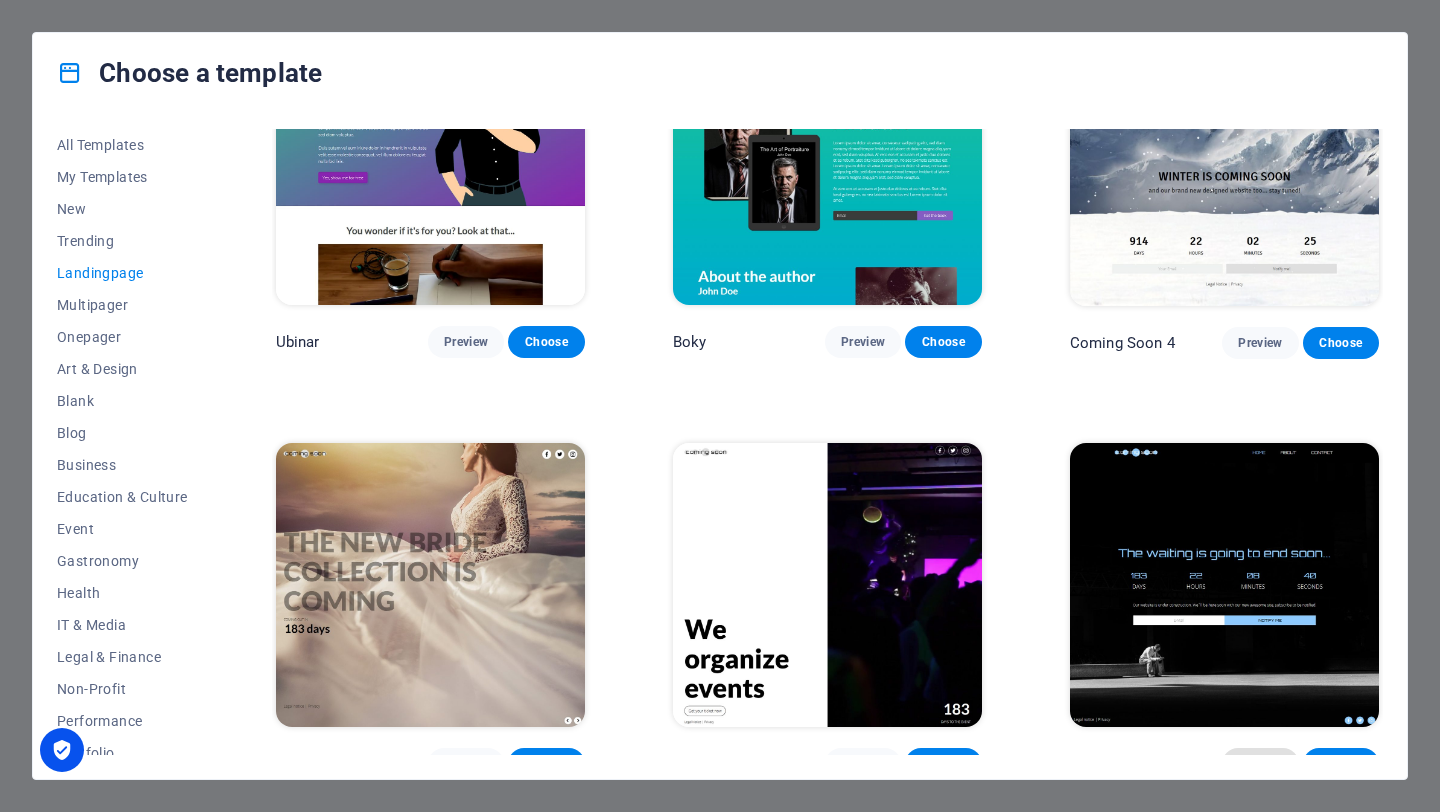 click on "Preview" at bounding box center (1260, 764) 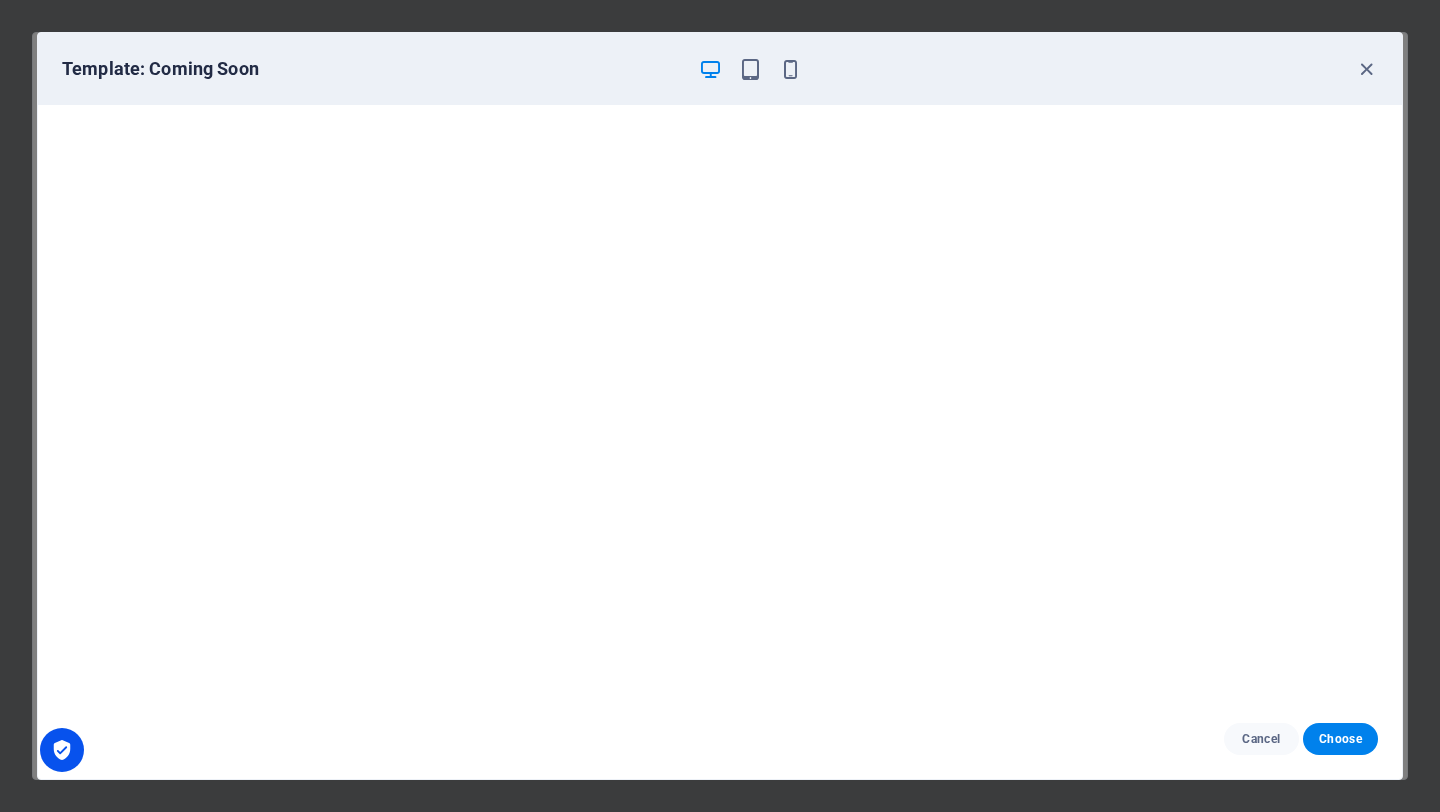 click on "Template: Coming Soon" at bounding box center [720, 69] 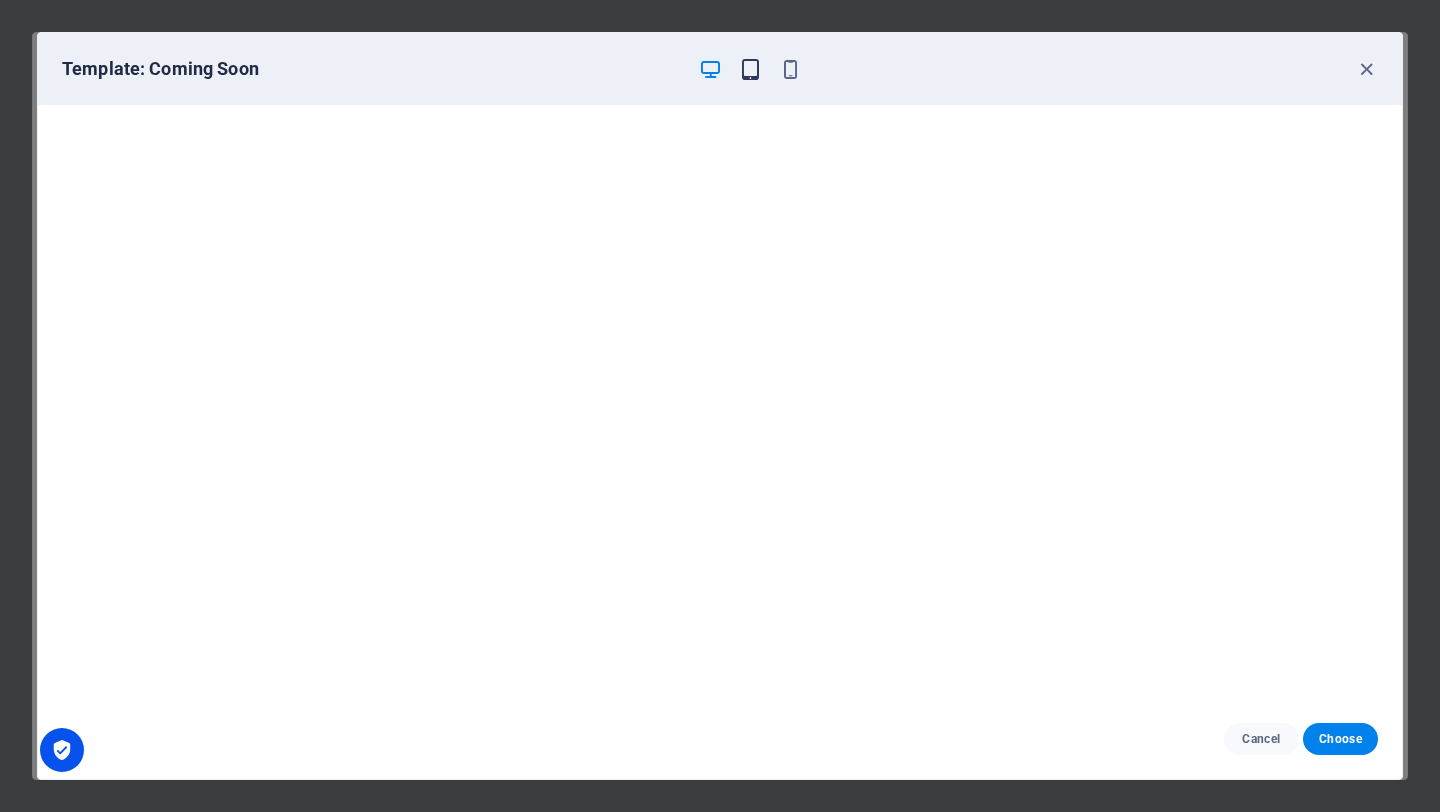 click at bounding box center (750, 69) 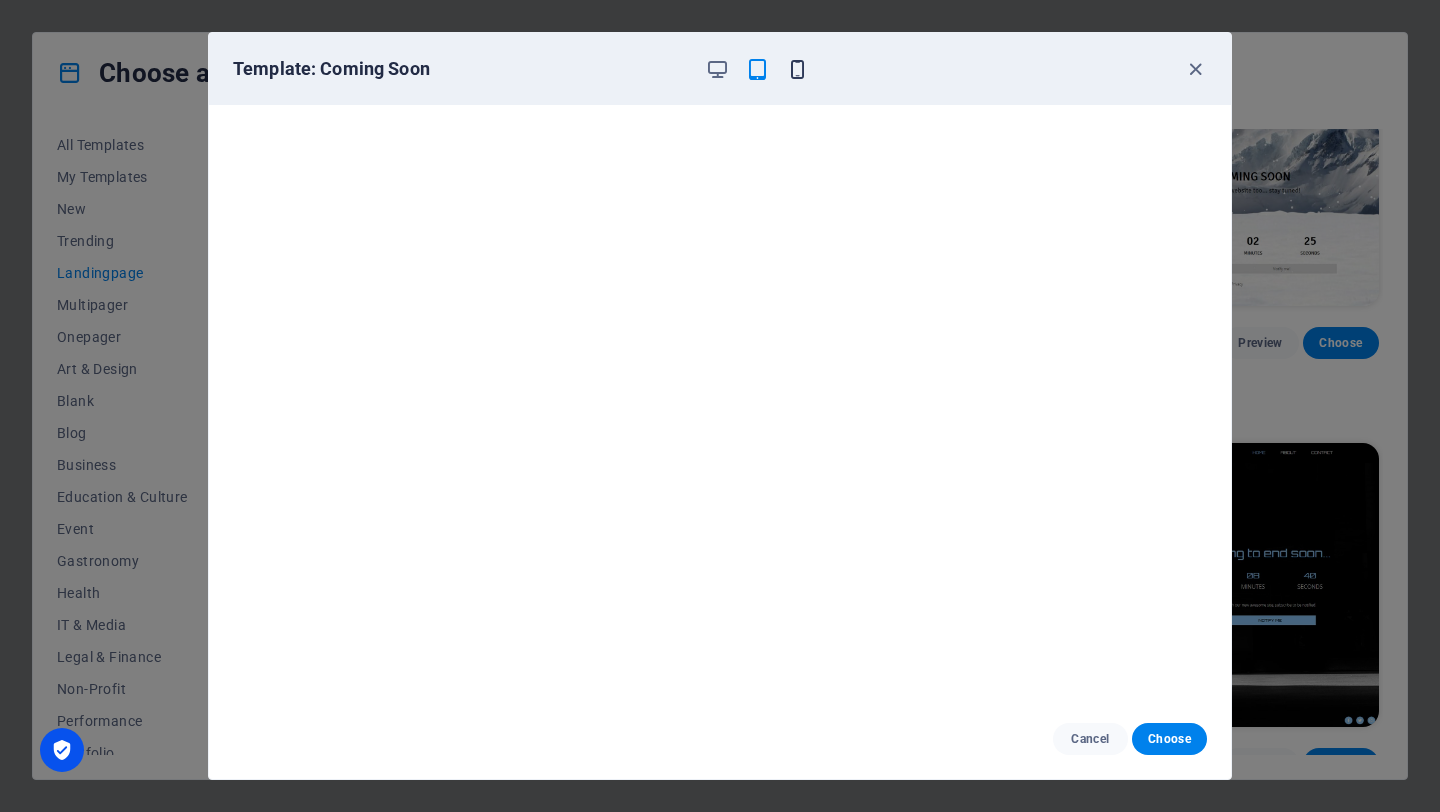 click at bounding box center [797, 69] 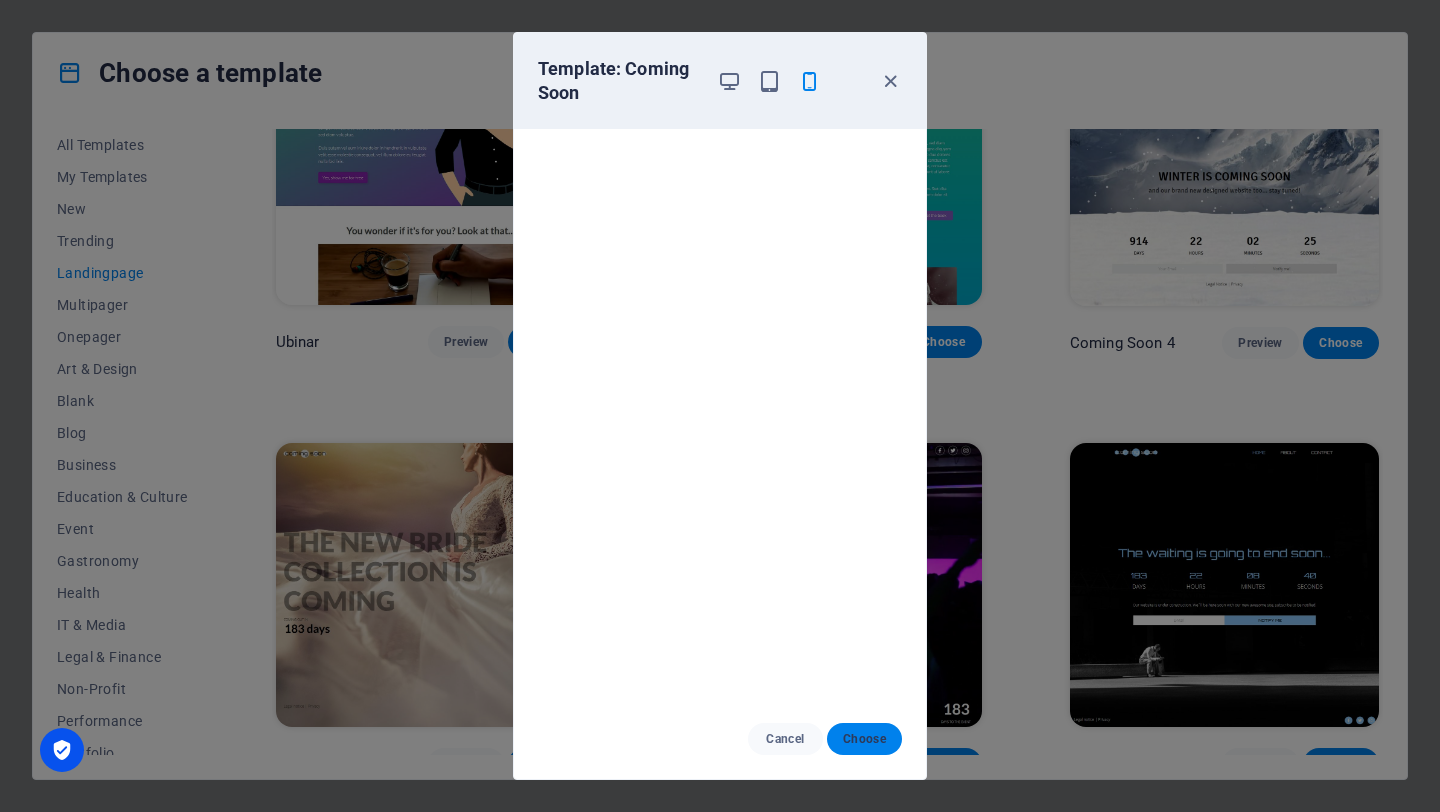 click on "Choose" at bounding box center (864, 739) 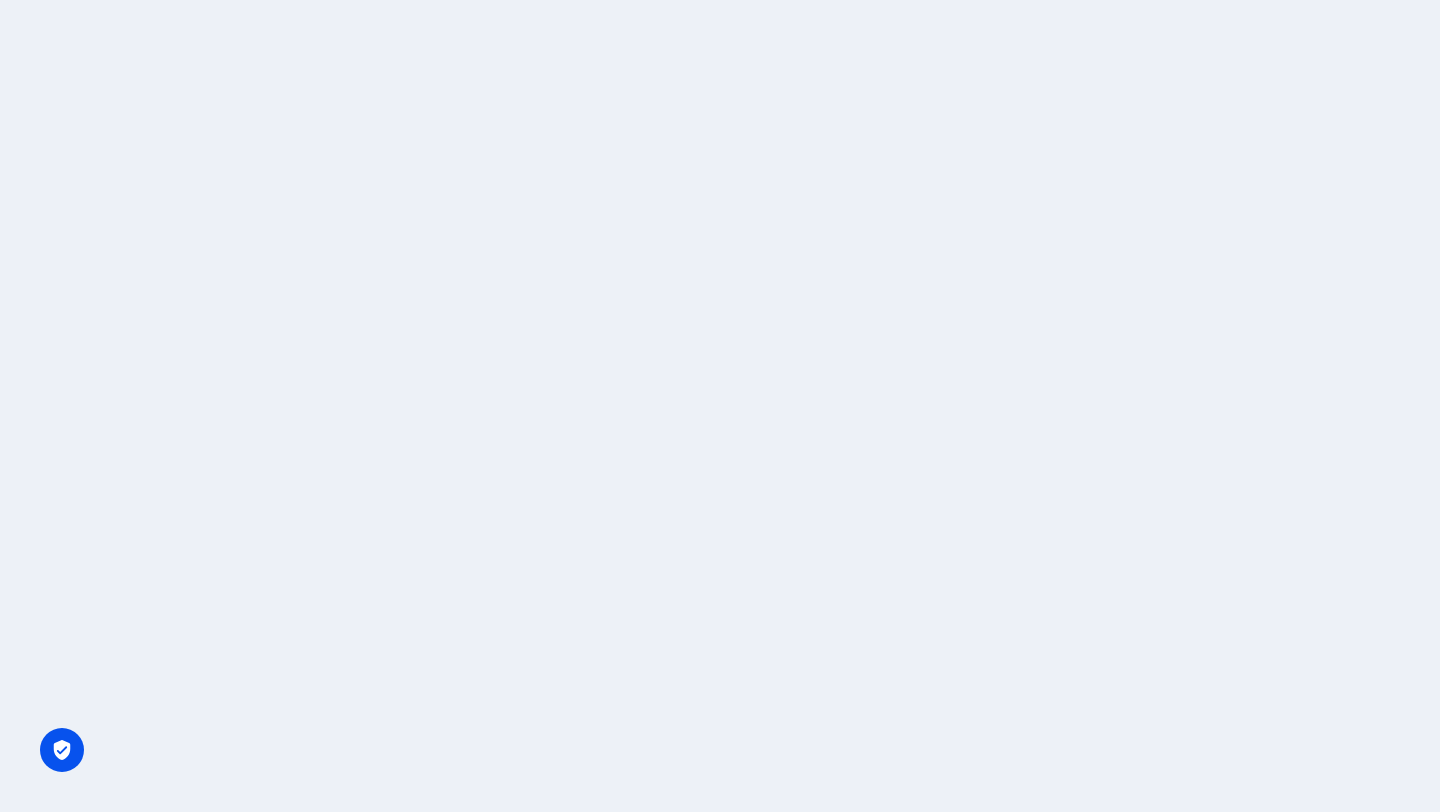 scroll, scrollTop: 0, scrollLeft: 0, axis: both 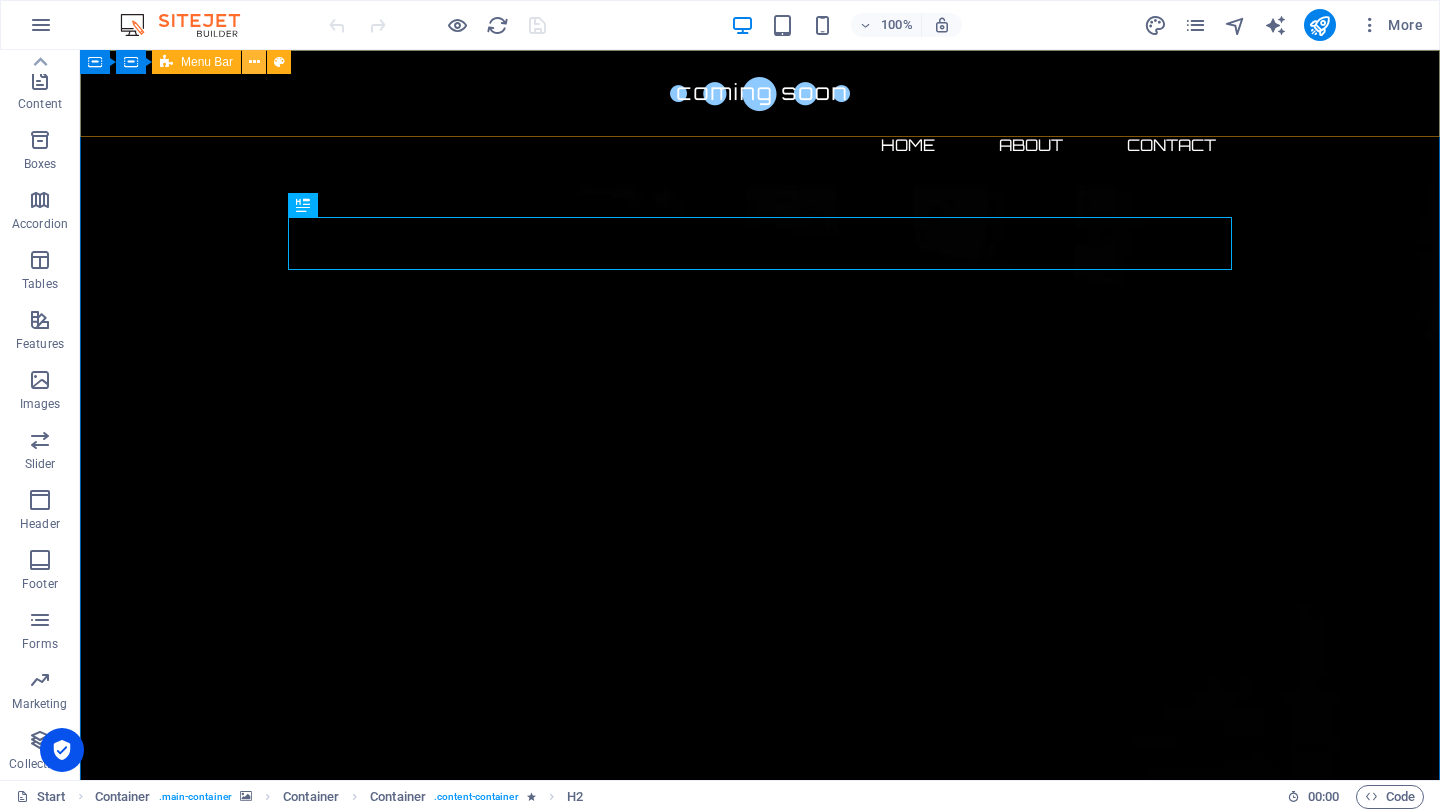 click at bounding box center (254, 62) 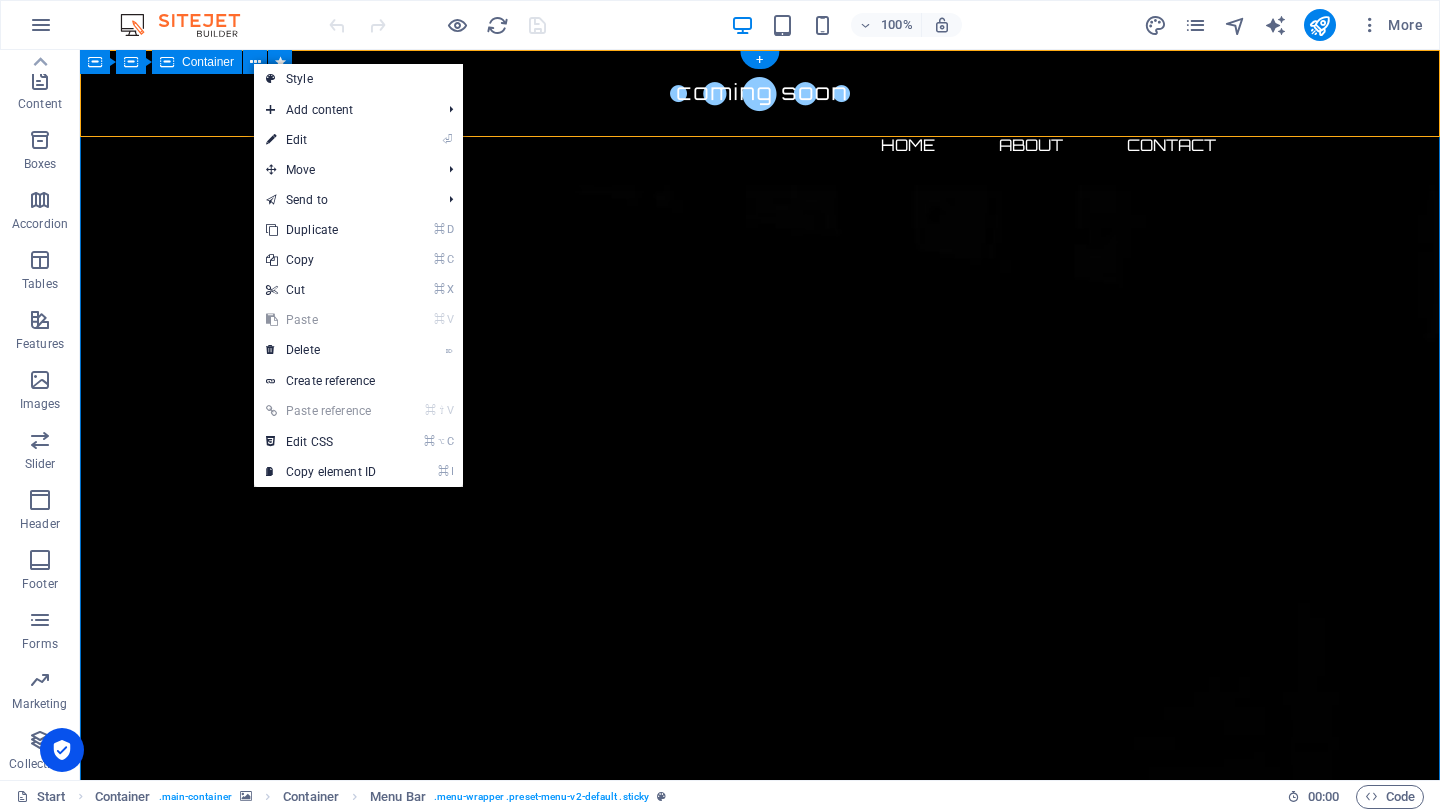 click on "The waiting is going to end soon... 0 Days 0 Hours 0 Minutes 0 Seconds Our website is under construction. We`ll be here soon with our new awesome site, subscribe to be notified.  Notify me   I have read and understand the privacy policy. Unreadable? Regenerate" at bounding box center [760, 2751] 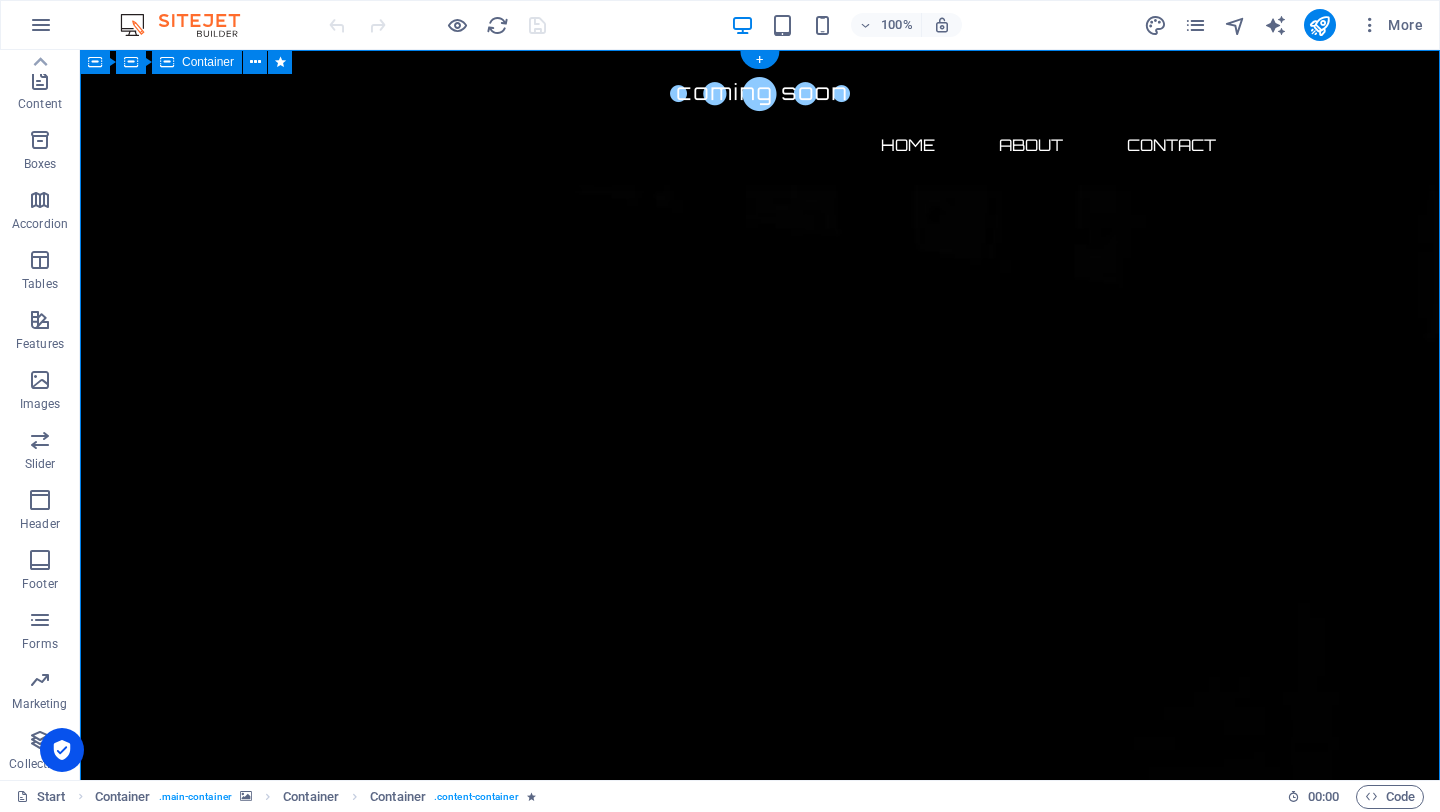 click on "The waiting is going to end soon... 0 Days 0 Hours 0 Minutes 0 Seconds Our website is under construction. We`ll be here soon with our new awesome site, subscribe to be notified.  Notify me   I have read and understand the privacy policy. Unreadable? Regenerate" at bounding box center [760, 2751] 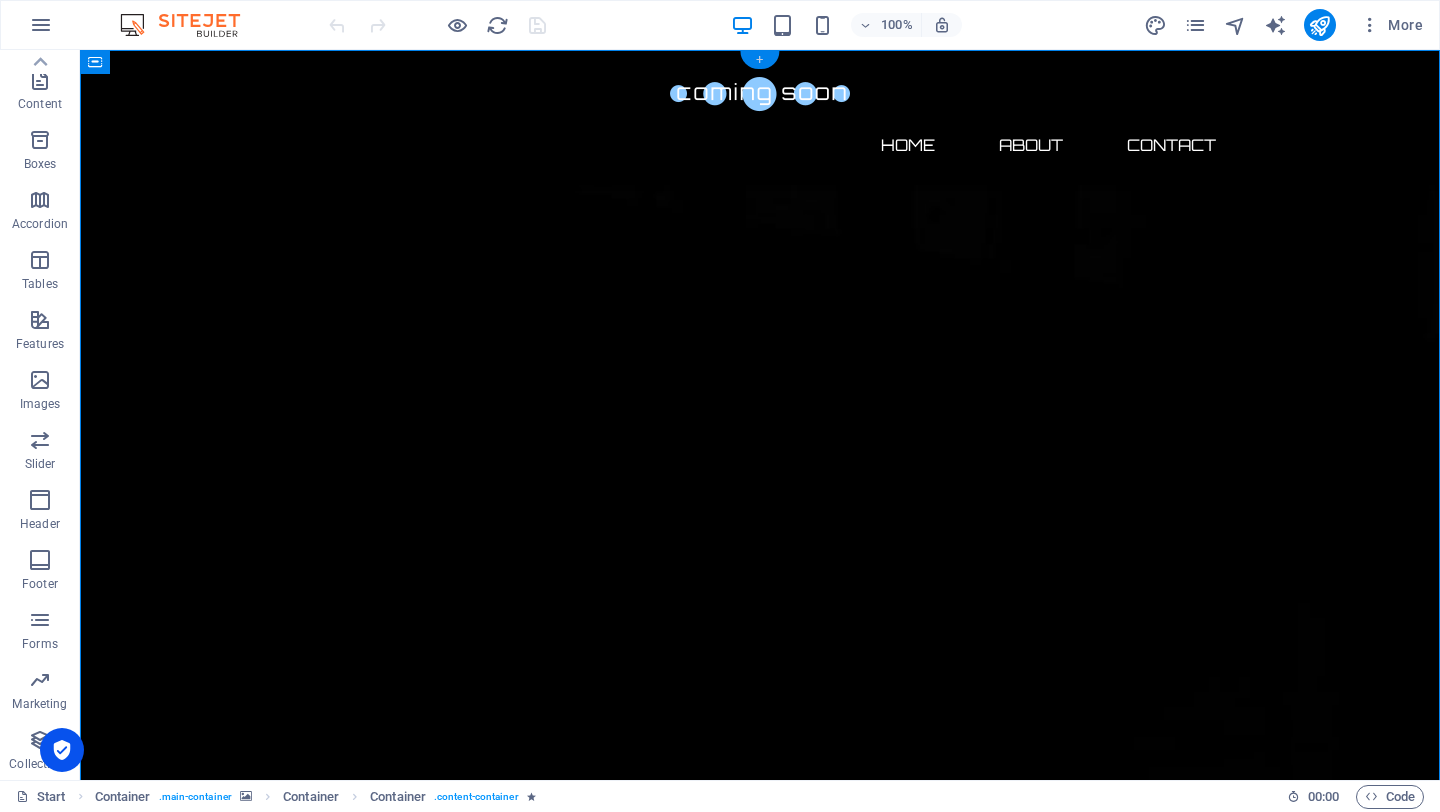 click on "+" at bounding box center [759, 60] 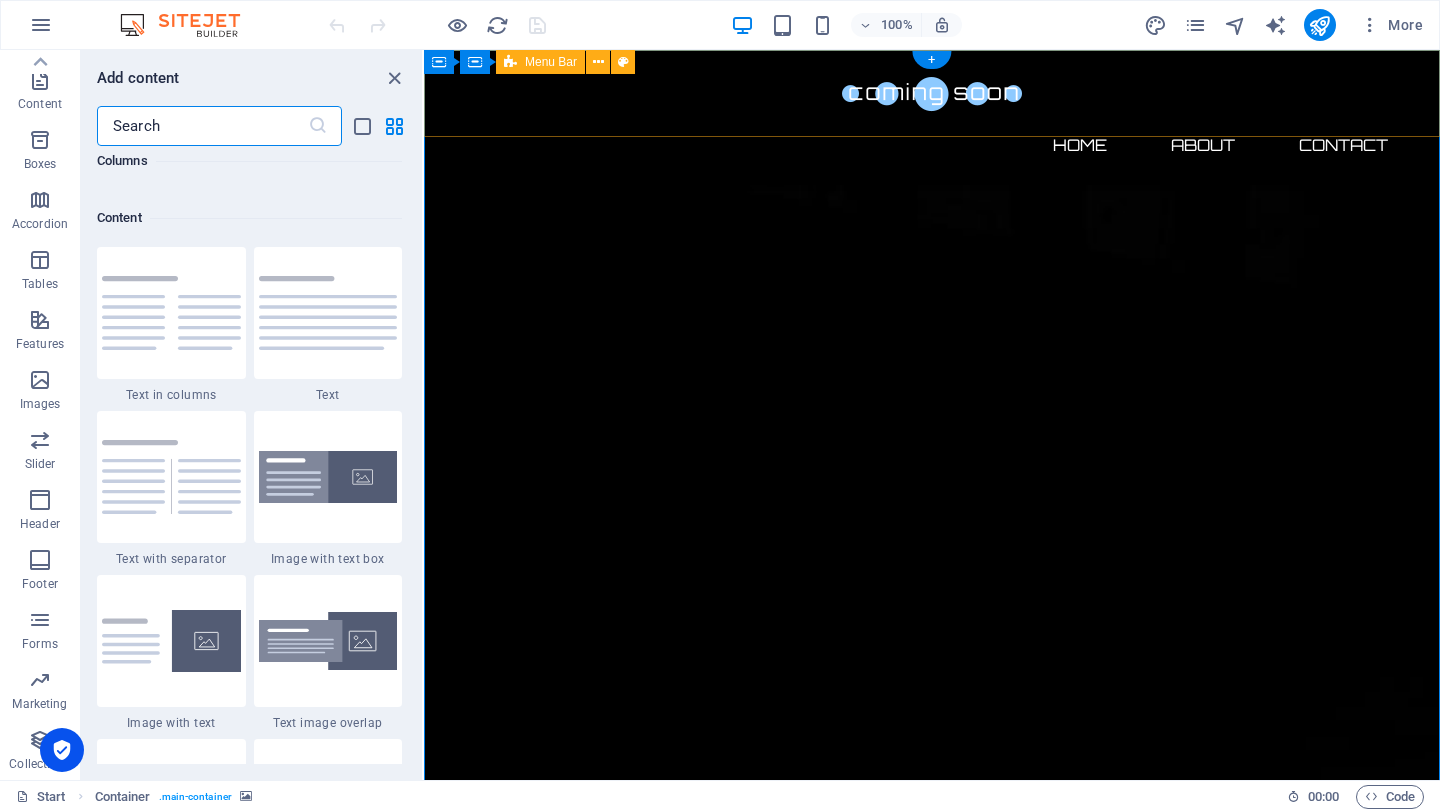 scroll, scrollTop: 3499, scrollLeft: 0, axis: vertical 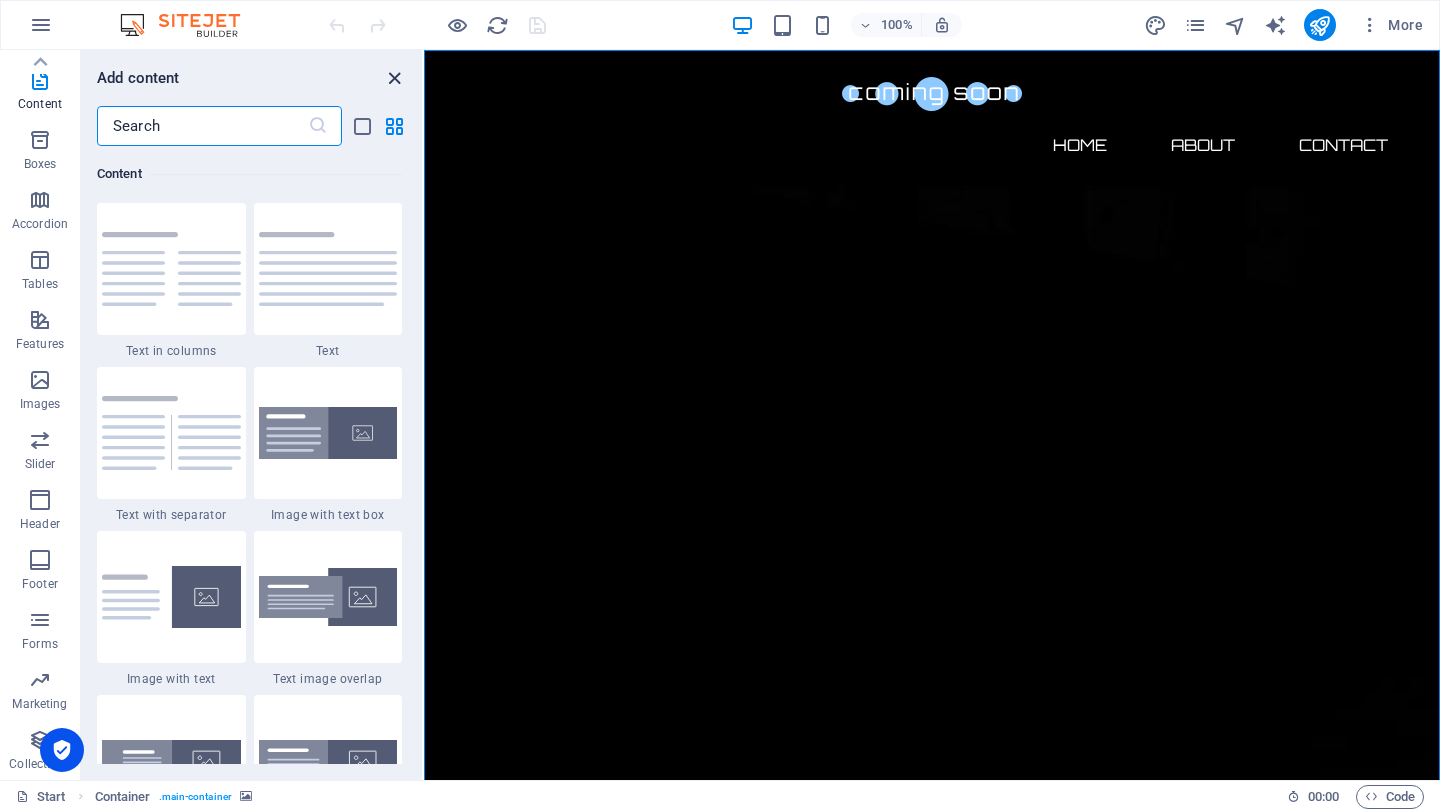 click at bounding box center (394, 78) 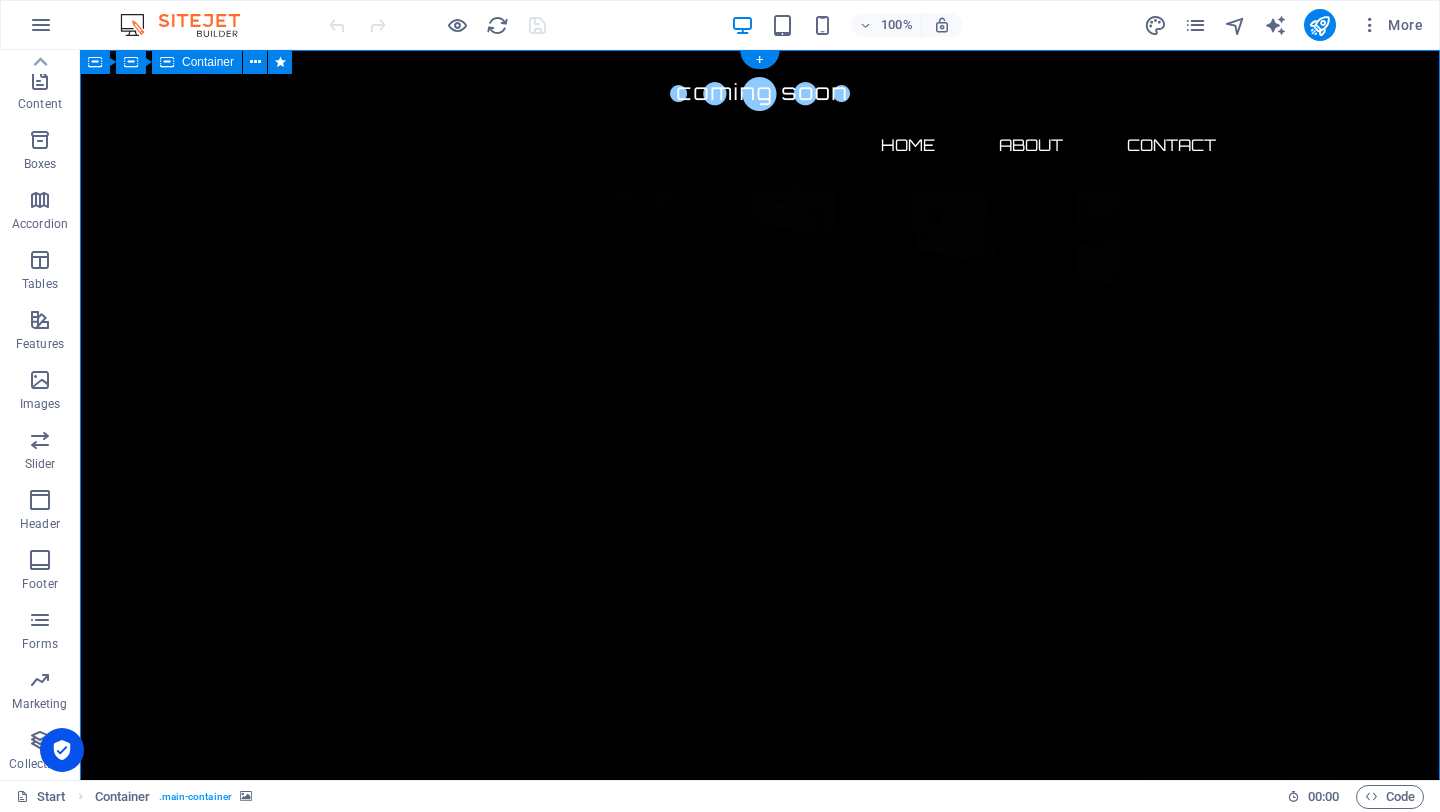 click on "The waiting is going to end soon... 0 Days 0 Hours 0 Minutes 0 Seconds Our website is under construction. We`ll be here soon with our new awesome site, subscribe to be notified.  Notify me   I have read and understand the privacy policy. Unreadable? Regenerate" at bounding box center (760, 2751) 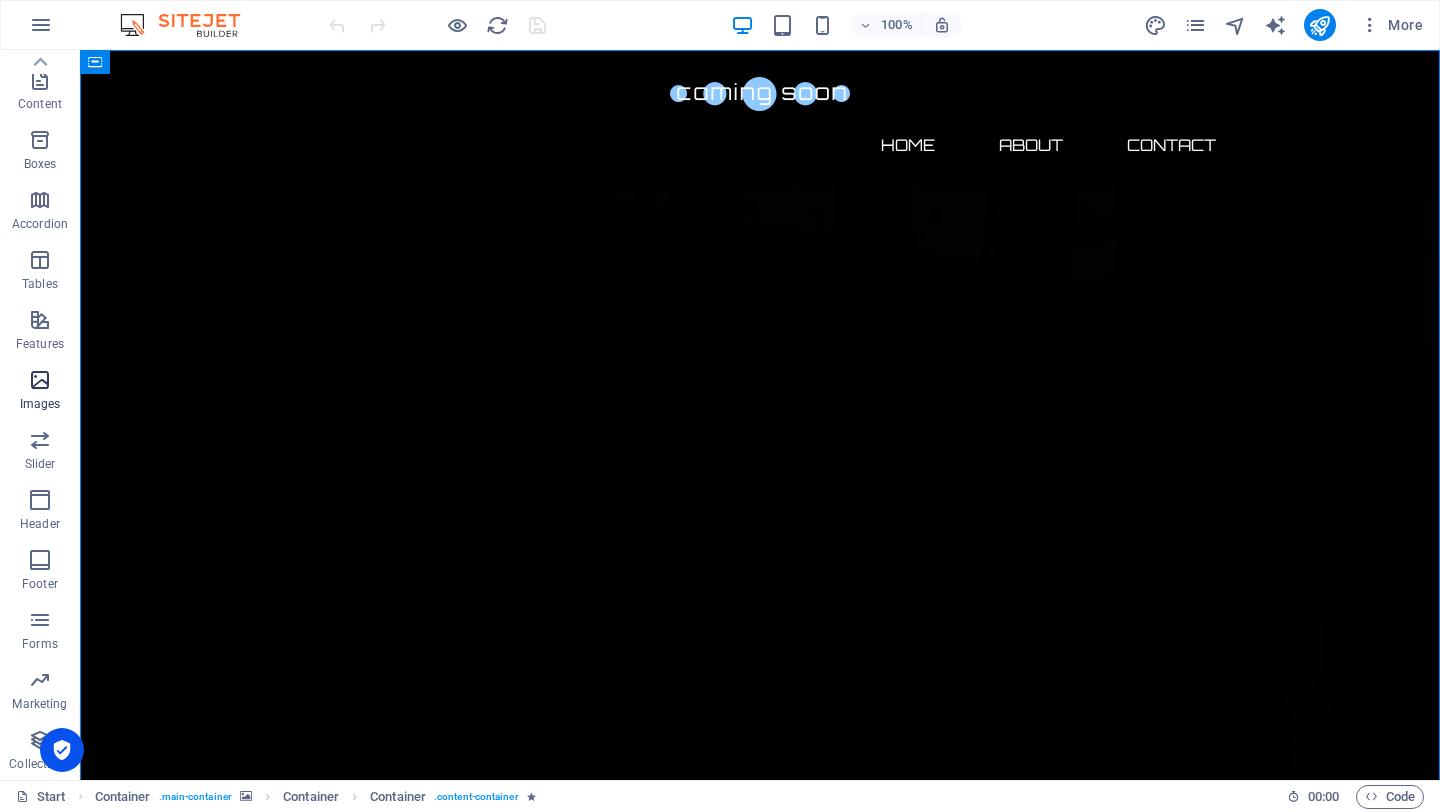 click at bounding box center (40, 380) 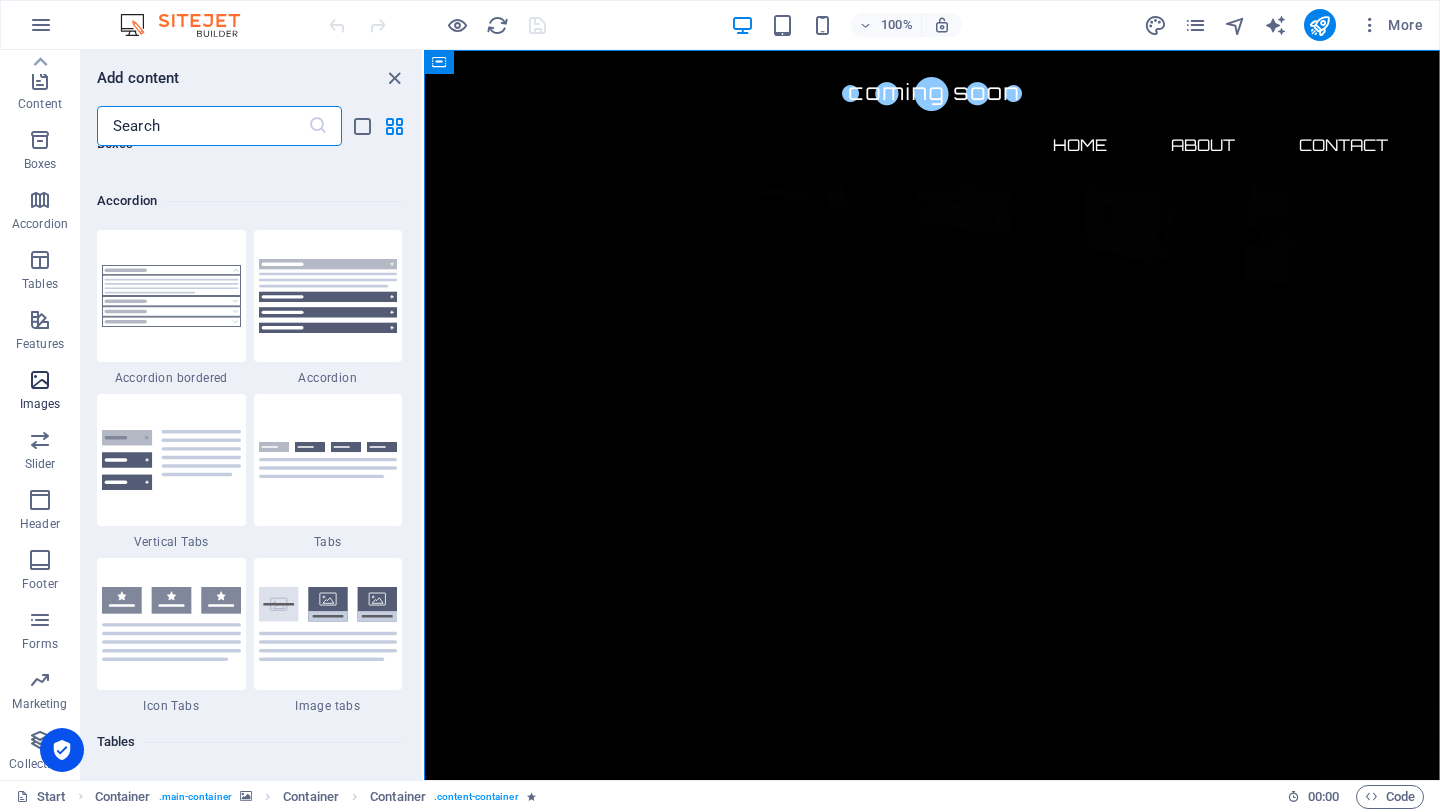 scroll, scrollTop: 9976, scrollLeft: 0, axis: vertical 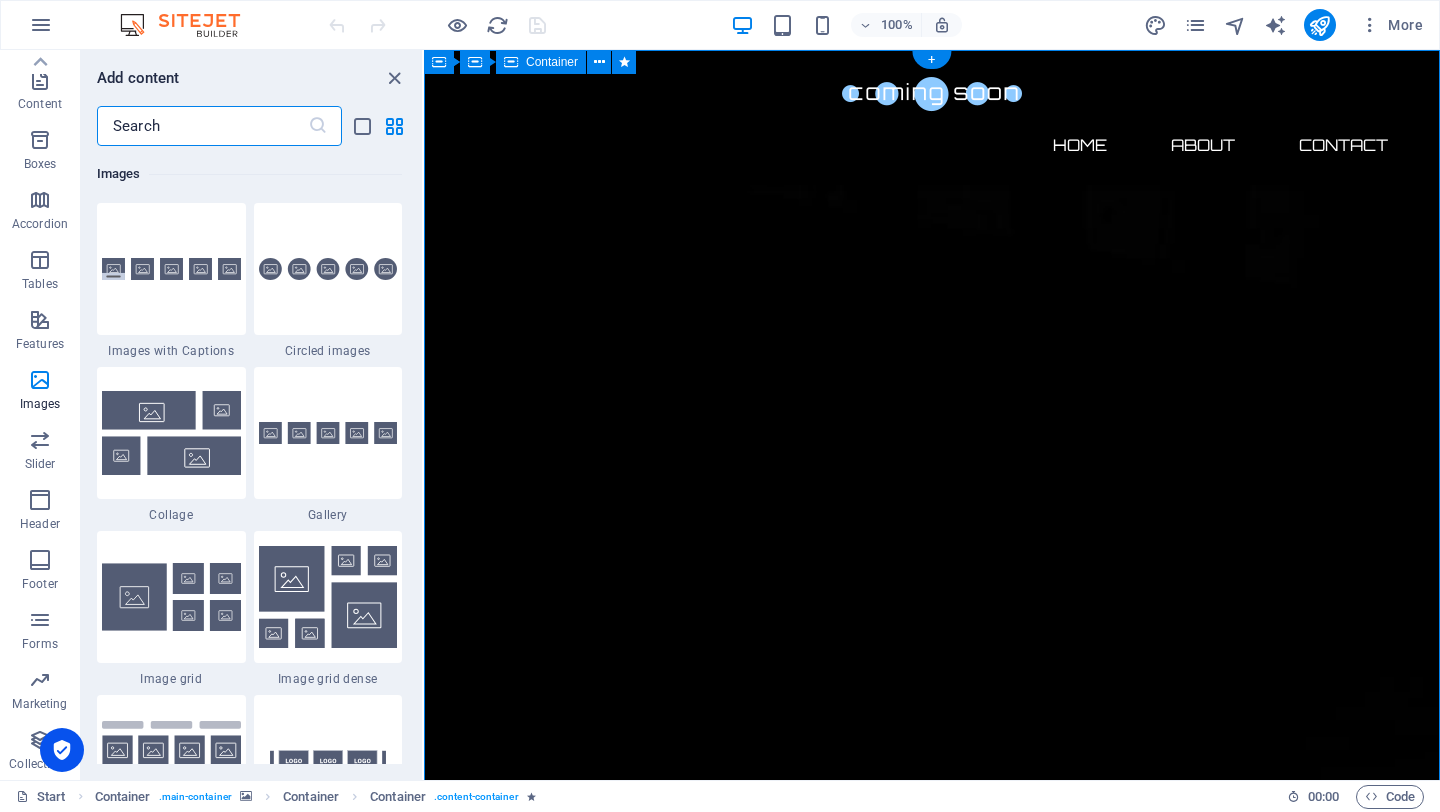 click on "The waiting is going to end soon... 0 Days 0 Hours 0 Minutes 0 Seconds Our website is under construction. We`ll be here soon with our new awesome site, subscribe to be notified.  Notify me   I have read and understand the privacy policy. Unreadable? Regenerate" at bounding box center (932, 2751) 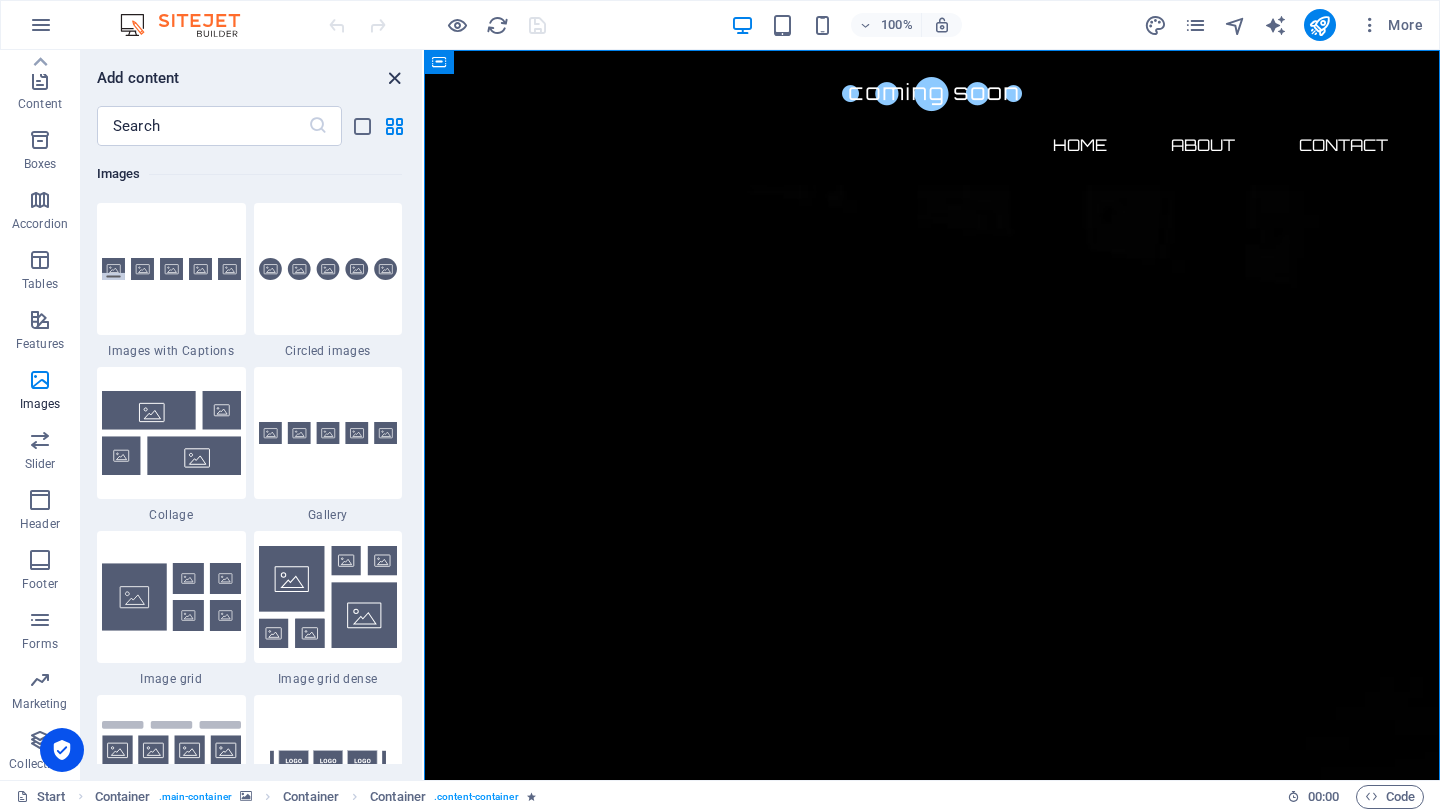click at bounding box center (394, 78) 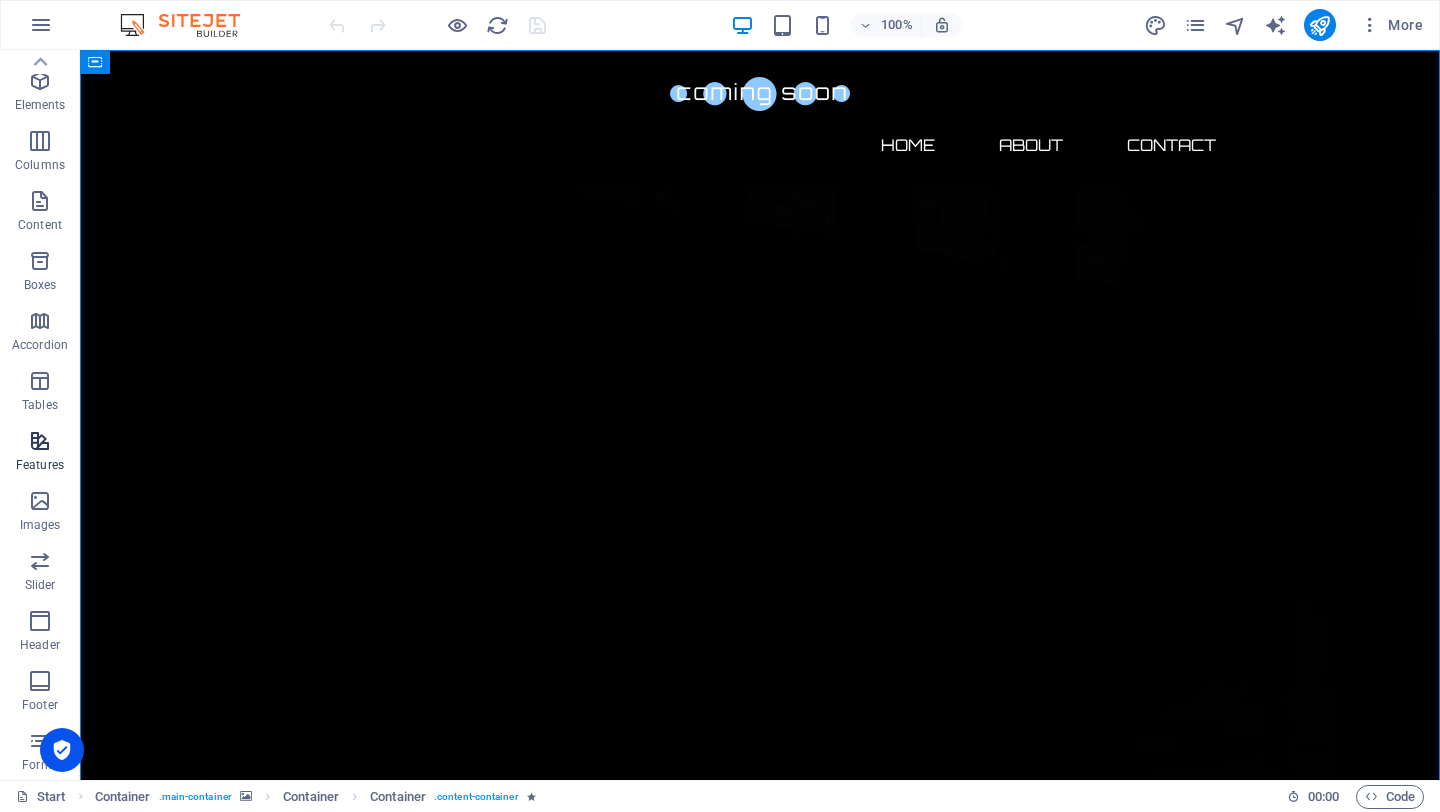 scroll, scrollTop: 0, scrollLeft: 0, axis: both 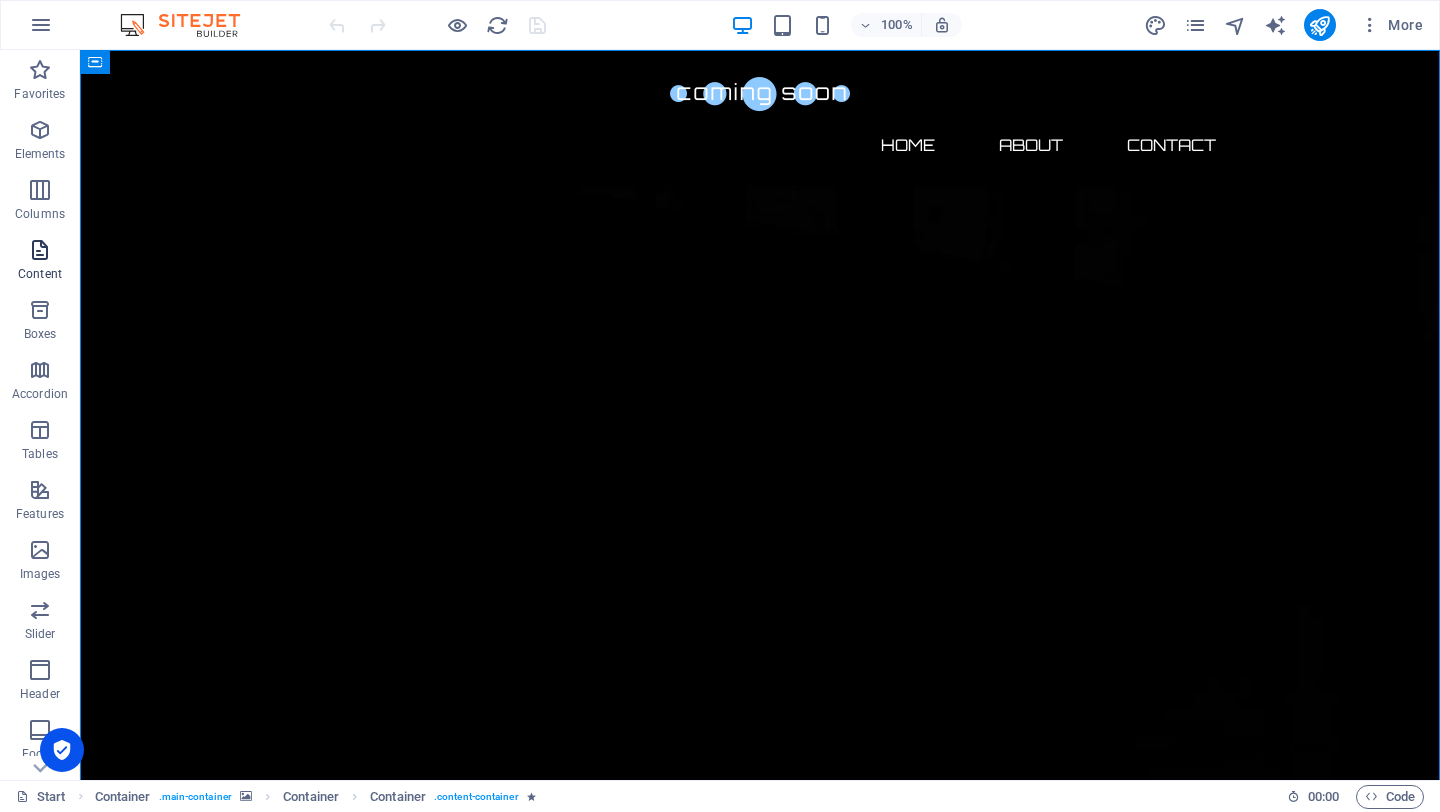 click at bounding box center (40, 250) 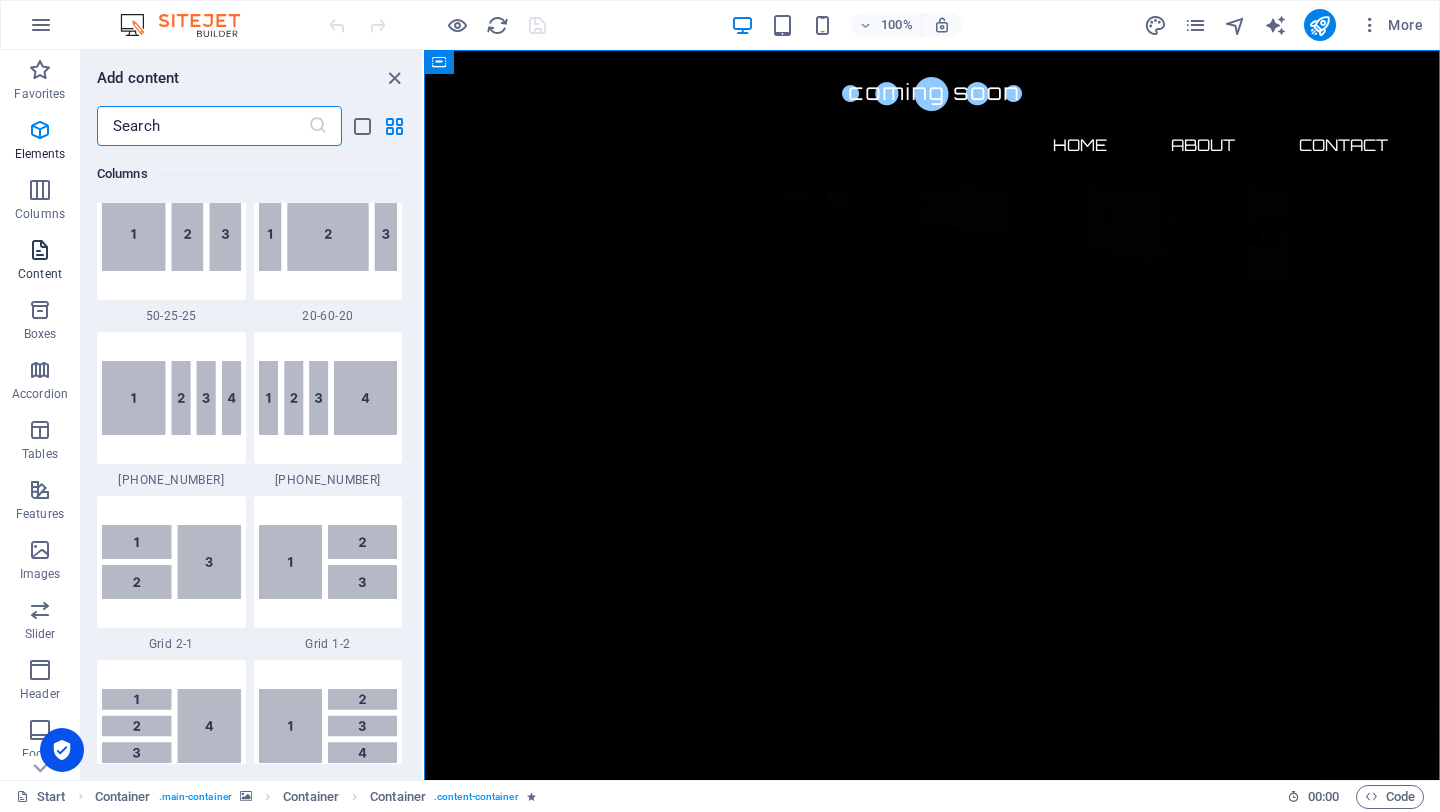 scroll, scrollTop: 3499, scrollLeft: 0, axis: vertical 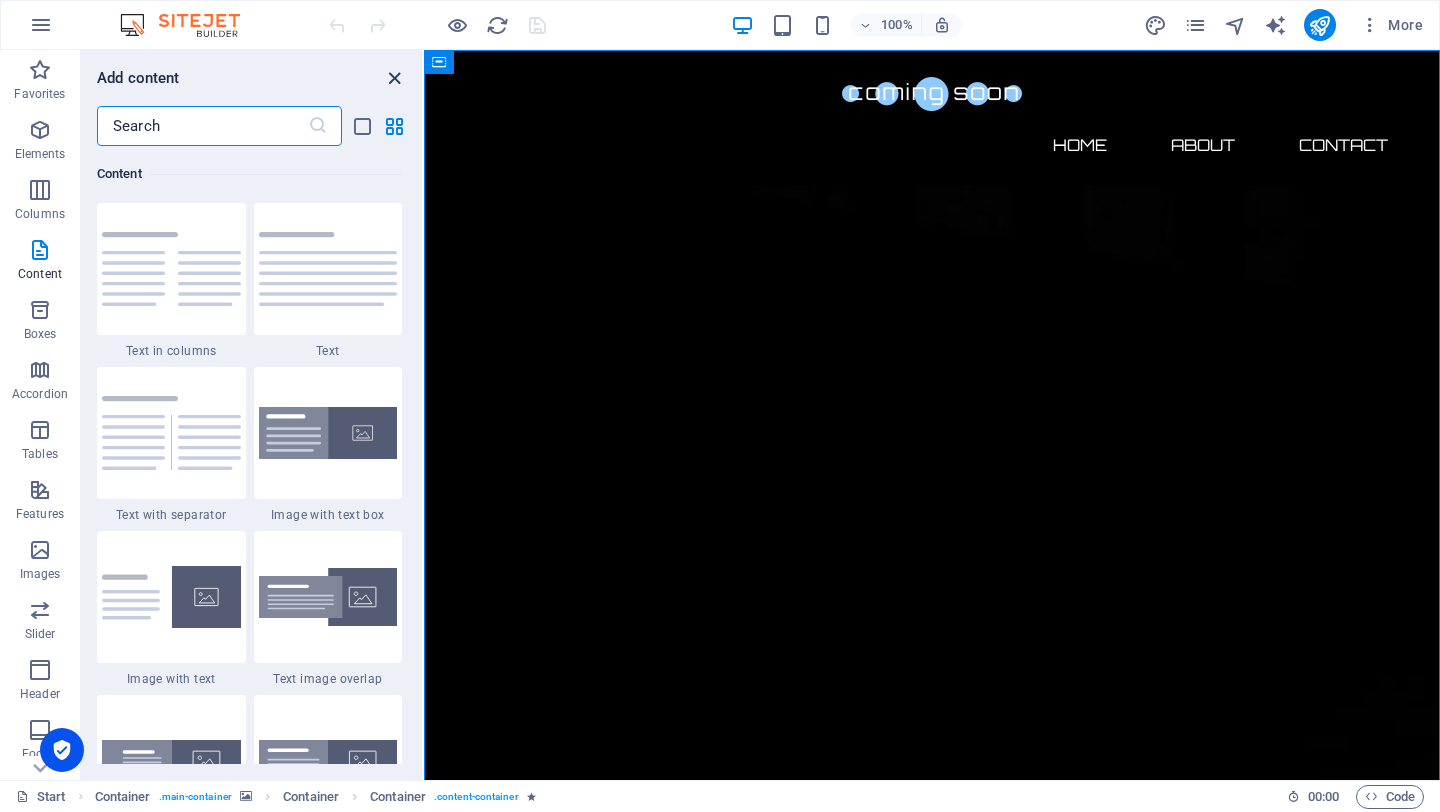 click at bounding box center (394, 78) 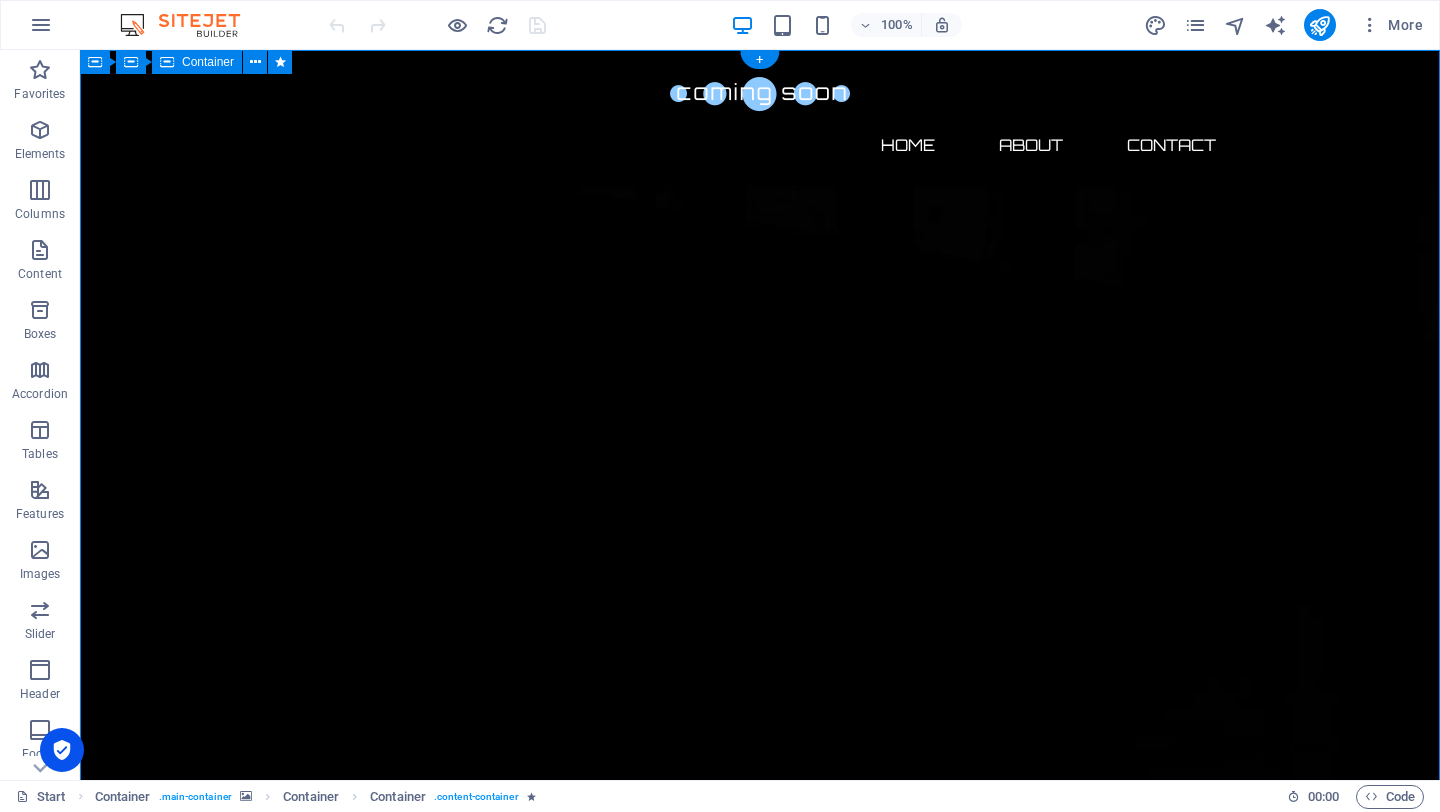 click on "The waiting is going to end soon... 0 Days 0 Hours 0 Minutes 0 Seconds Our website is under construction. We`ll be here soon with our new awesome site, subscribe to be notified.  Notify me   I have read and understand the privacy policy. Unreadable? Regenerate" at bounding box center (760, 2751) 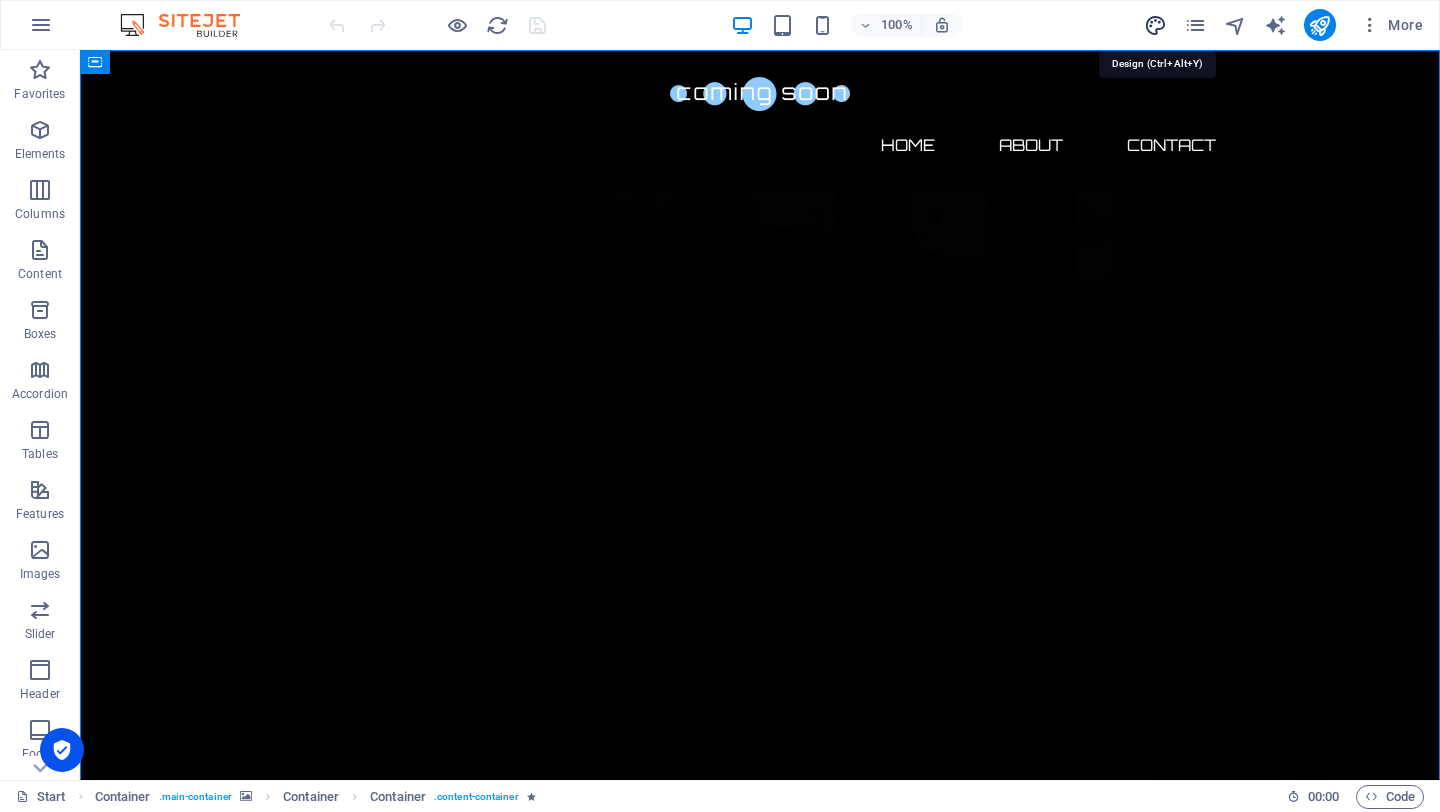 click at bounding box center [1155, 25] 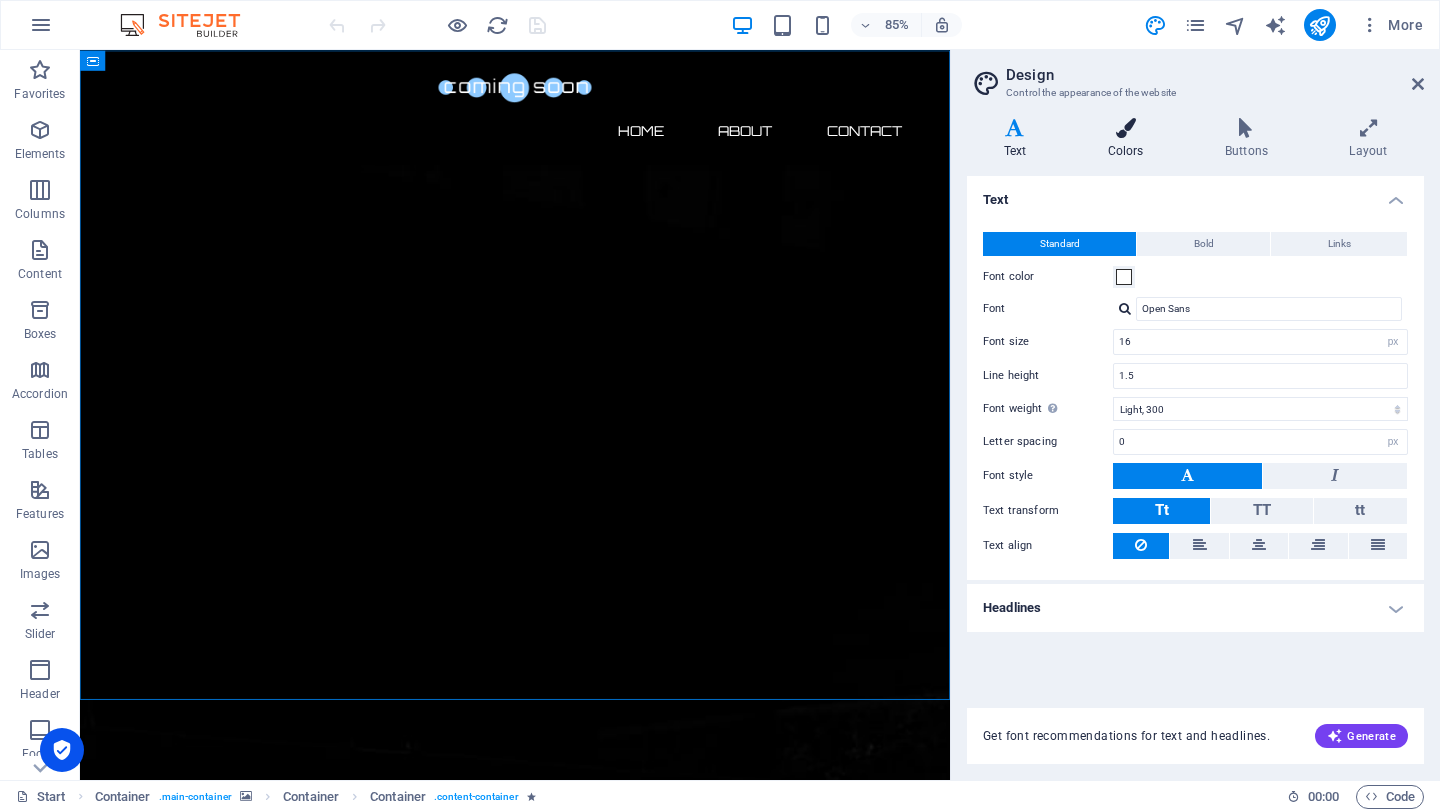click on "Colors" at bounding box center [1129, 139] 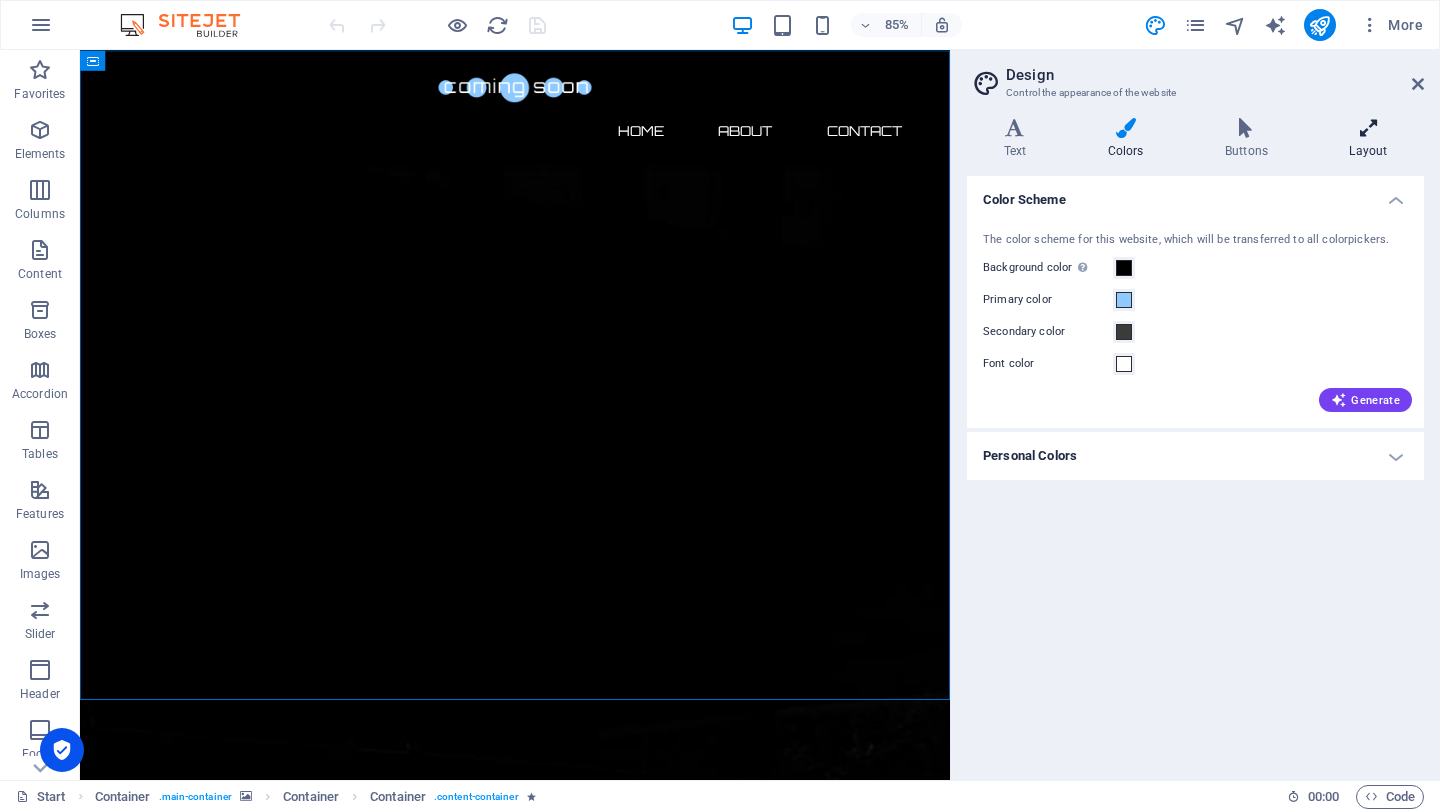 click on "Layout" at bounding box center [1368, 139] 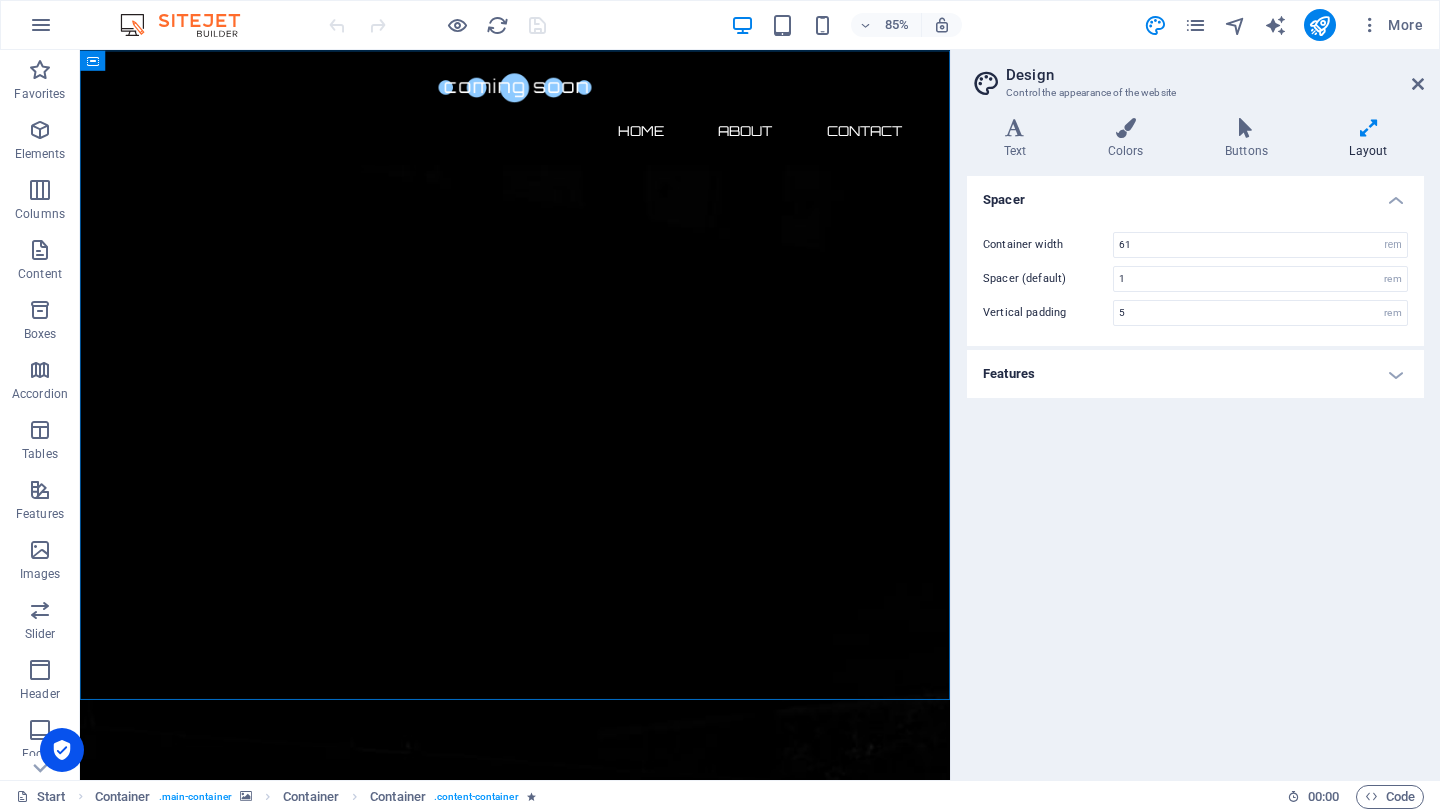 click on "Features" at bounding box center (1195, 374) 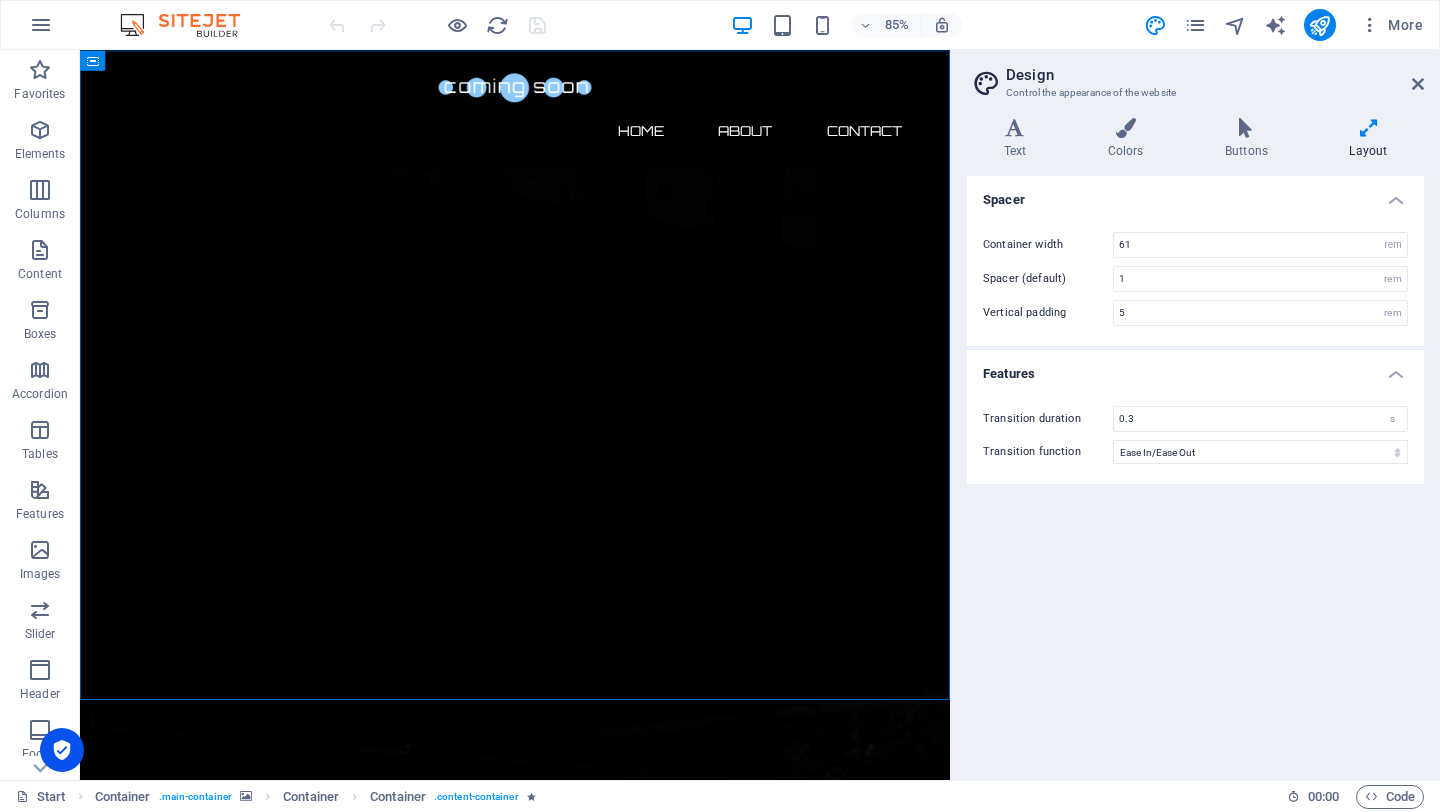 click on "Features" at bounding box center [1195, 368] 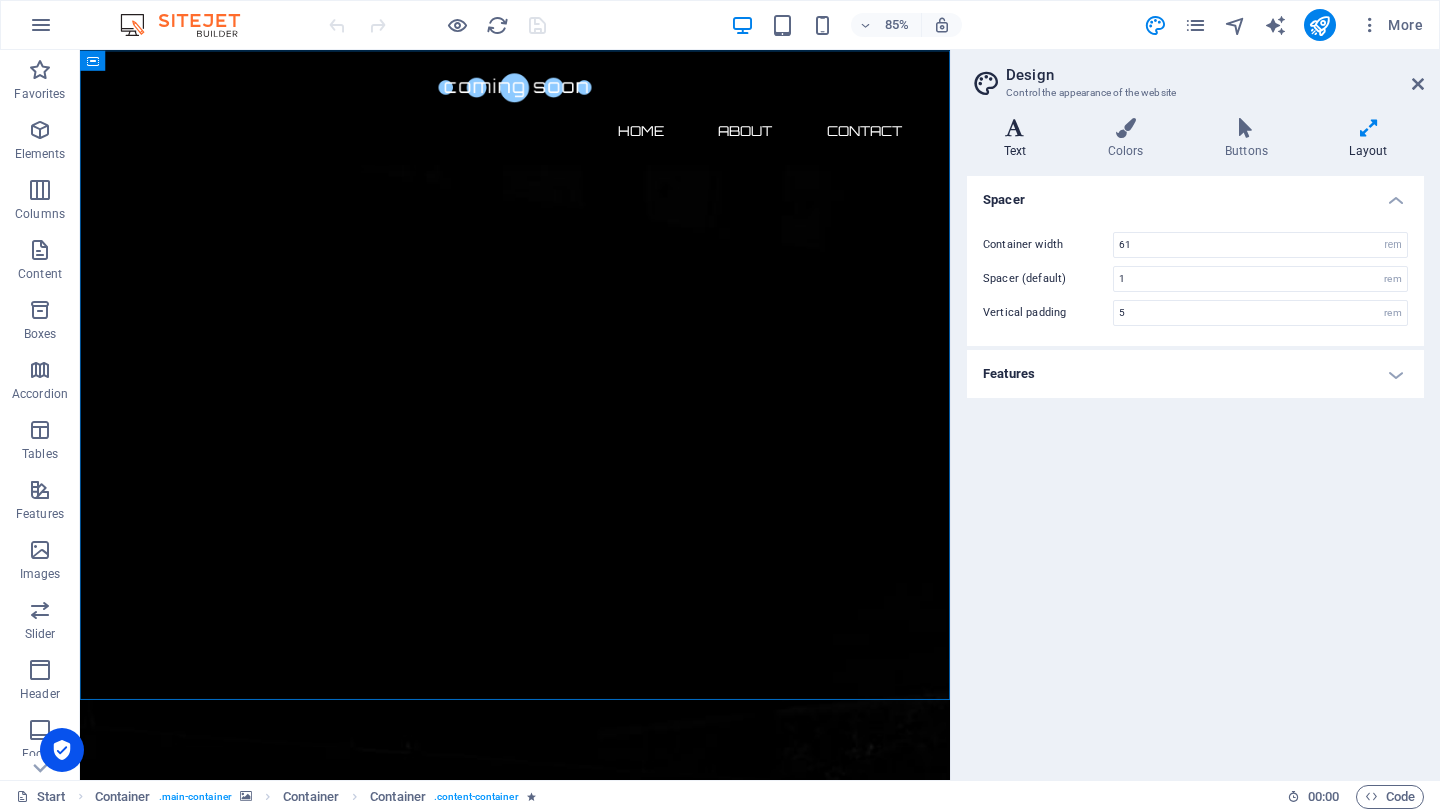 click at bounding box center (1015, 128) 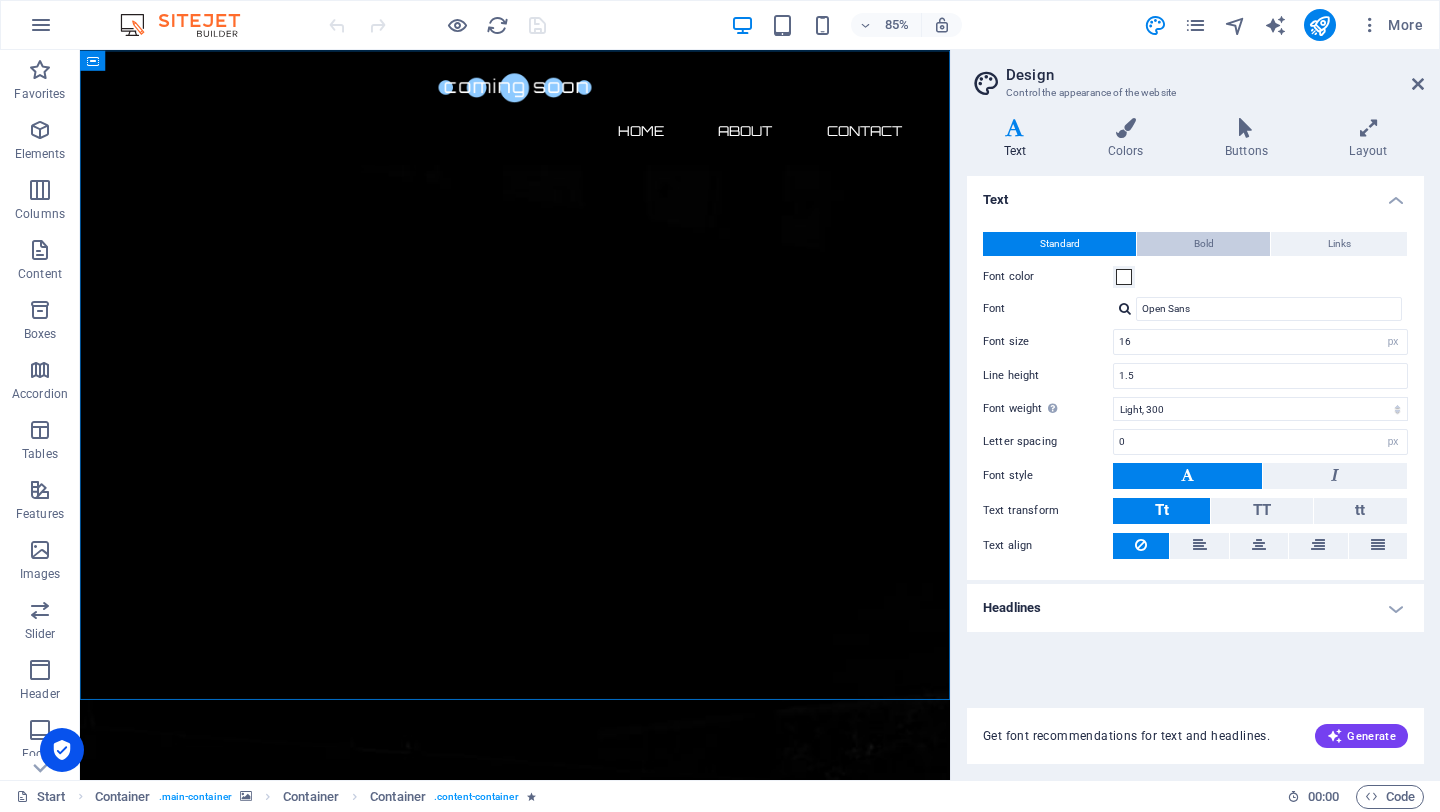 click on "Bold" at bounding box center [1203, 244] 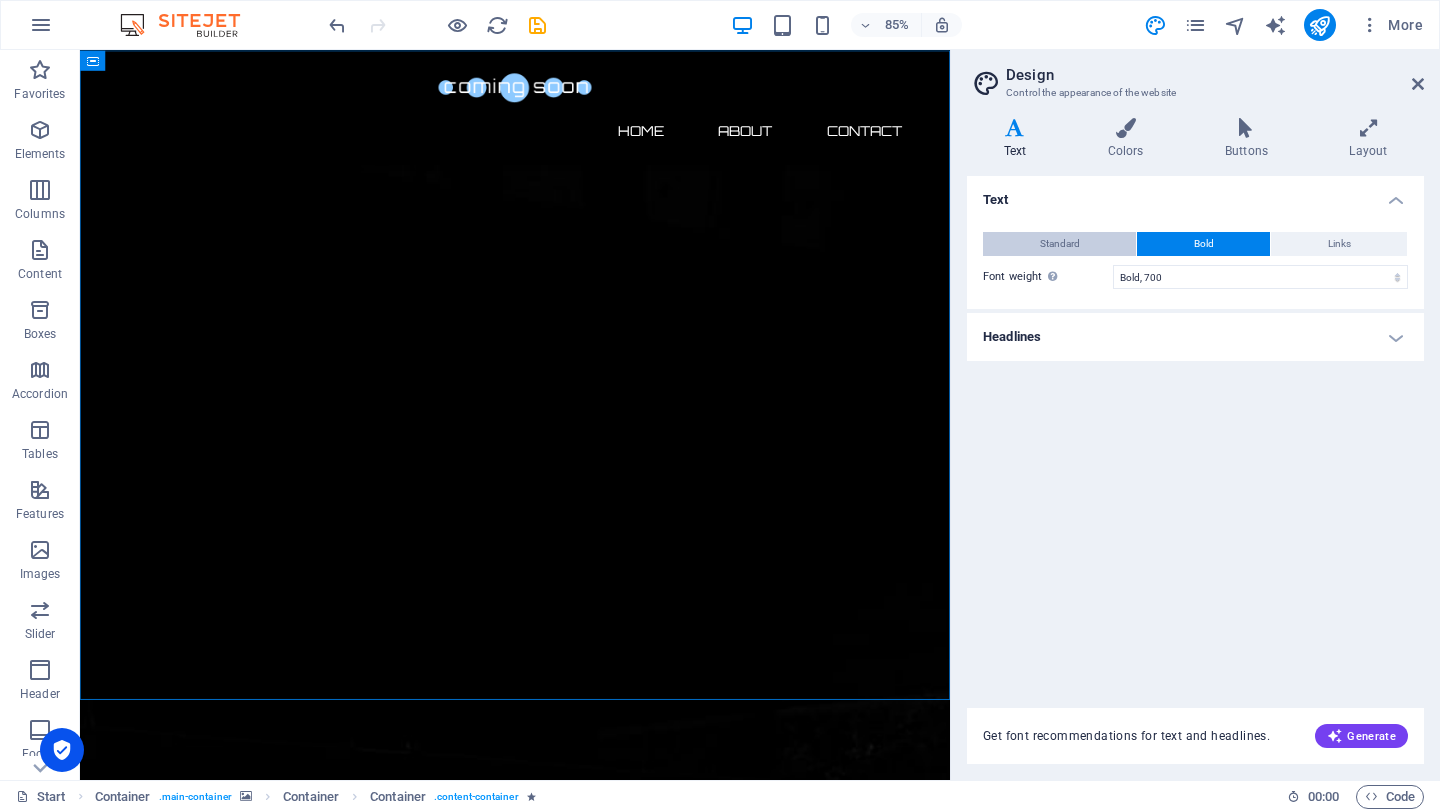 click on "Standard" at bounding box center (1059, 244) 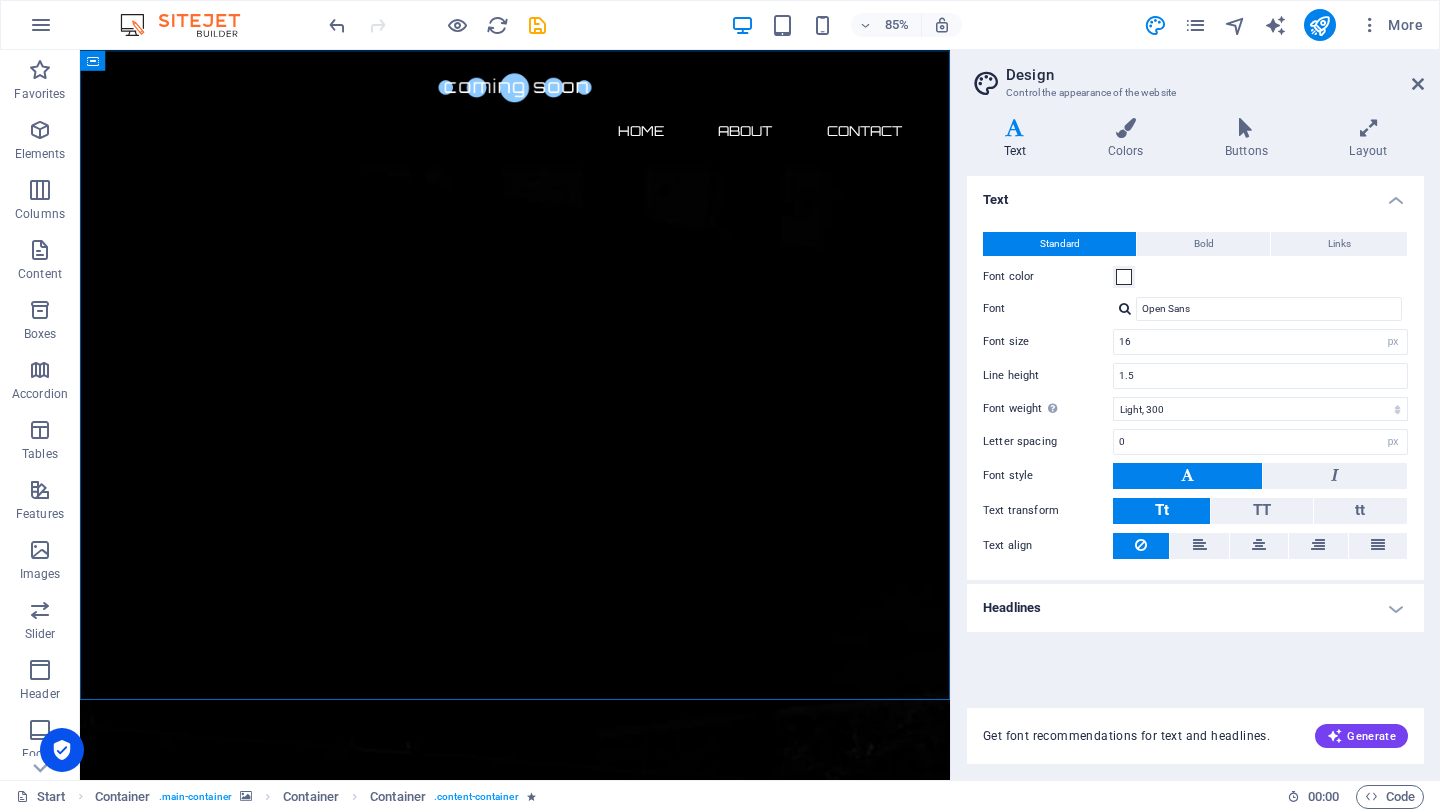 click on "Design" at bounding box center (1215, 75) 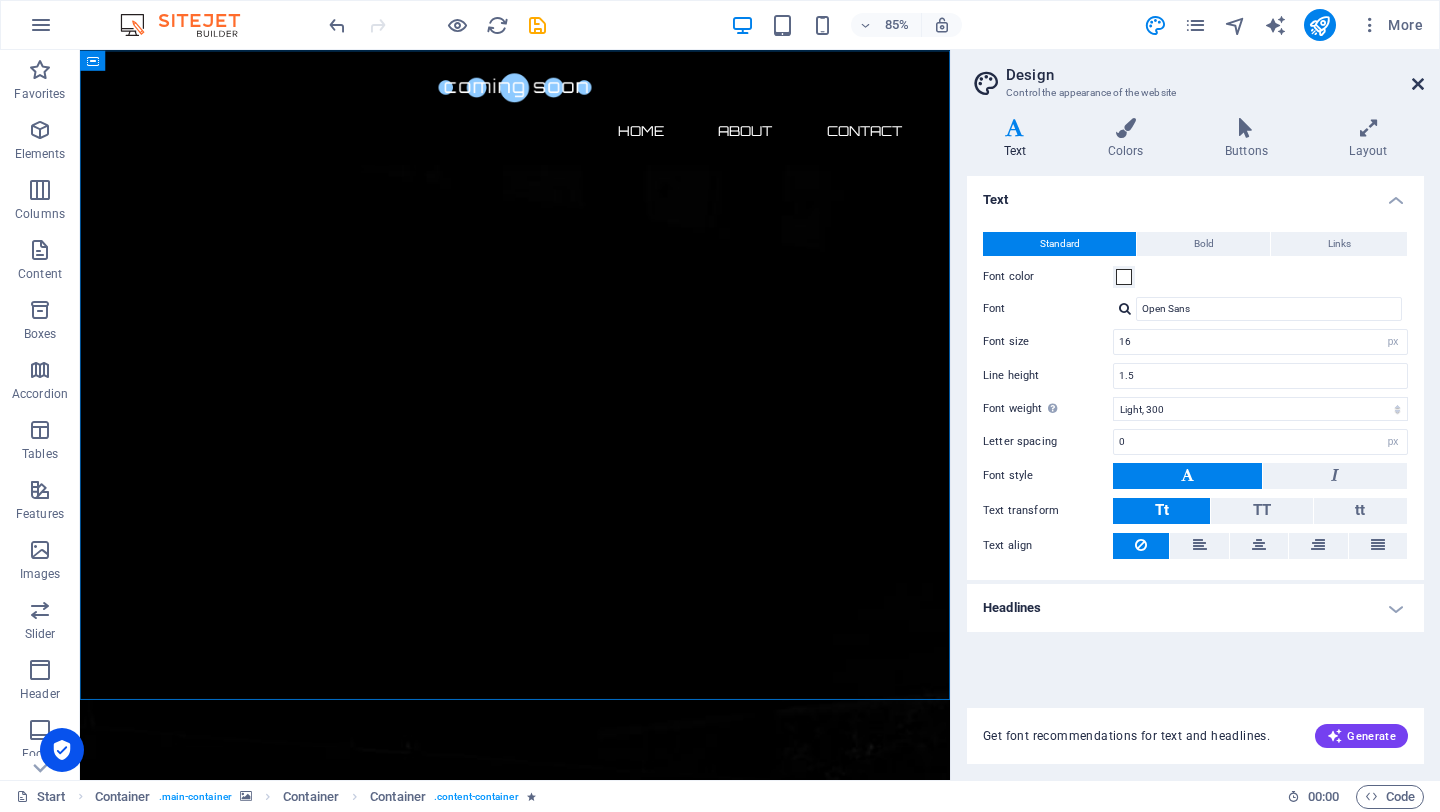 click at bounding box center (1418, 84) 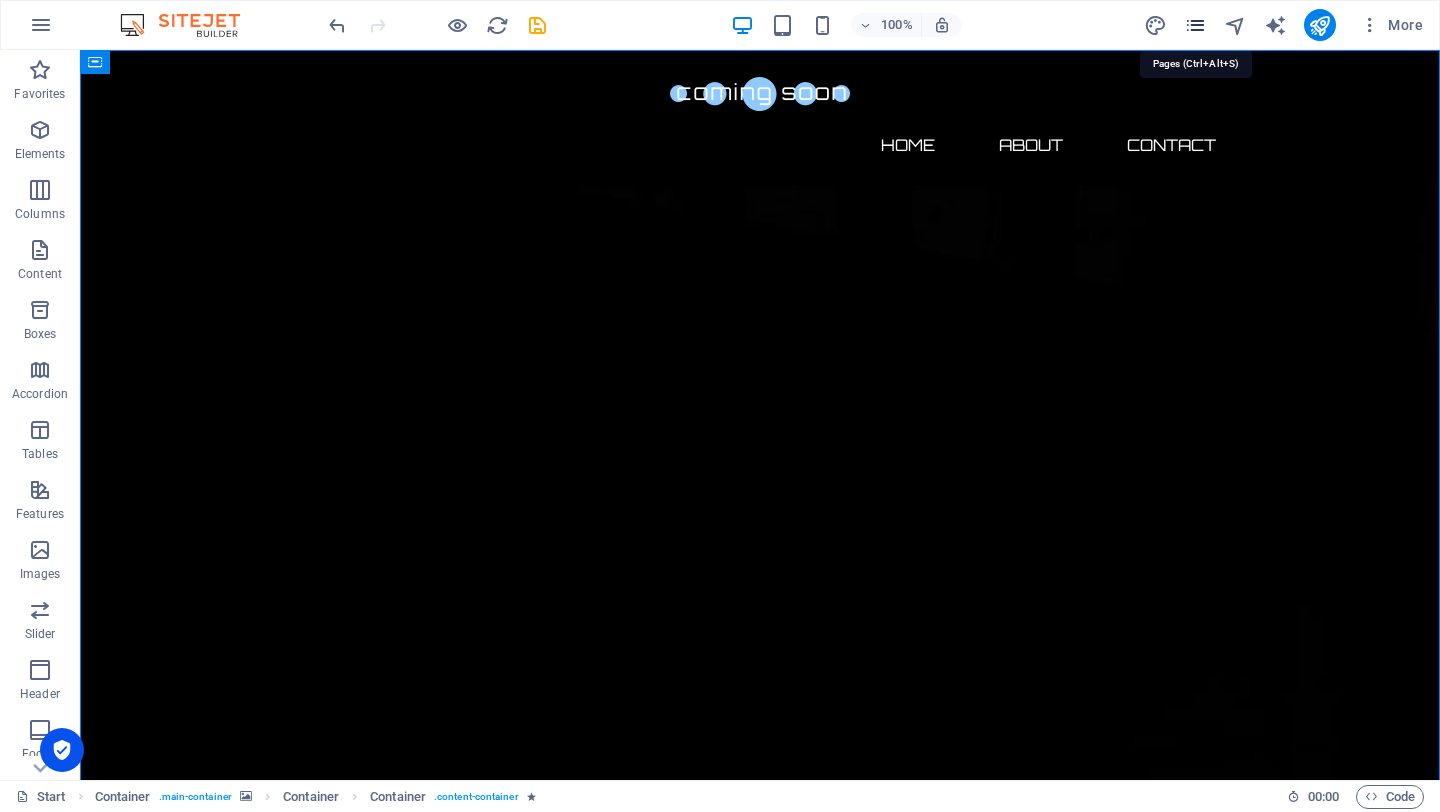 click at bounding box center [1195, 25] 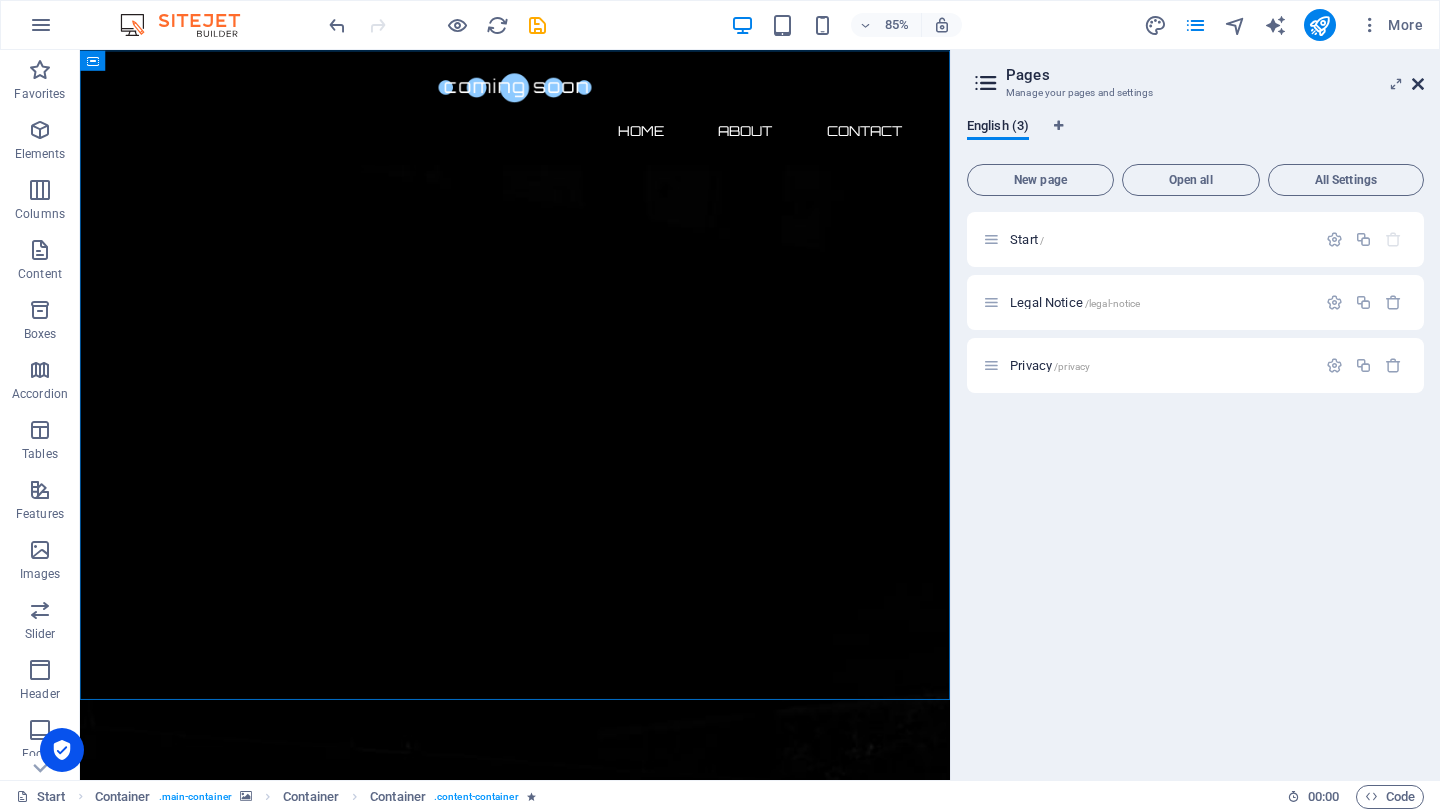 click at bounding box center [1418, 84] 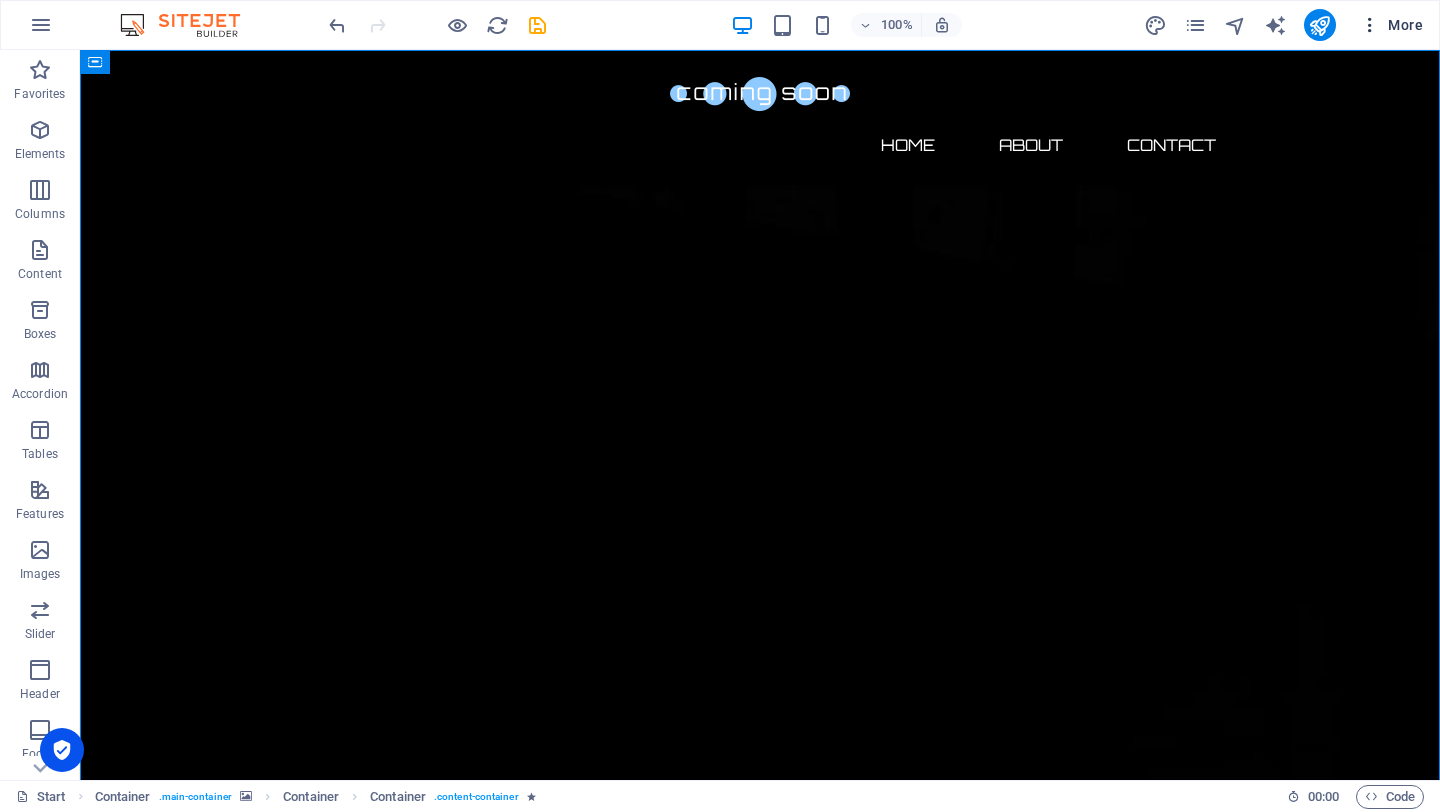 click at bounding box center (1370, 25) 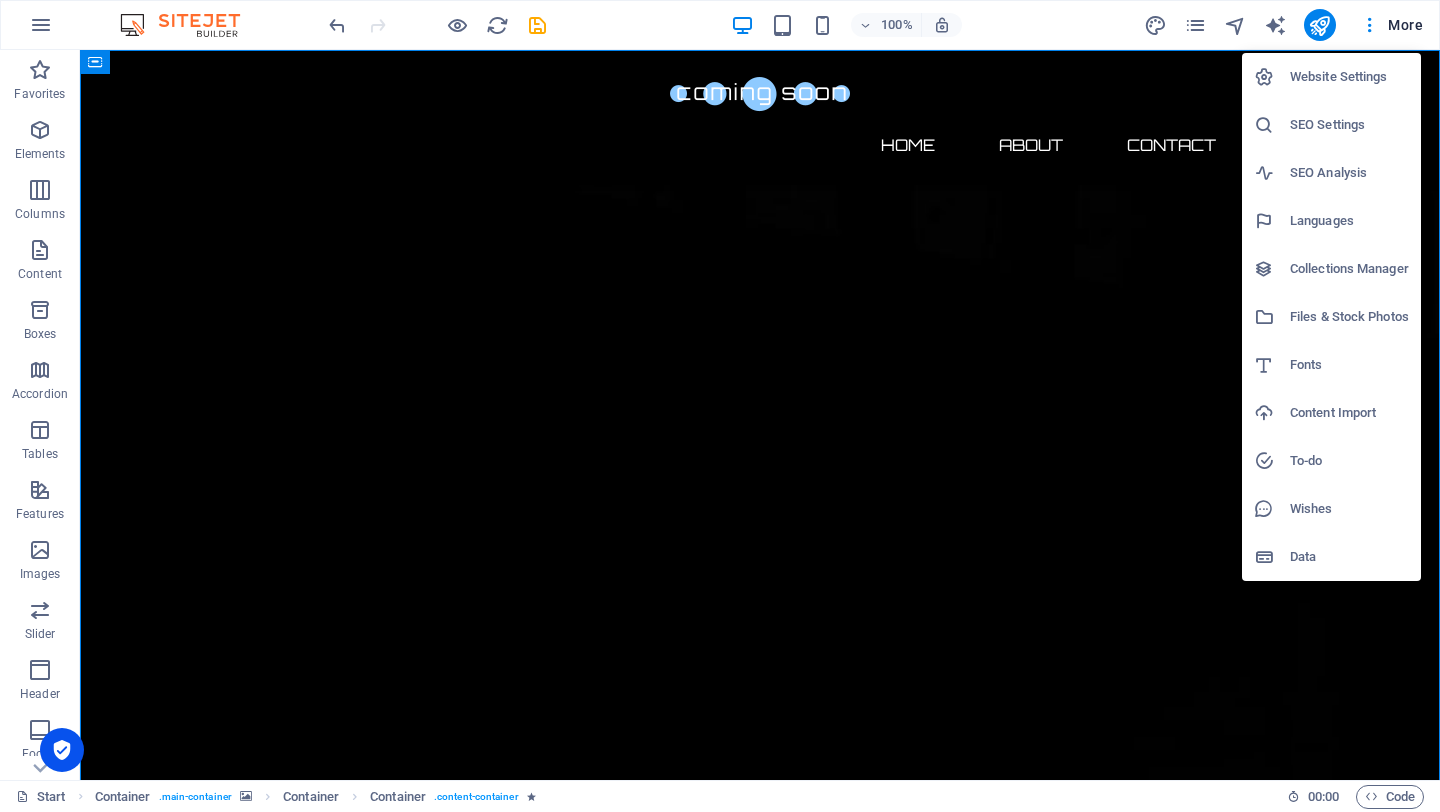 click at bounding box center [720, 406] 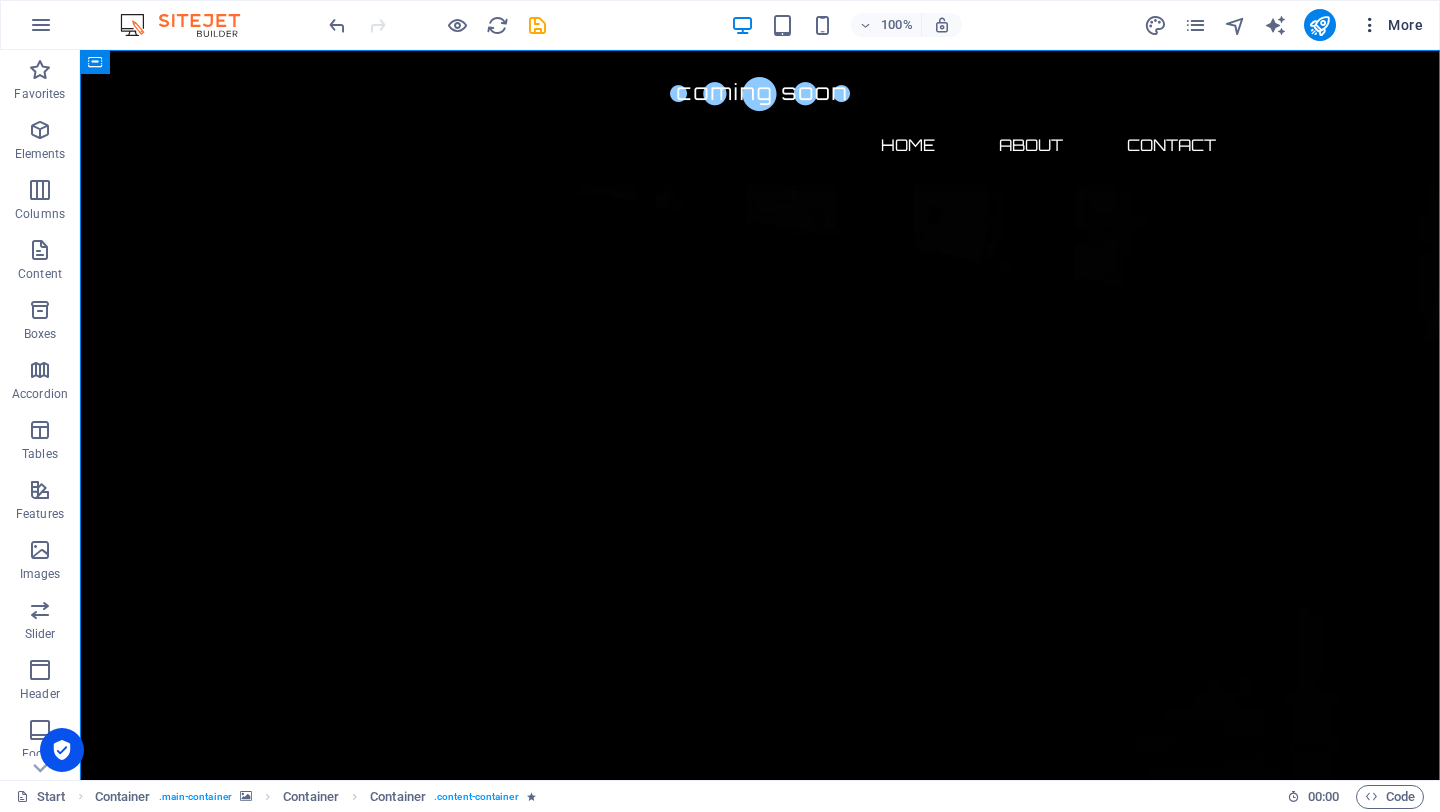 click on "More" at bounding box center [1391, 25] 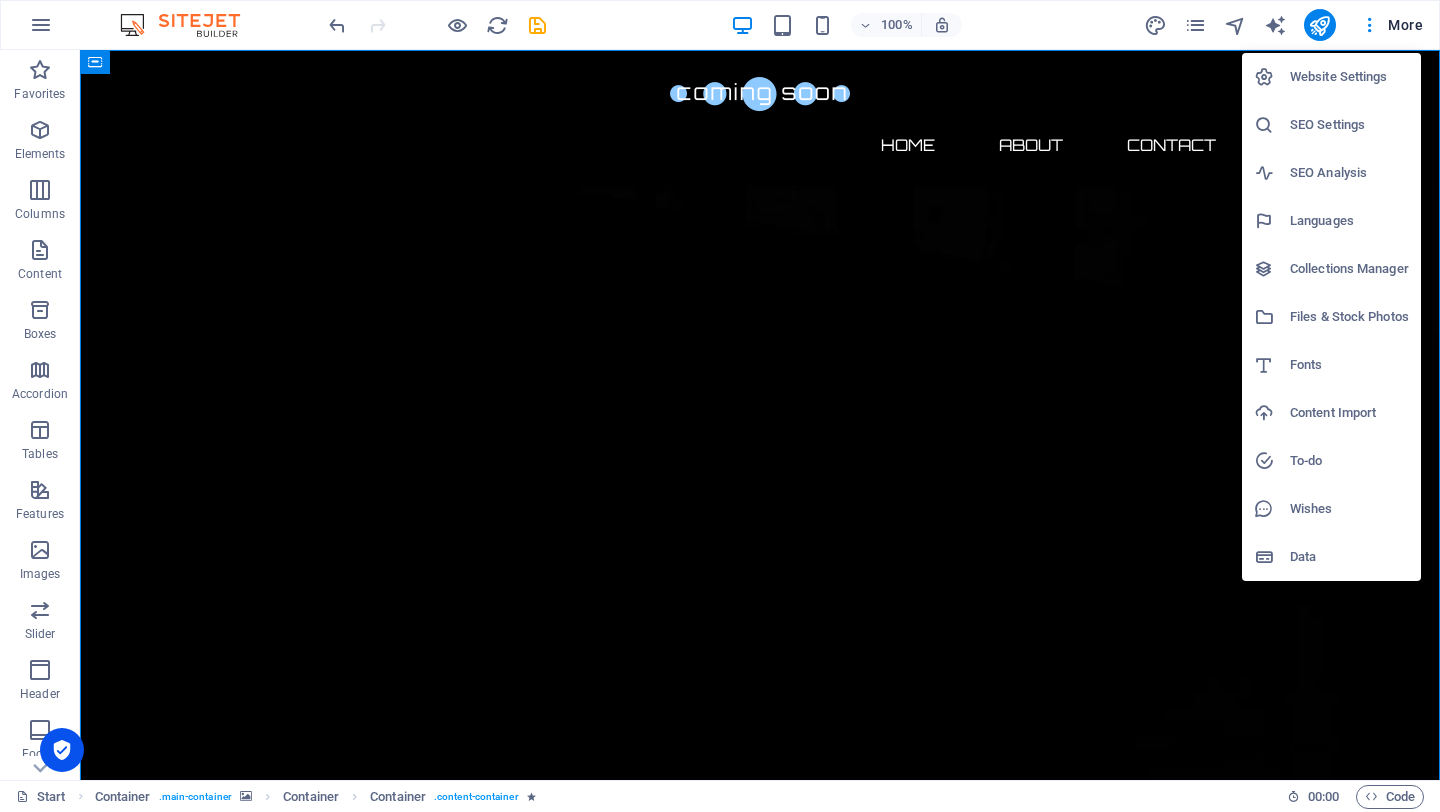 click on "Website Settings" at bounding box center [1349, 77] 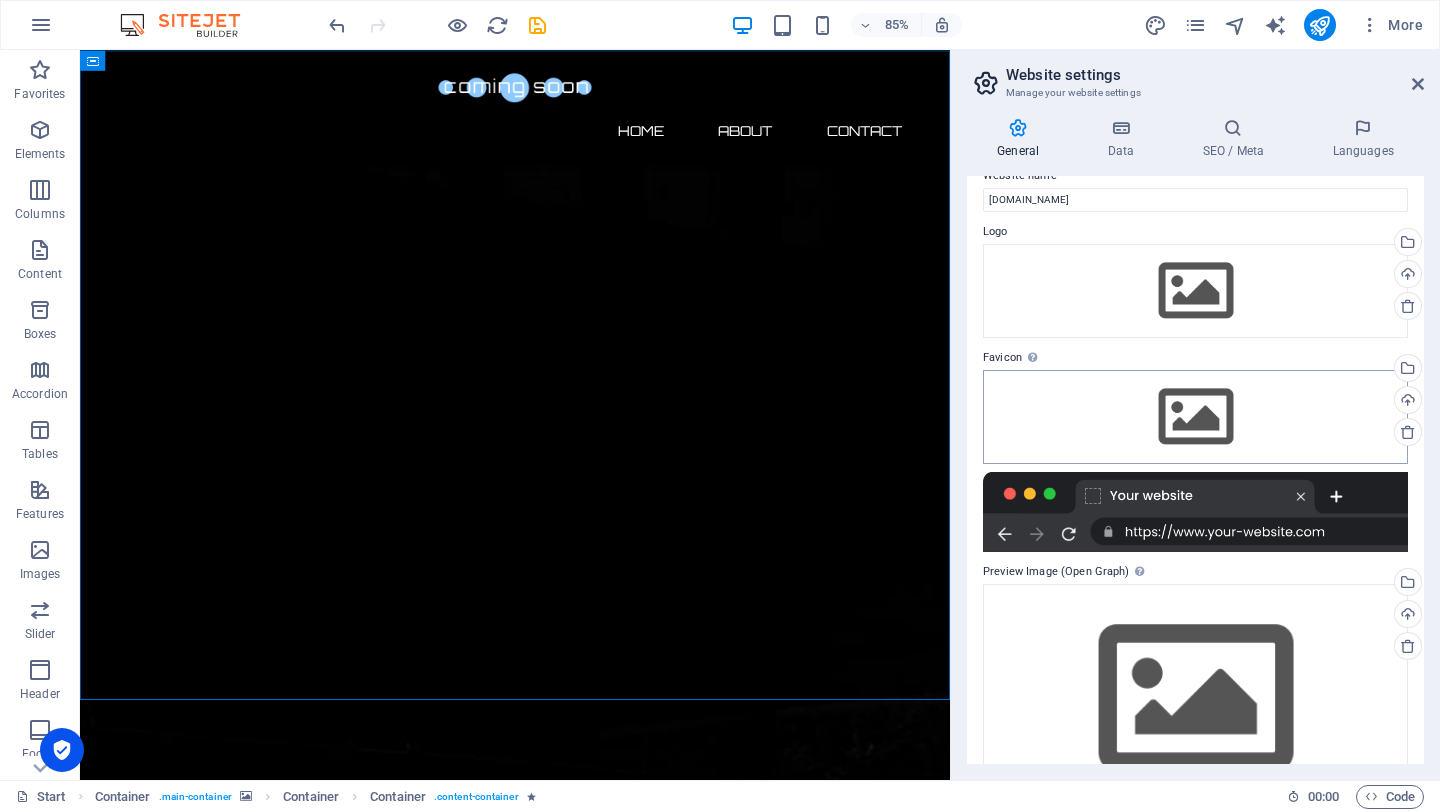 scroll, scrollTop: 0, scrollLeft: 0, axis: both 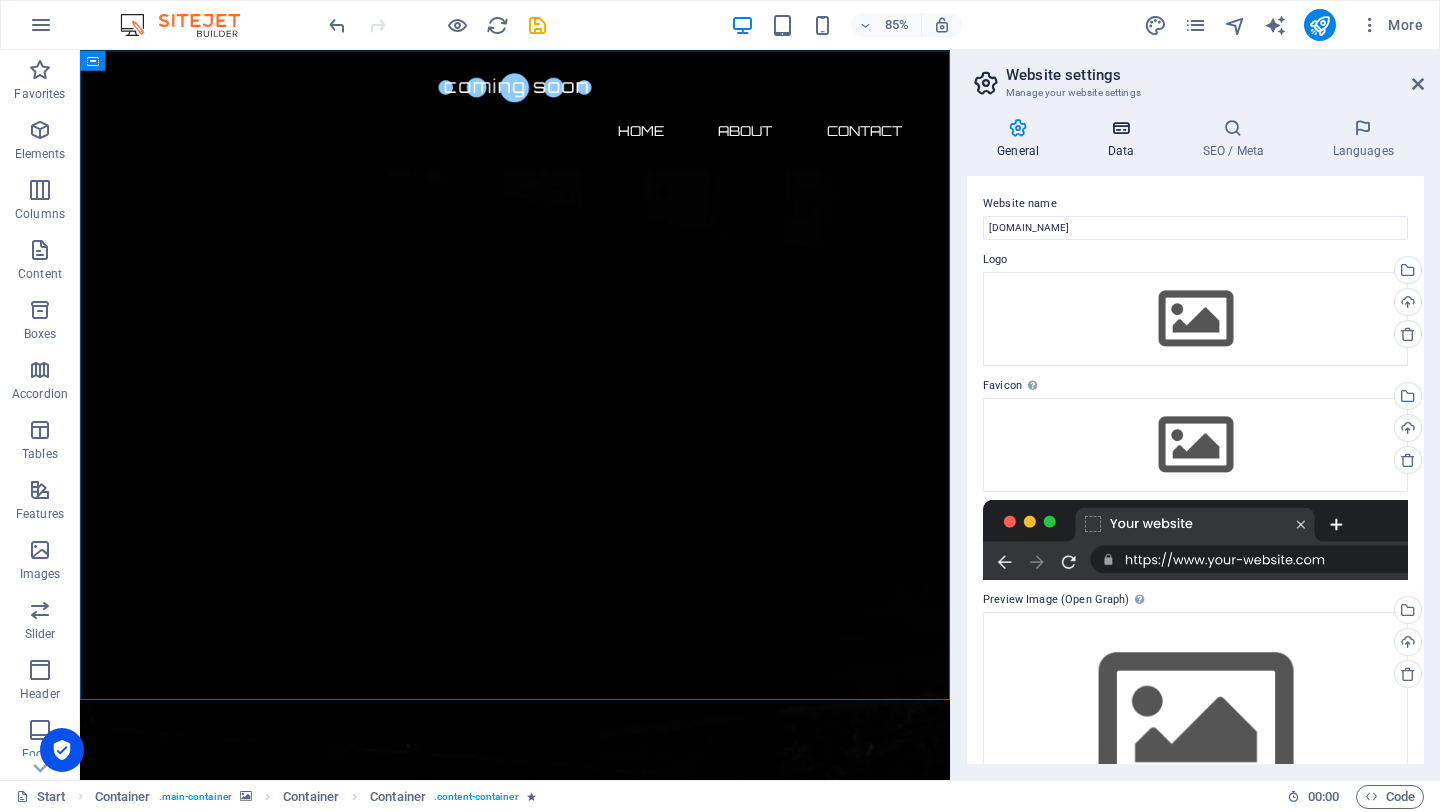 click on "Data" at bounding box center [1124, 139] 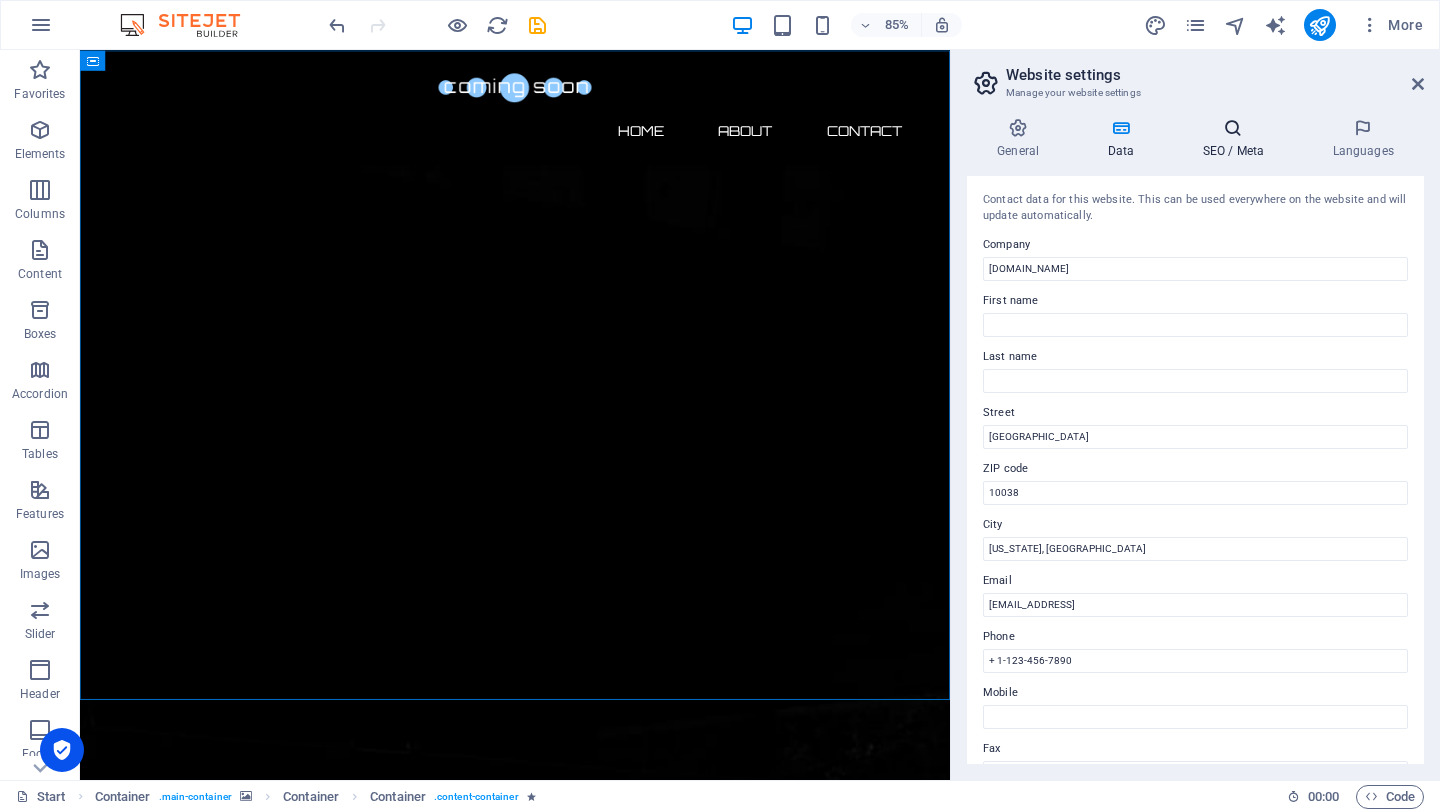 click at bounding box center [1233, 128] 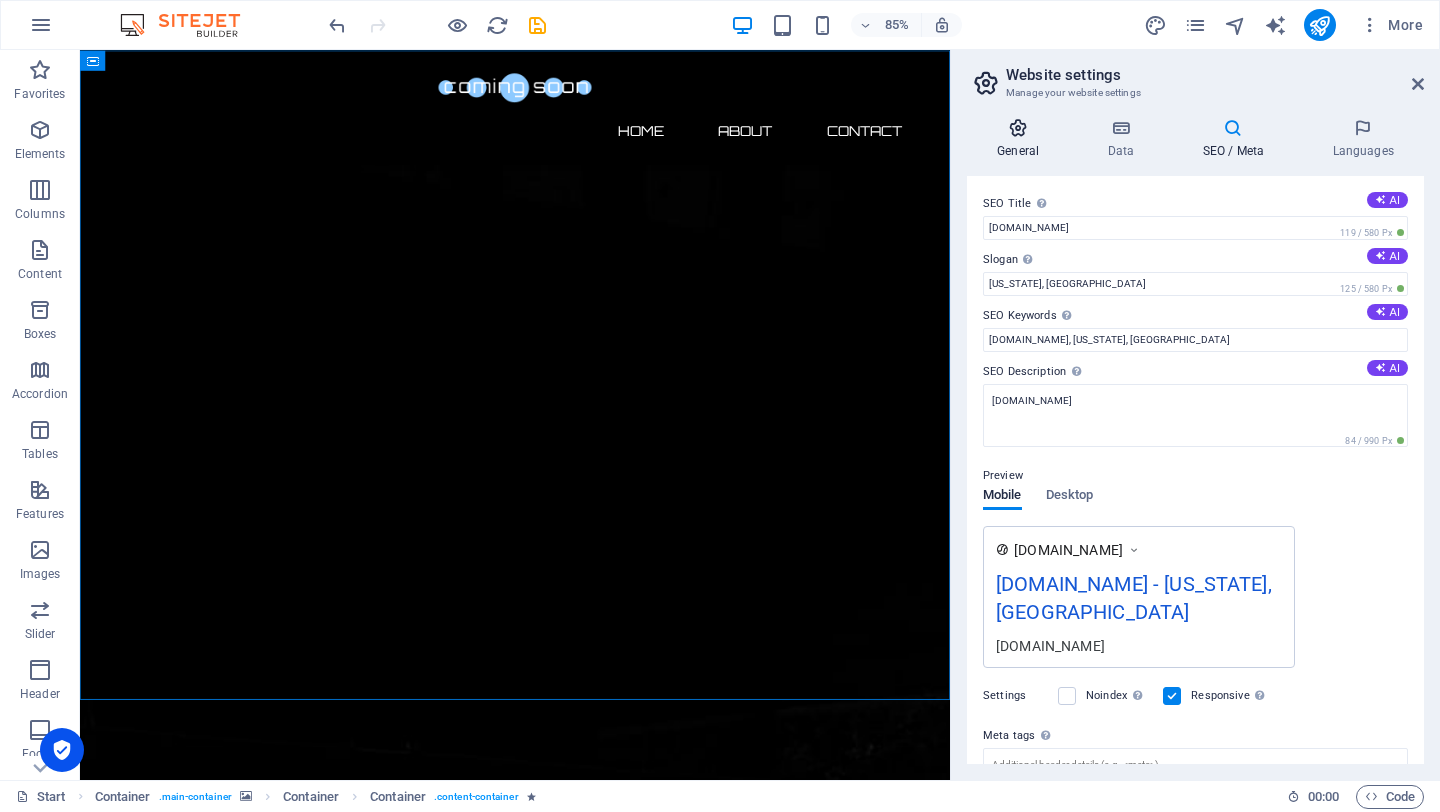 click on "General" at bounding box center (1022, 139) 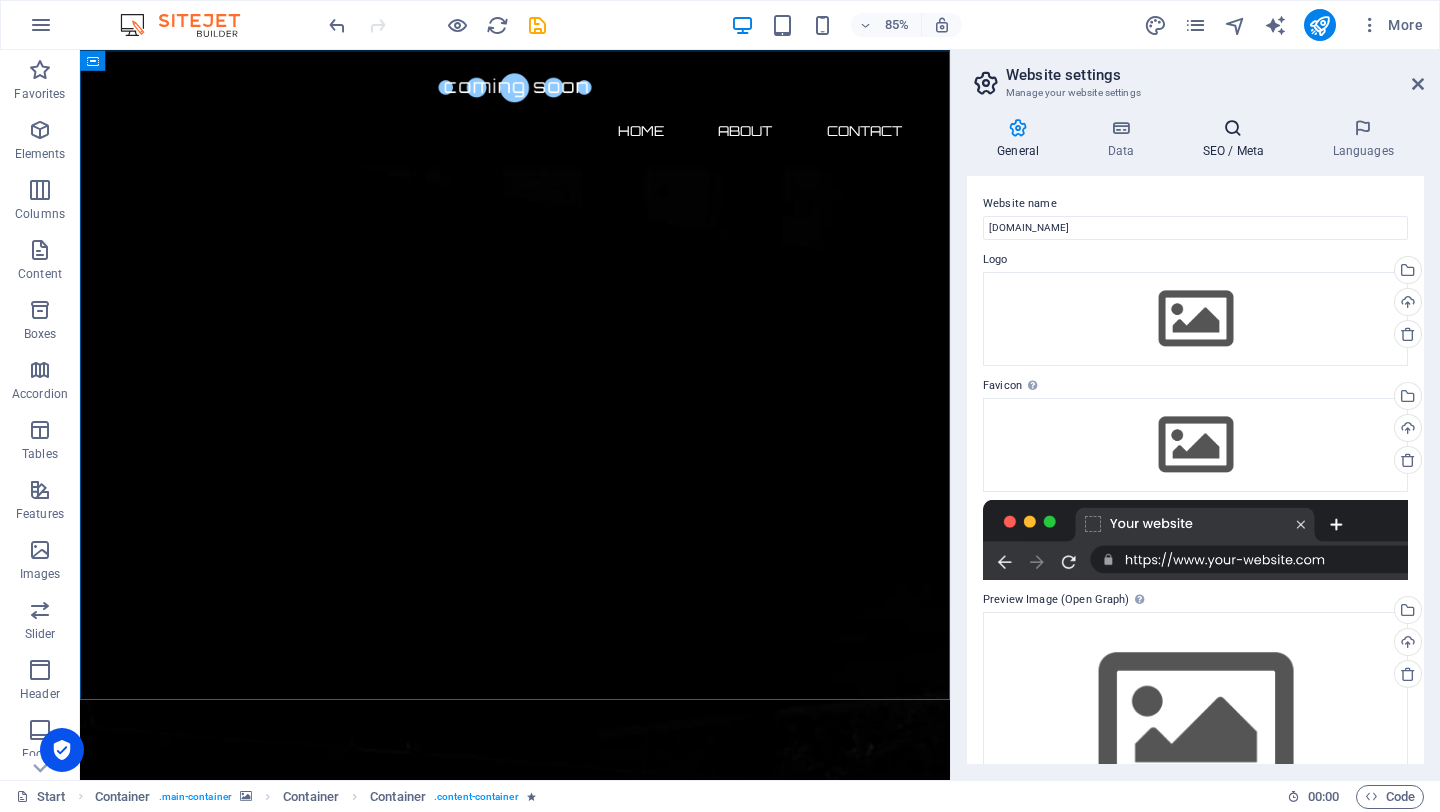 click on "SEO / Meta" at bounding box center (1237, 139) 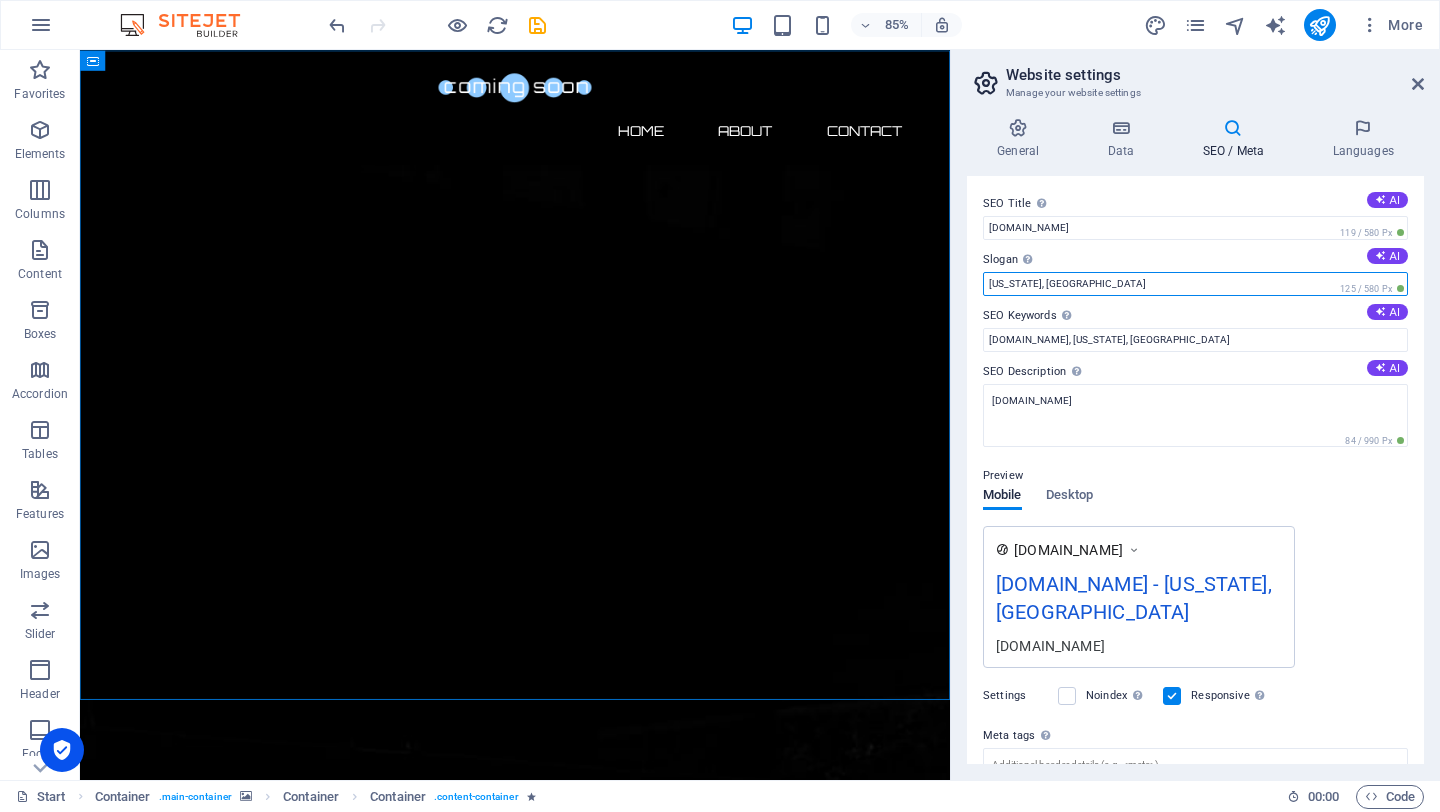 click on "New York, NY" at bounding box center [1195, 284] 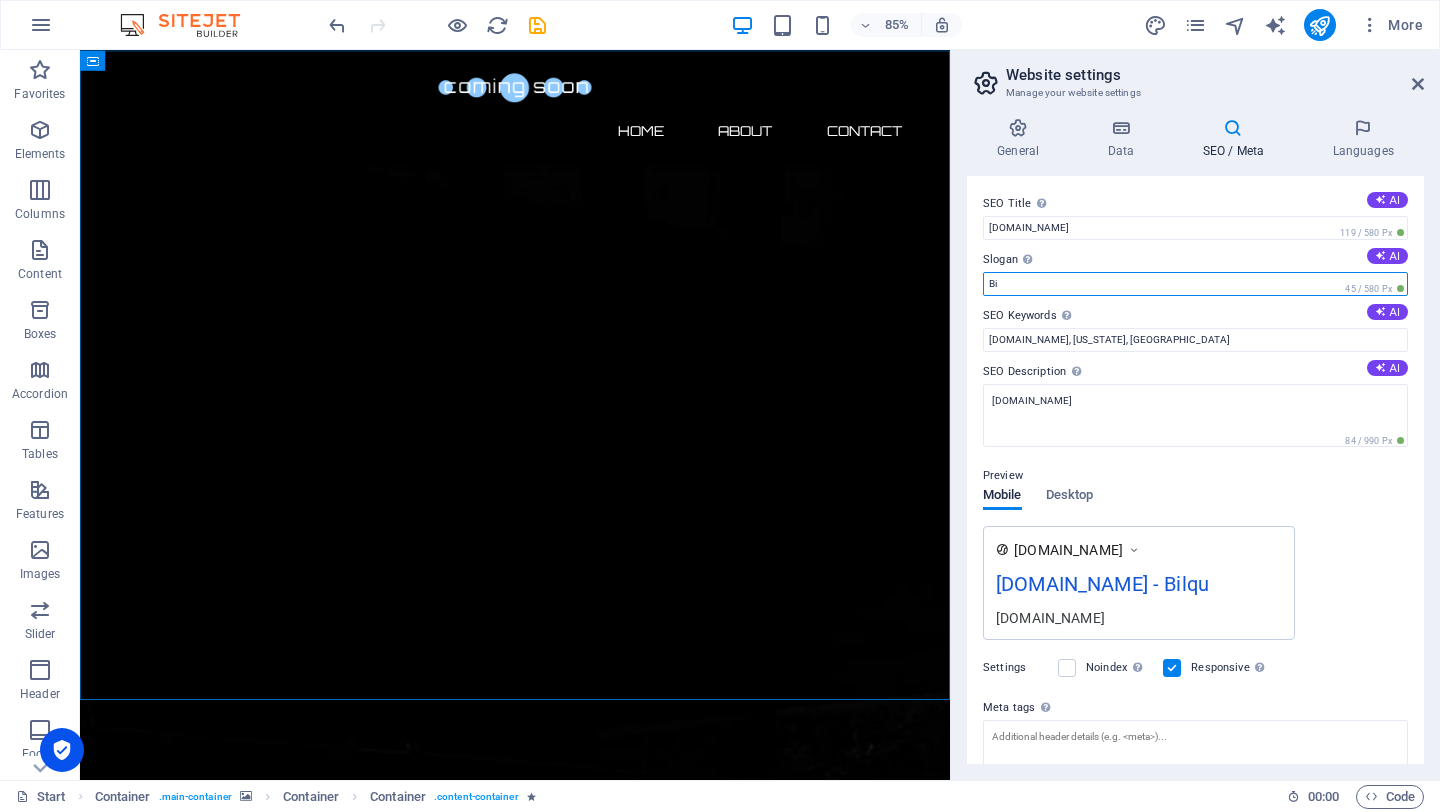 type on "B" 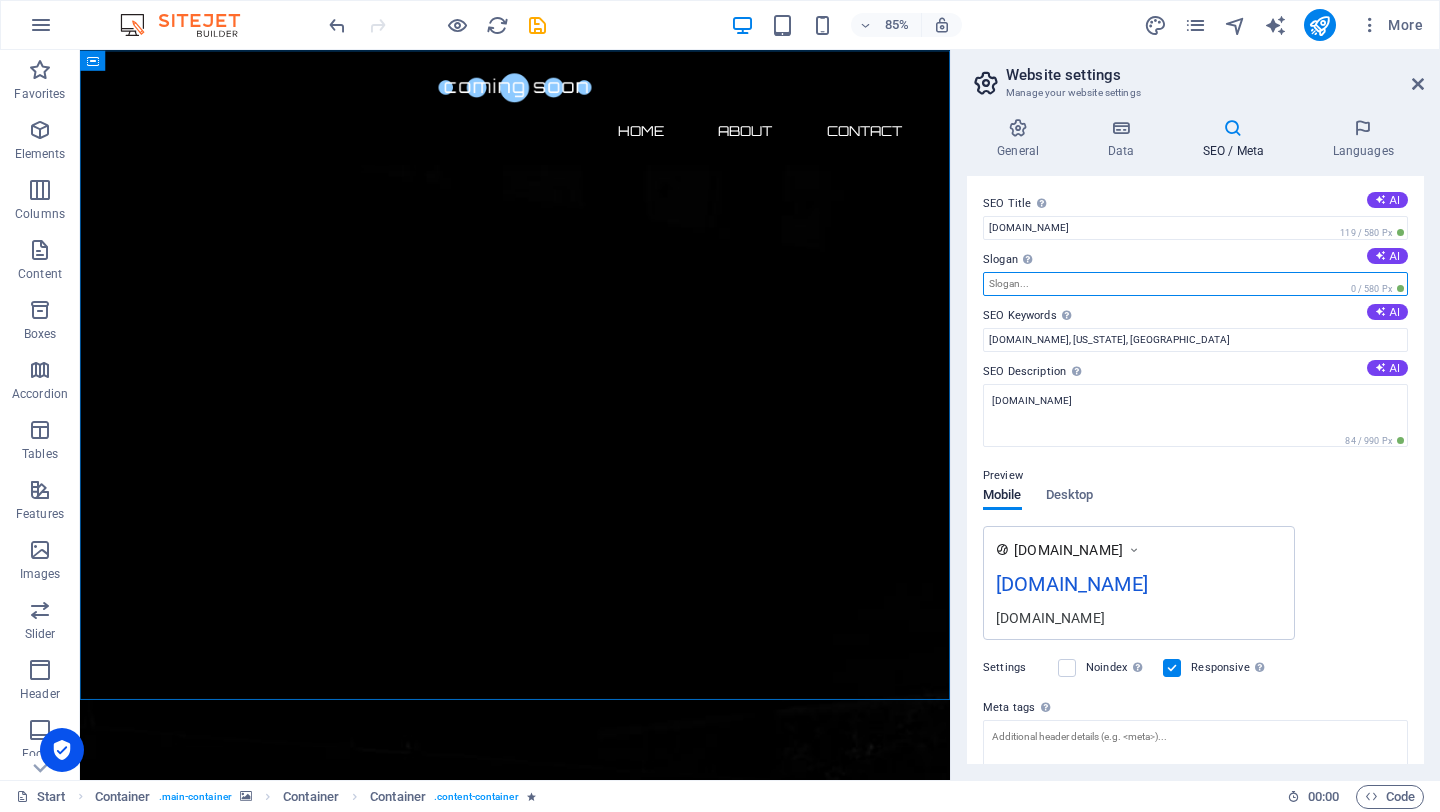 type on "W" 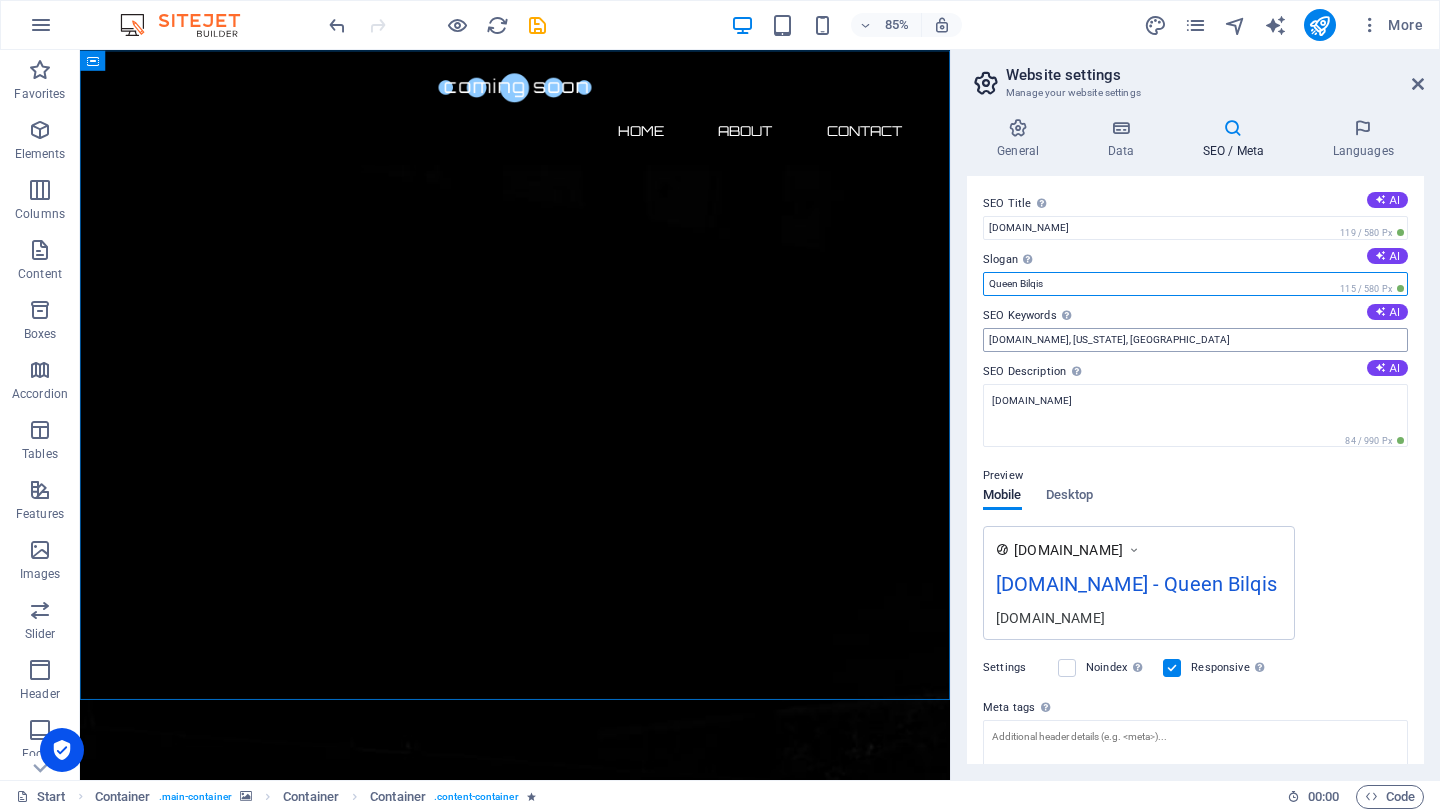 type on "Queen Bilqis" 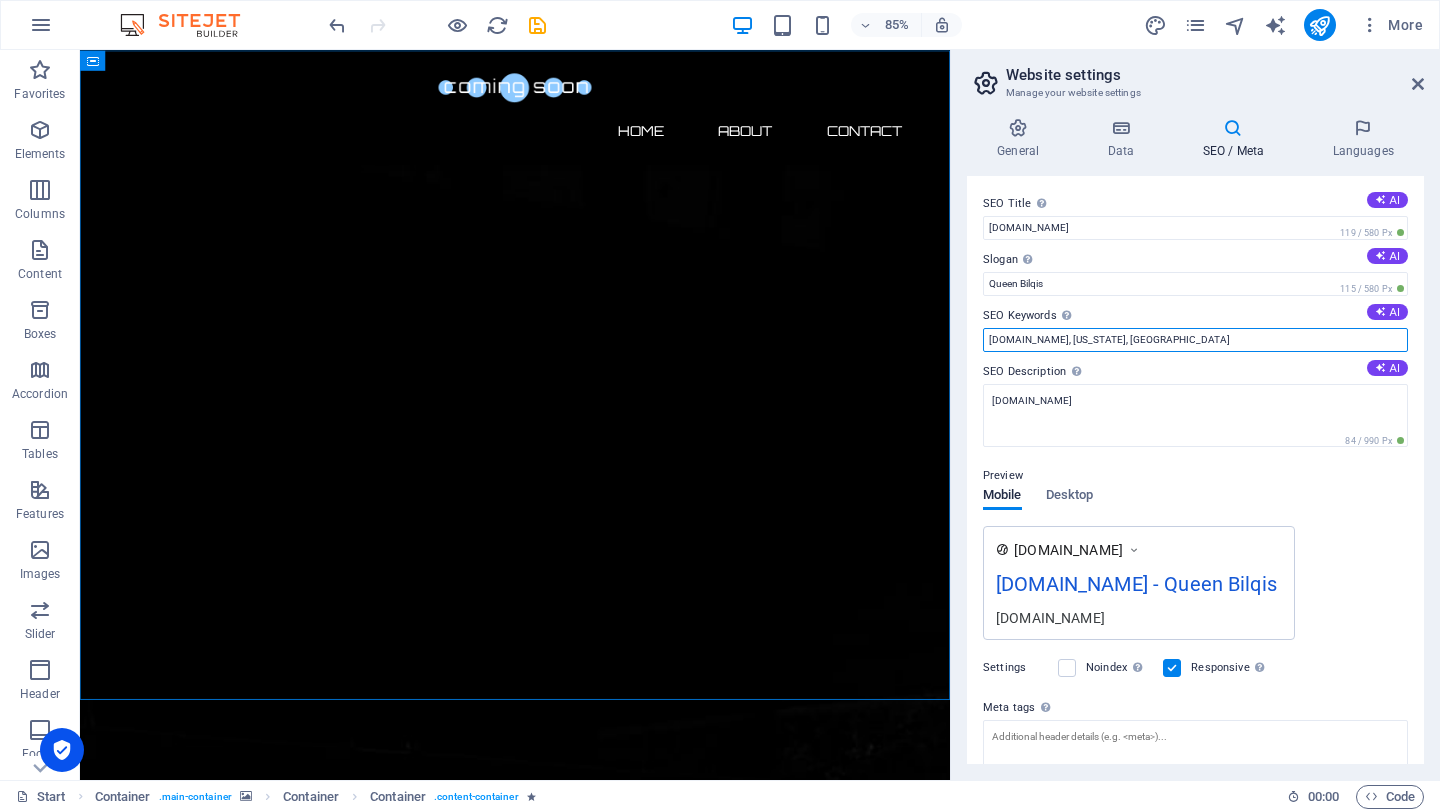 click on "bilqis.com.ng, New York, NY" at bounding box center (1195, 340) 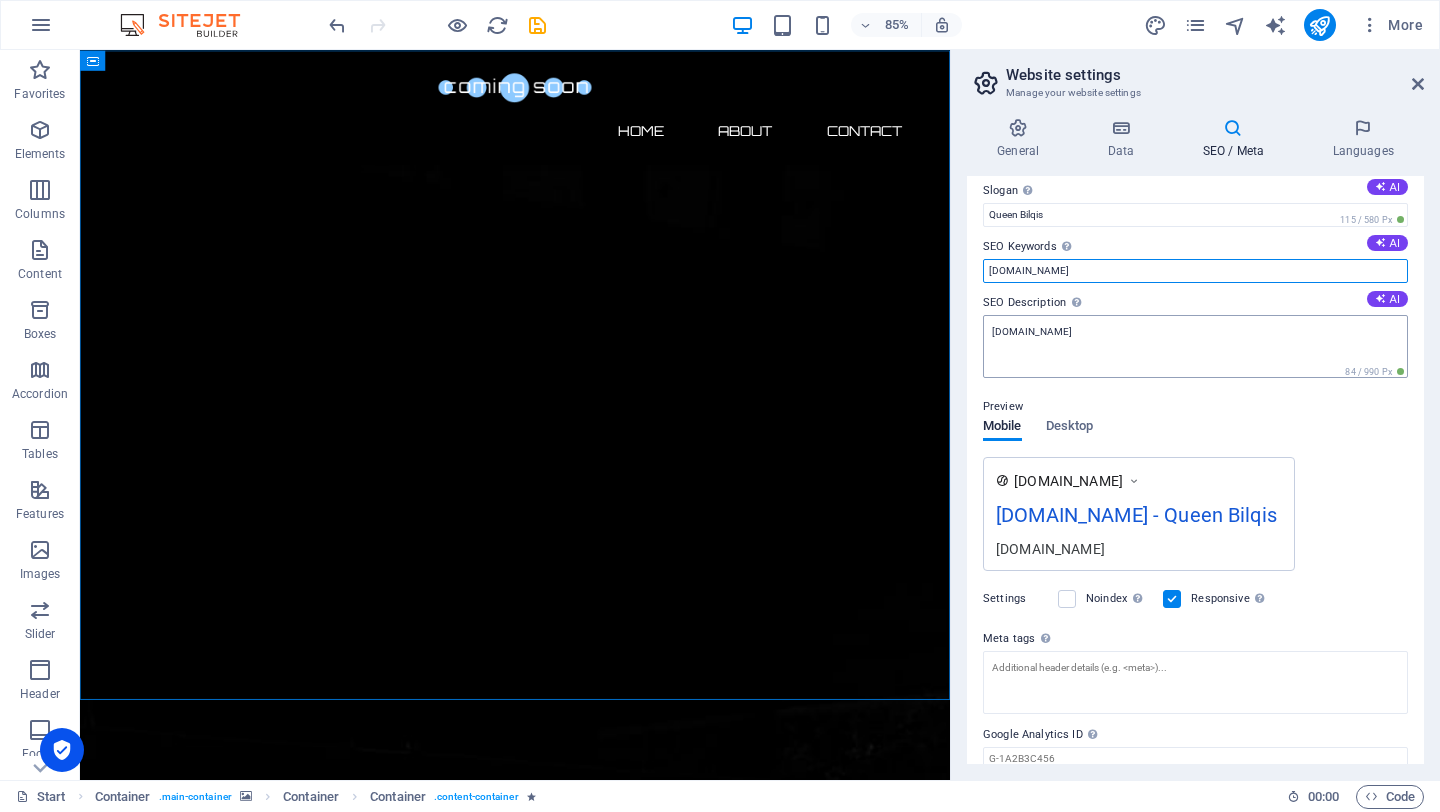 scroll, scrollTop: 70, scrollLeft: 0, axis: vertical 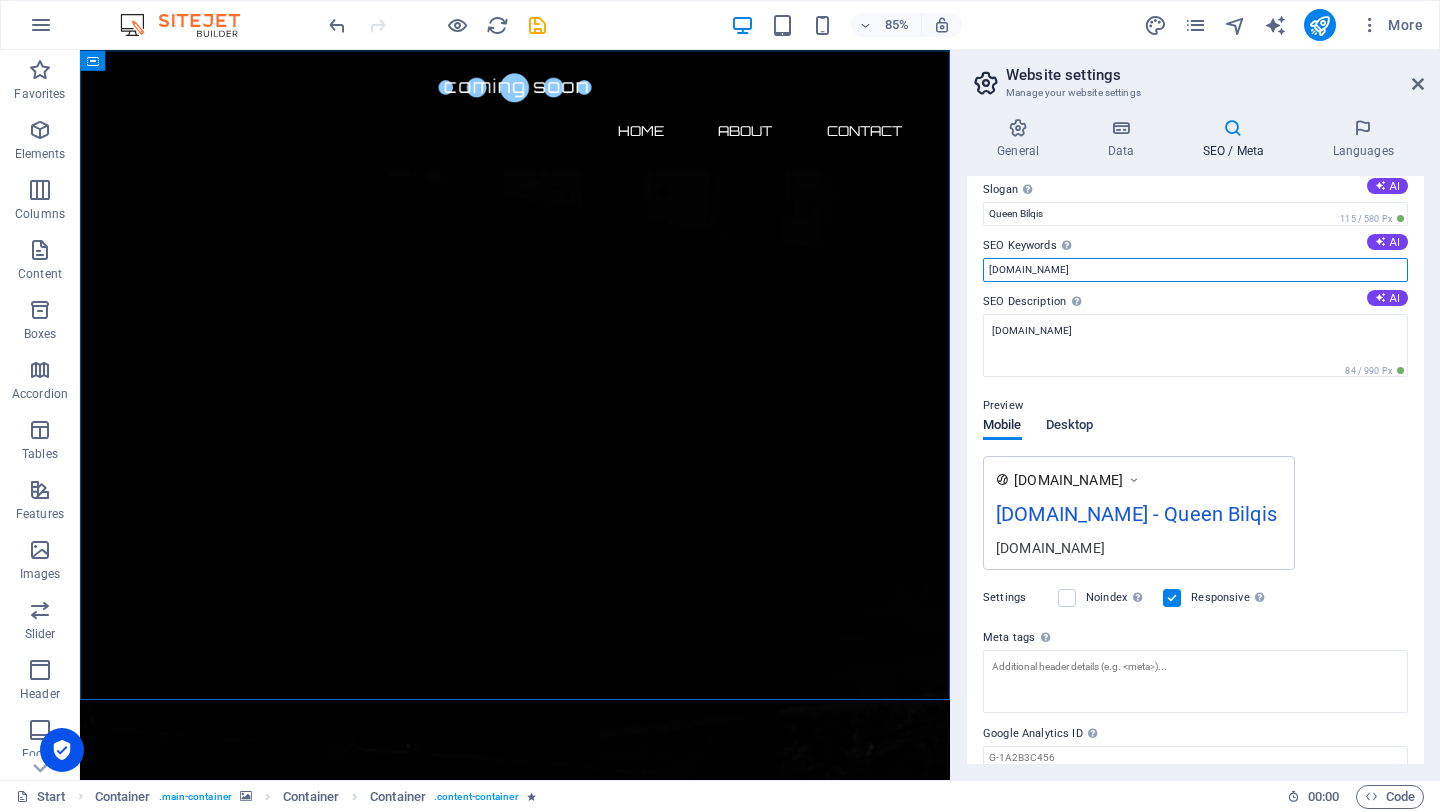 type on "[DOMAIN_NAME]" 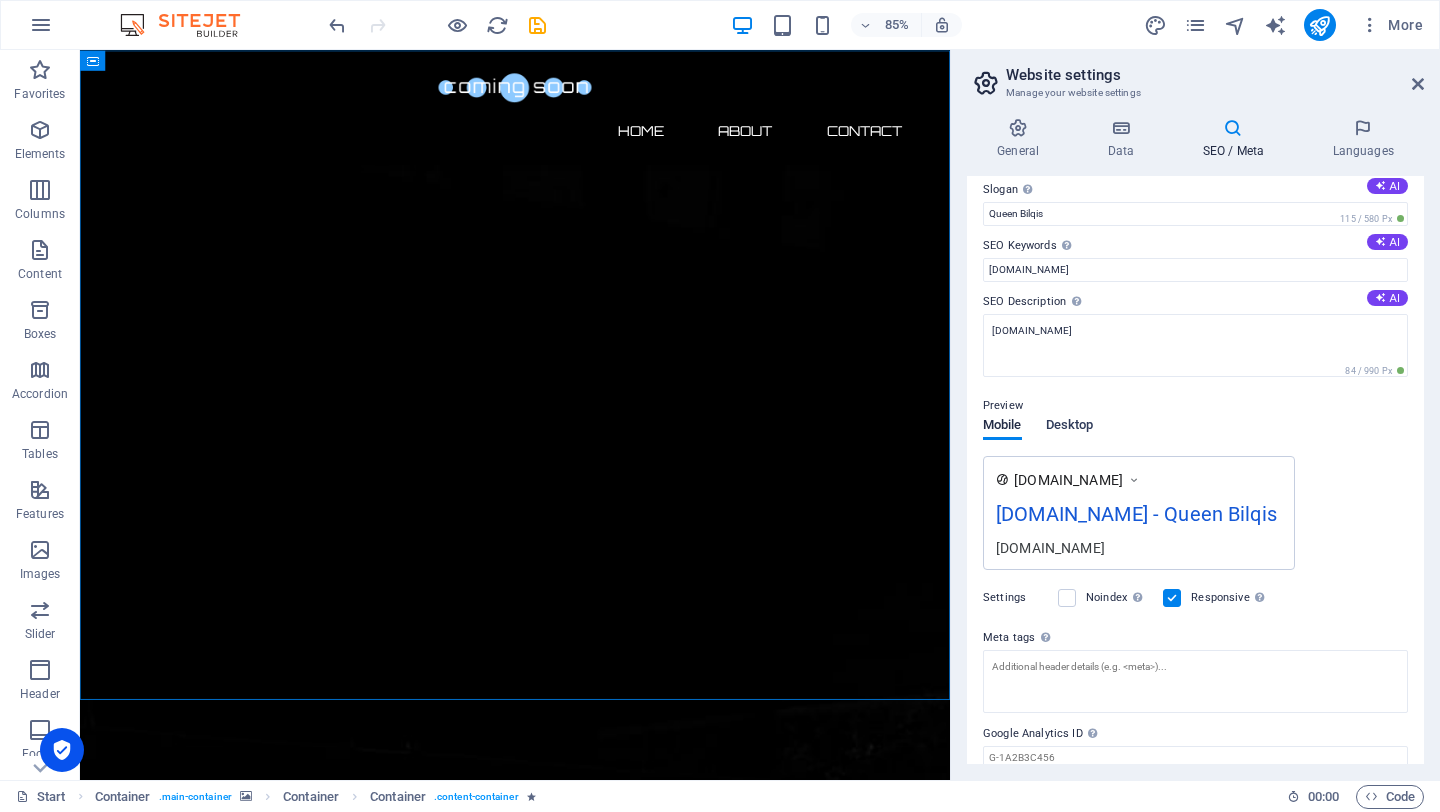 click on "Desktop" at bounding box center [1070, 427] 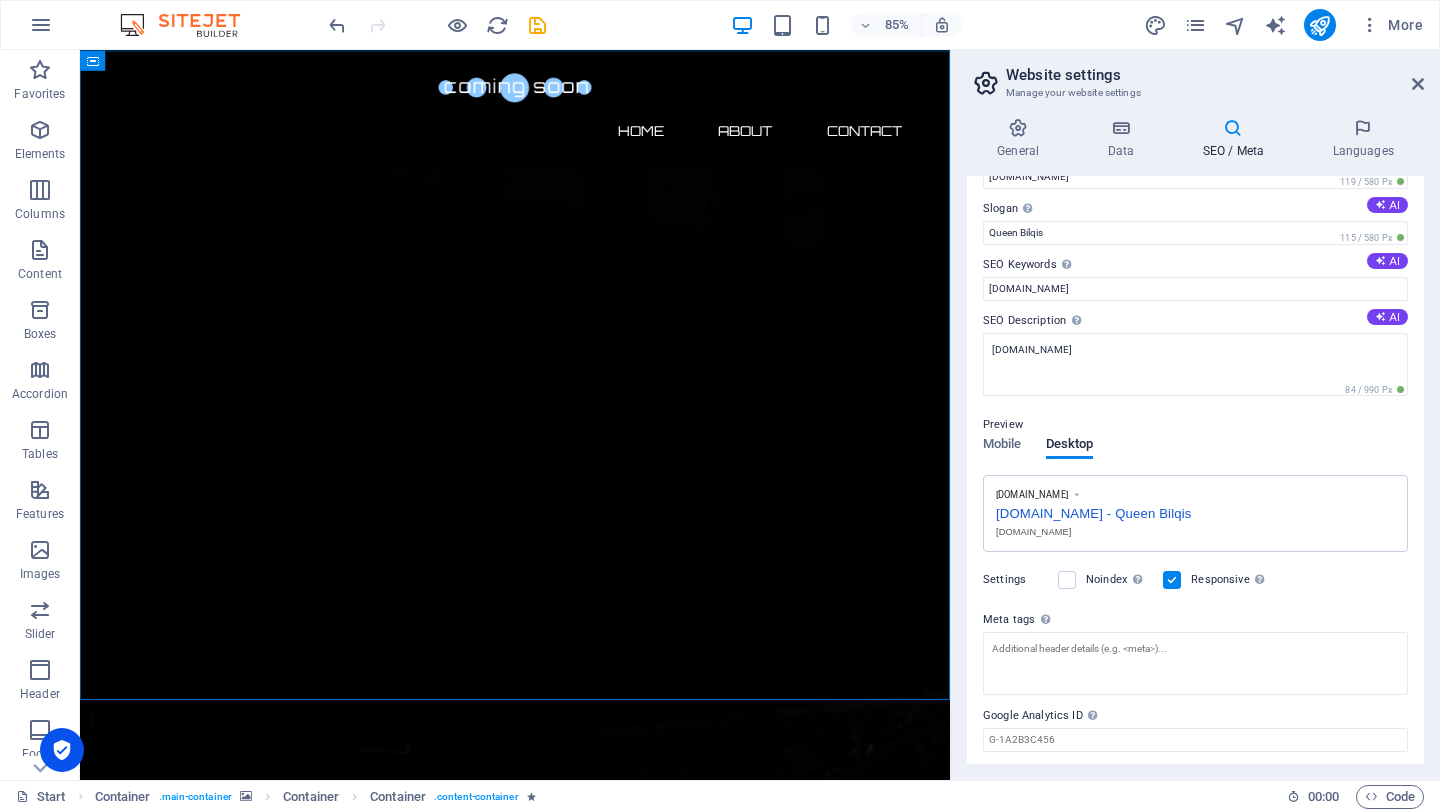 scroll, scrollTop: 0, scrollLeft: 0, axis: both 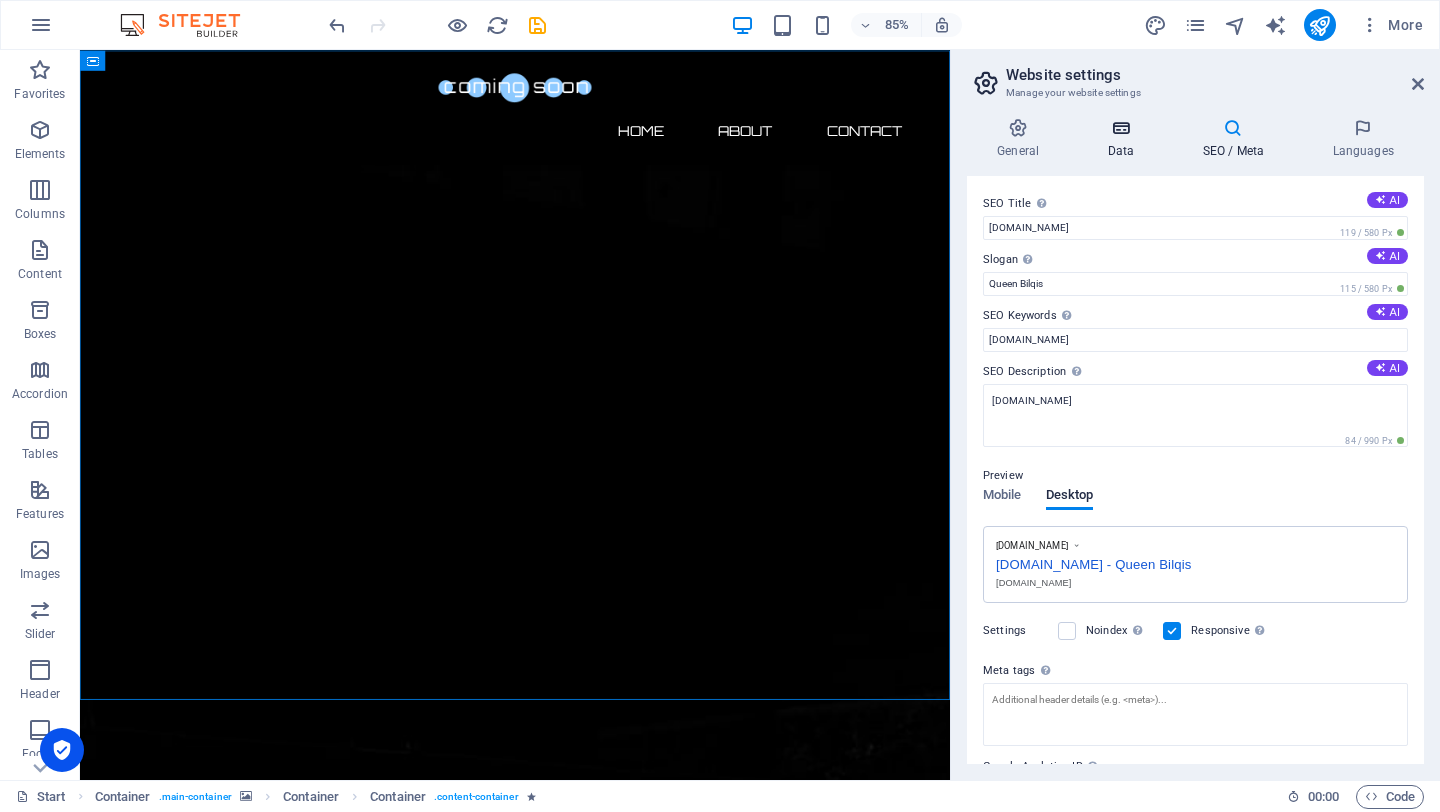 click at bounding box center (1120, 128) 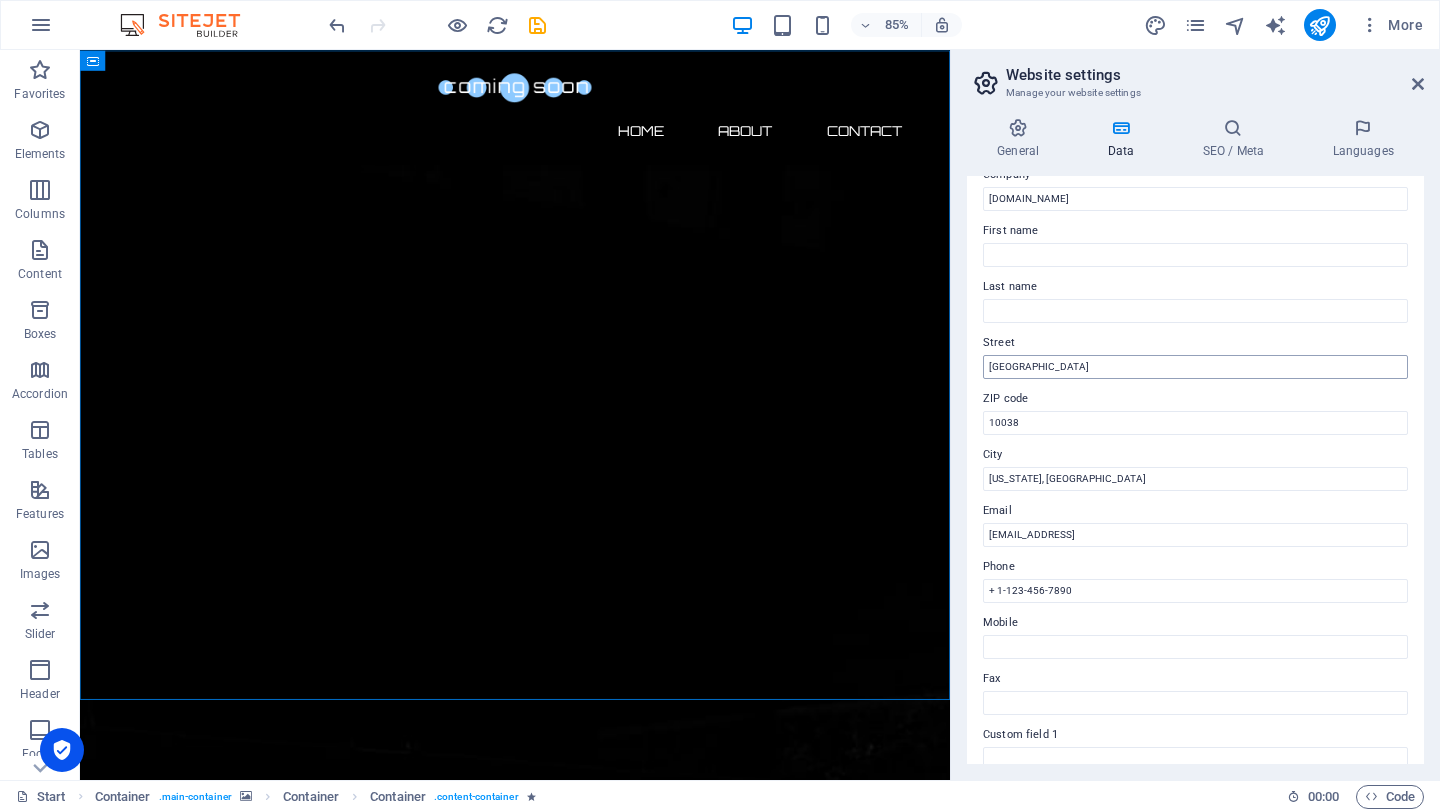 scroll, scrollTop: 199, scrollLeft: 0, axis: vertical 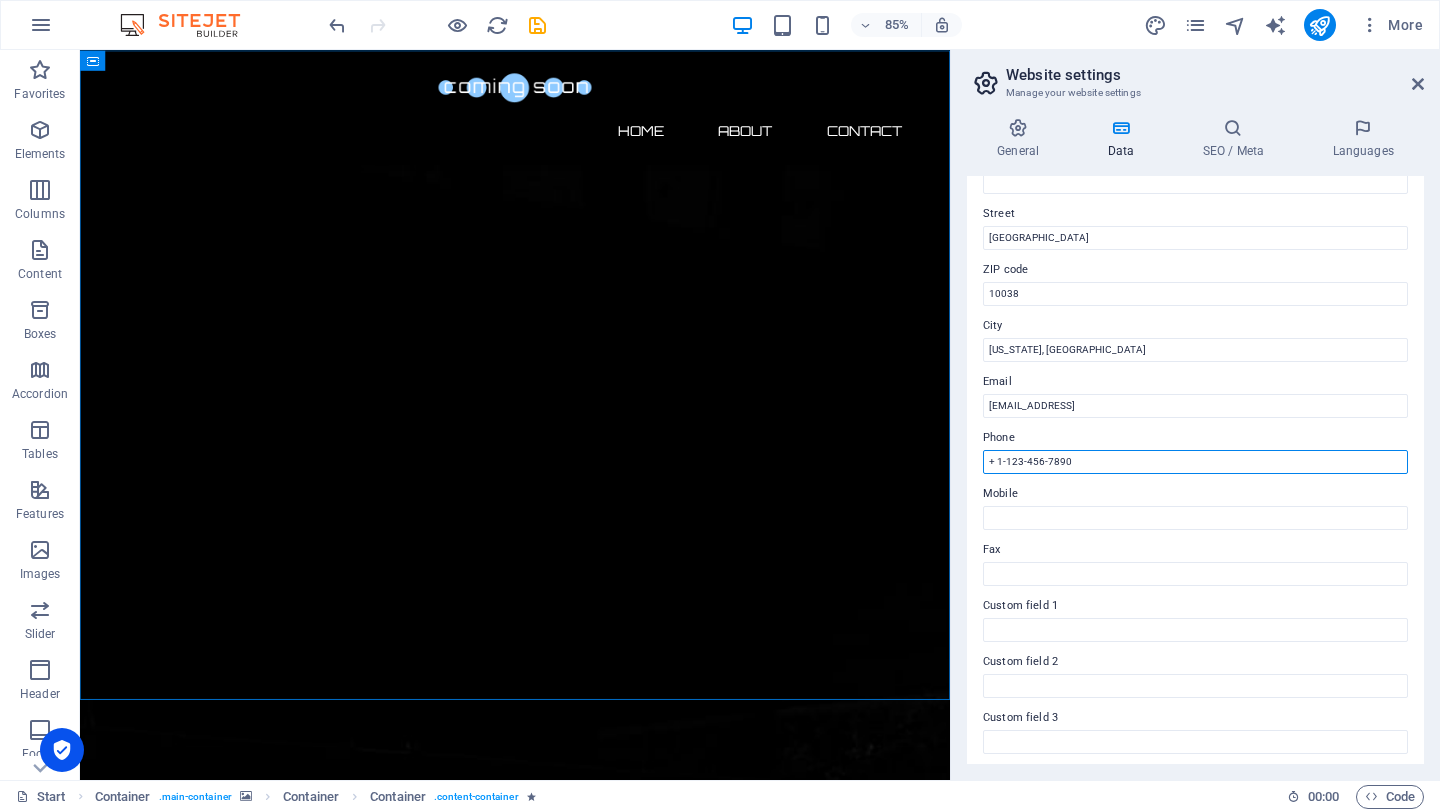 click on "+ 1-123-456-7890" at bounding box center [1195, 462] 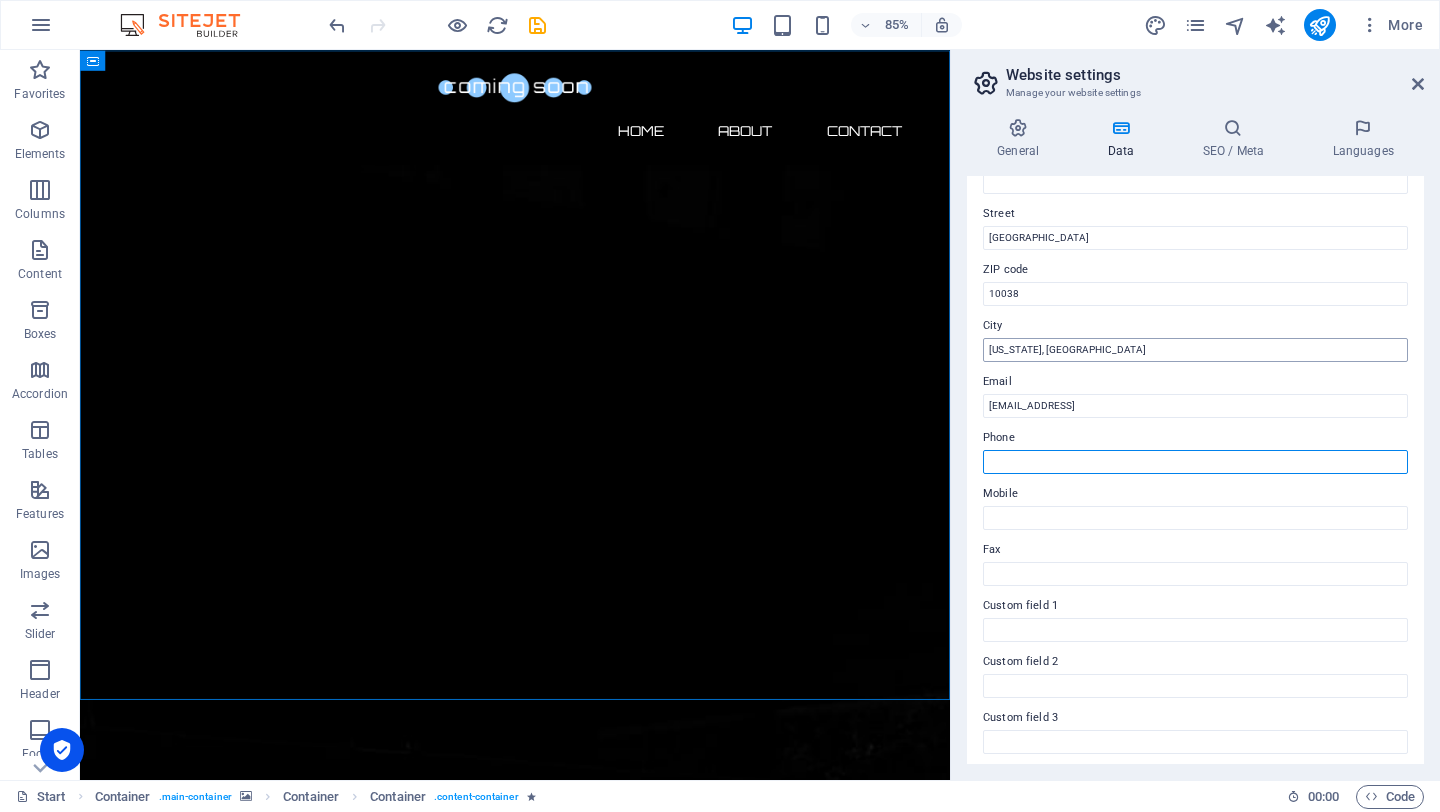 type 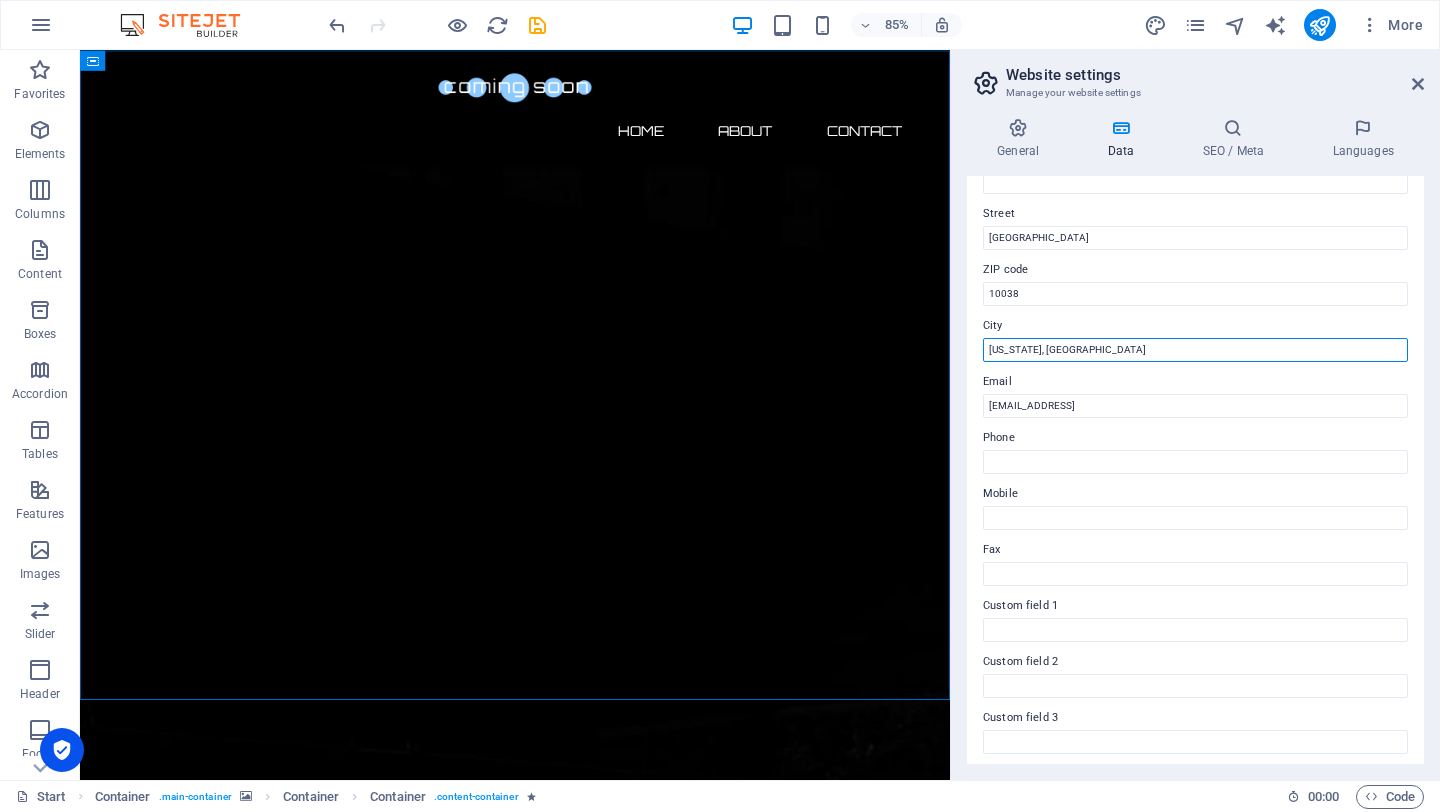click on "New York, NY" at bounding box center (1195, 350) 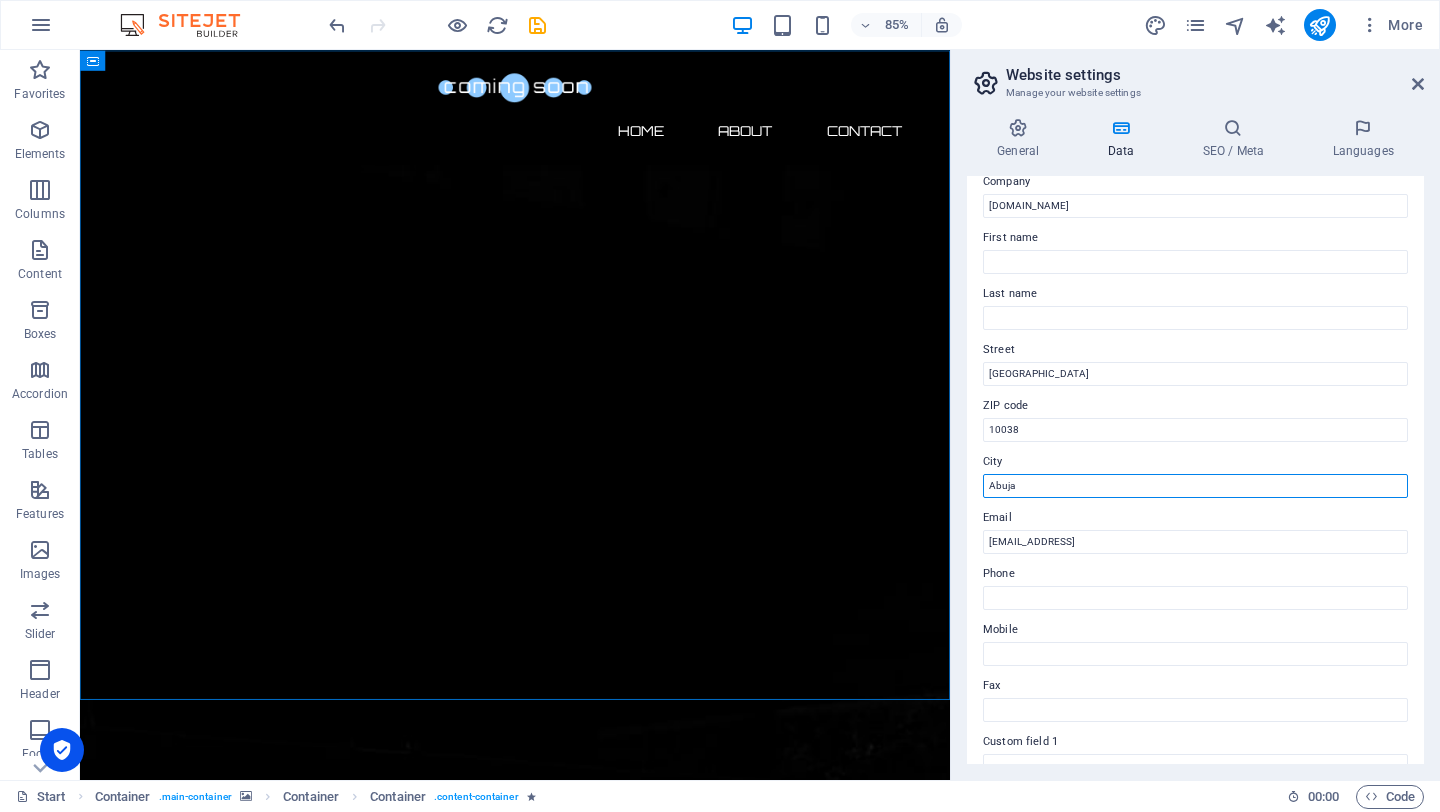scroll, scrollTop: 0, scrollLeft: 0, axis: both 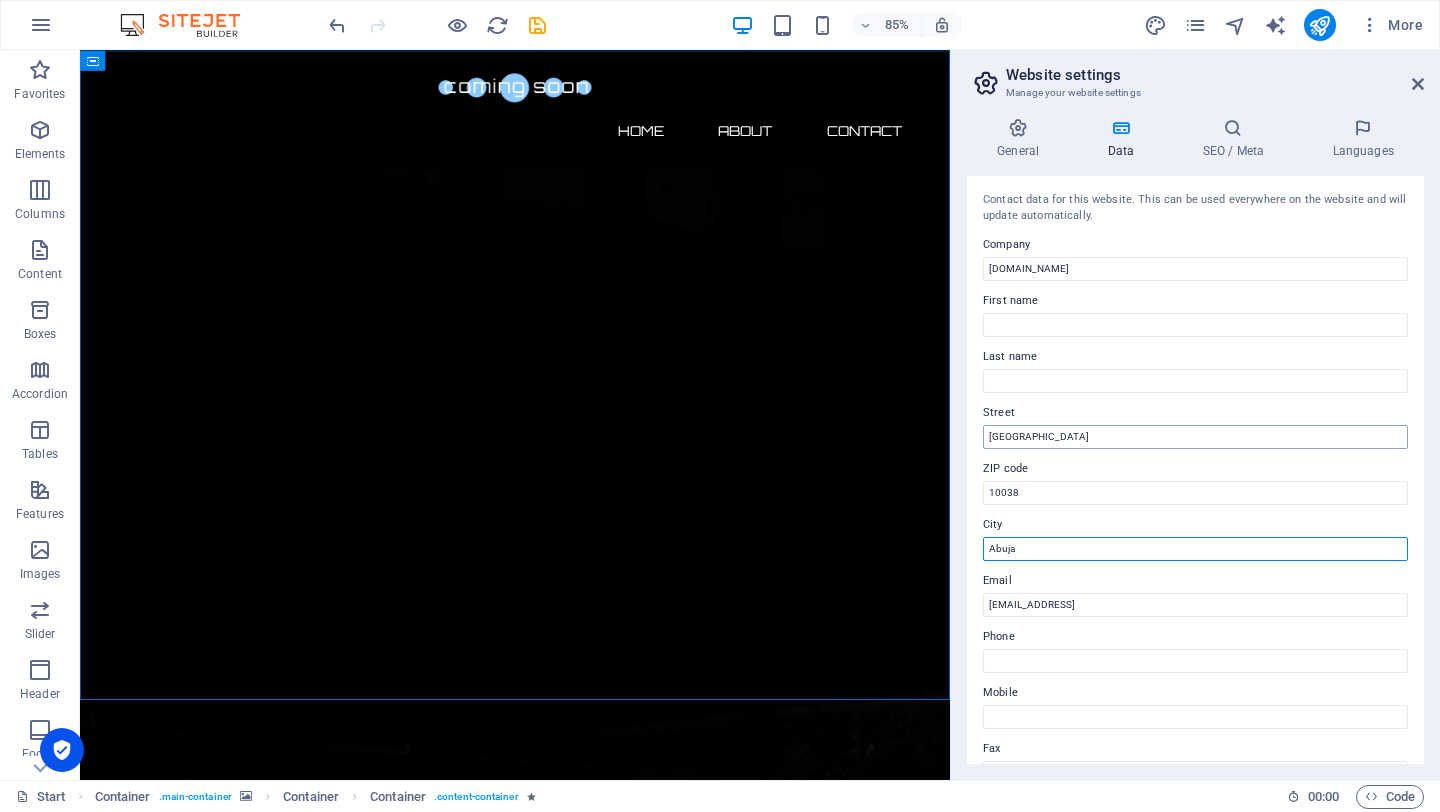 type on "Abuja" 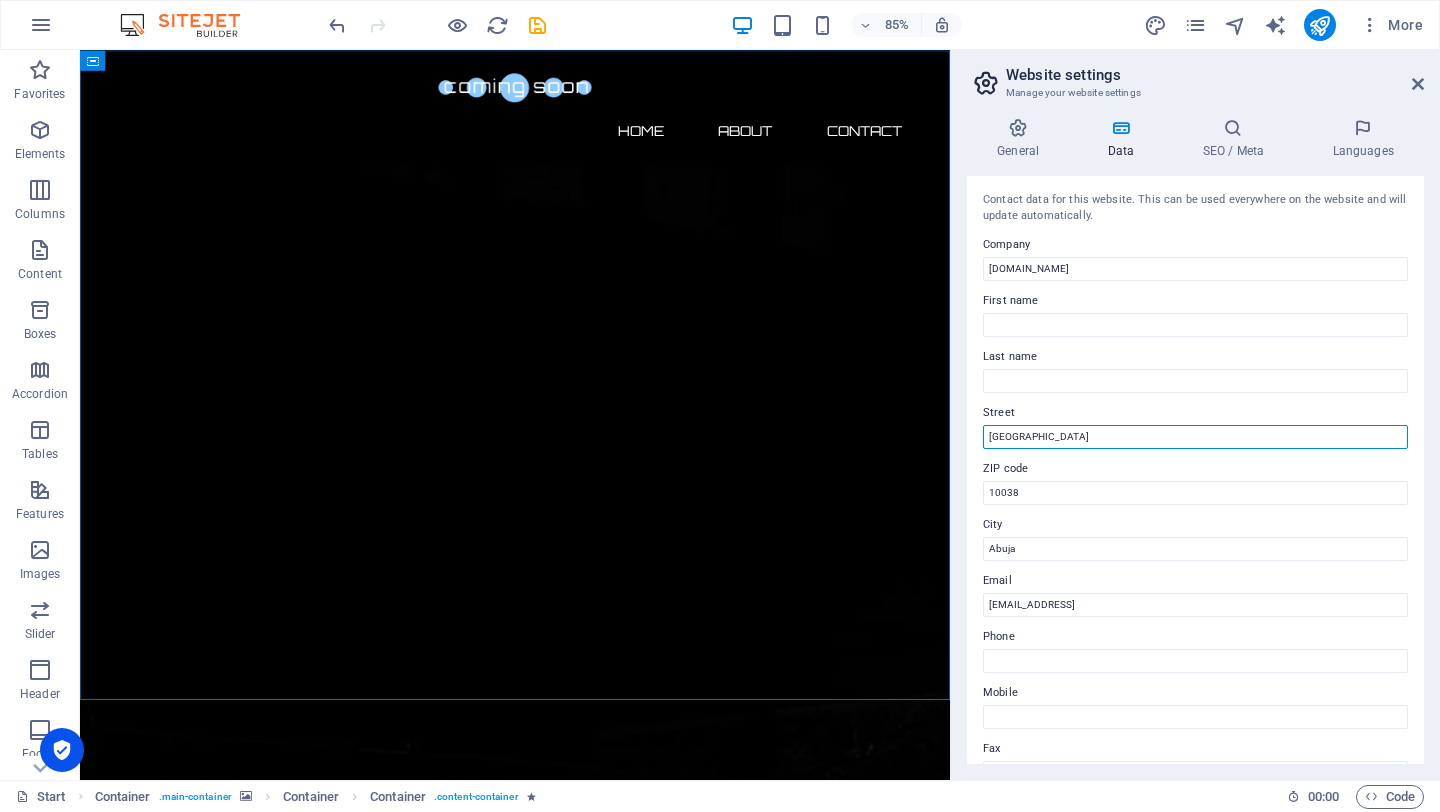 click on "Brooklyn Bridge" at bounding box center [1195, 437] 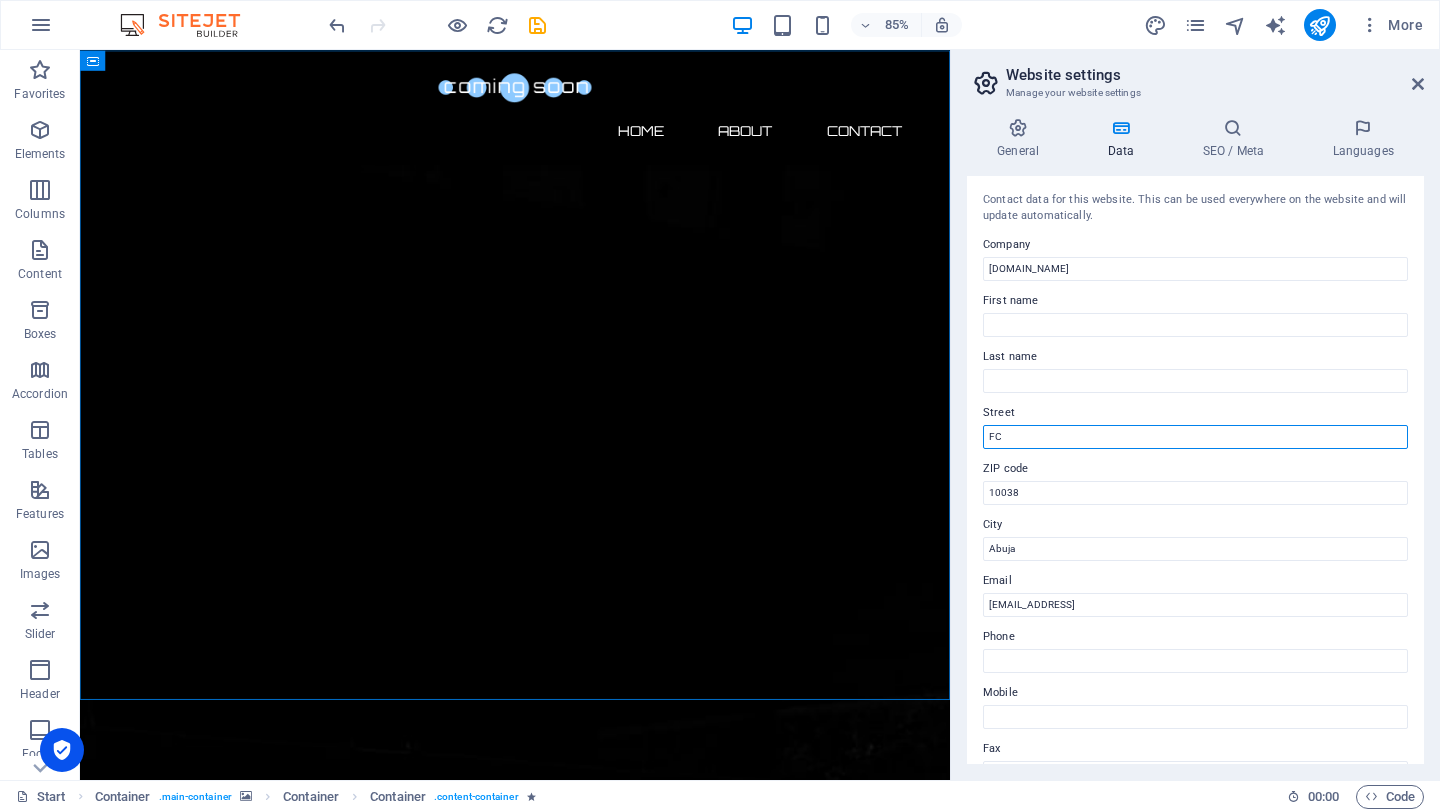 type on "FCT" 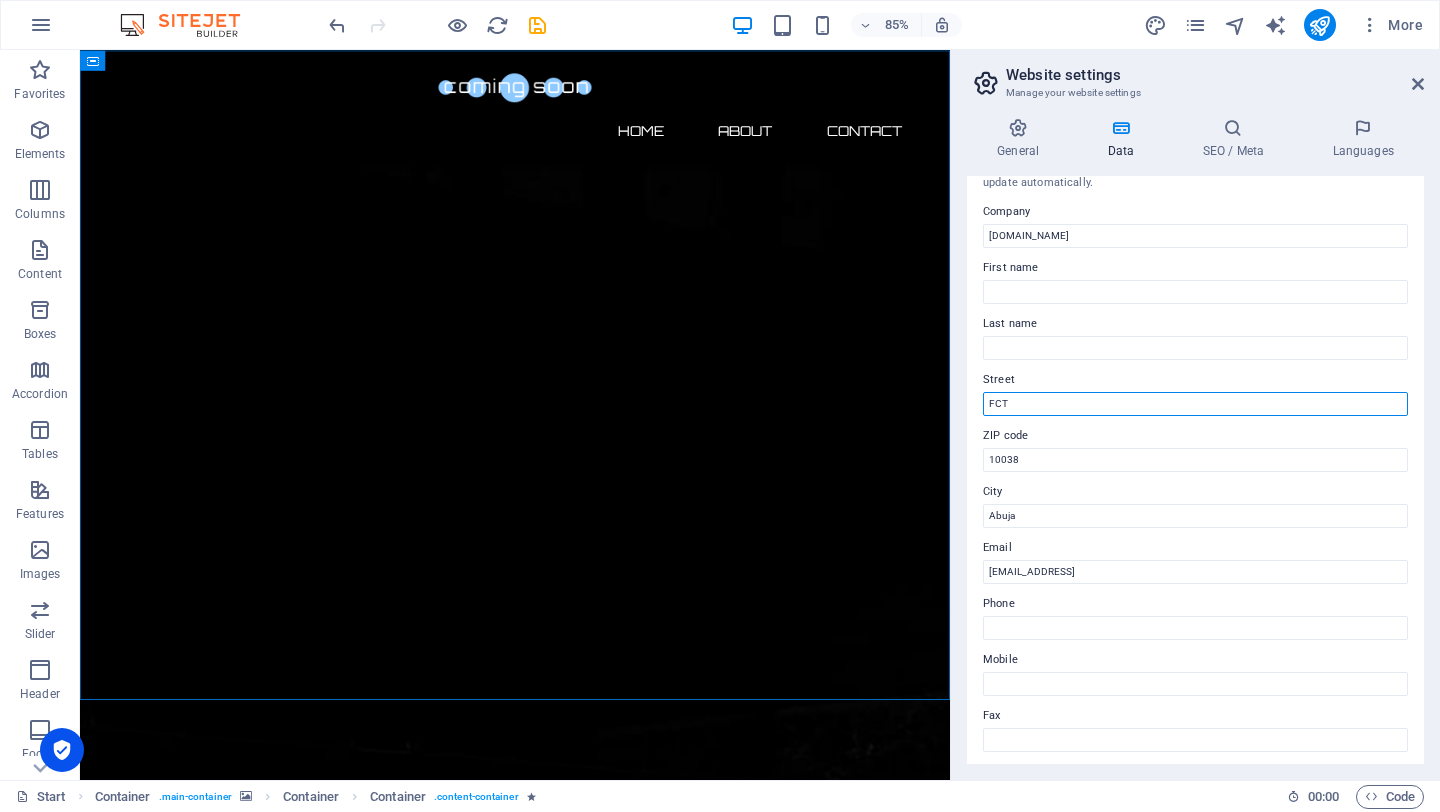 scroll, scrollTop: 0, scrollLeft: 0, axis: both 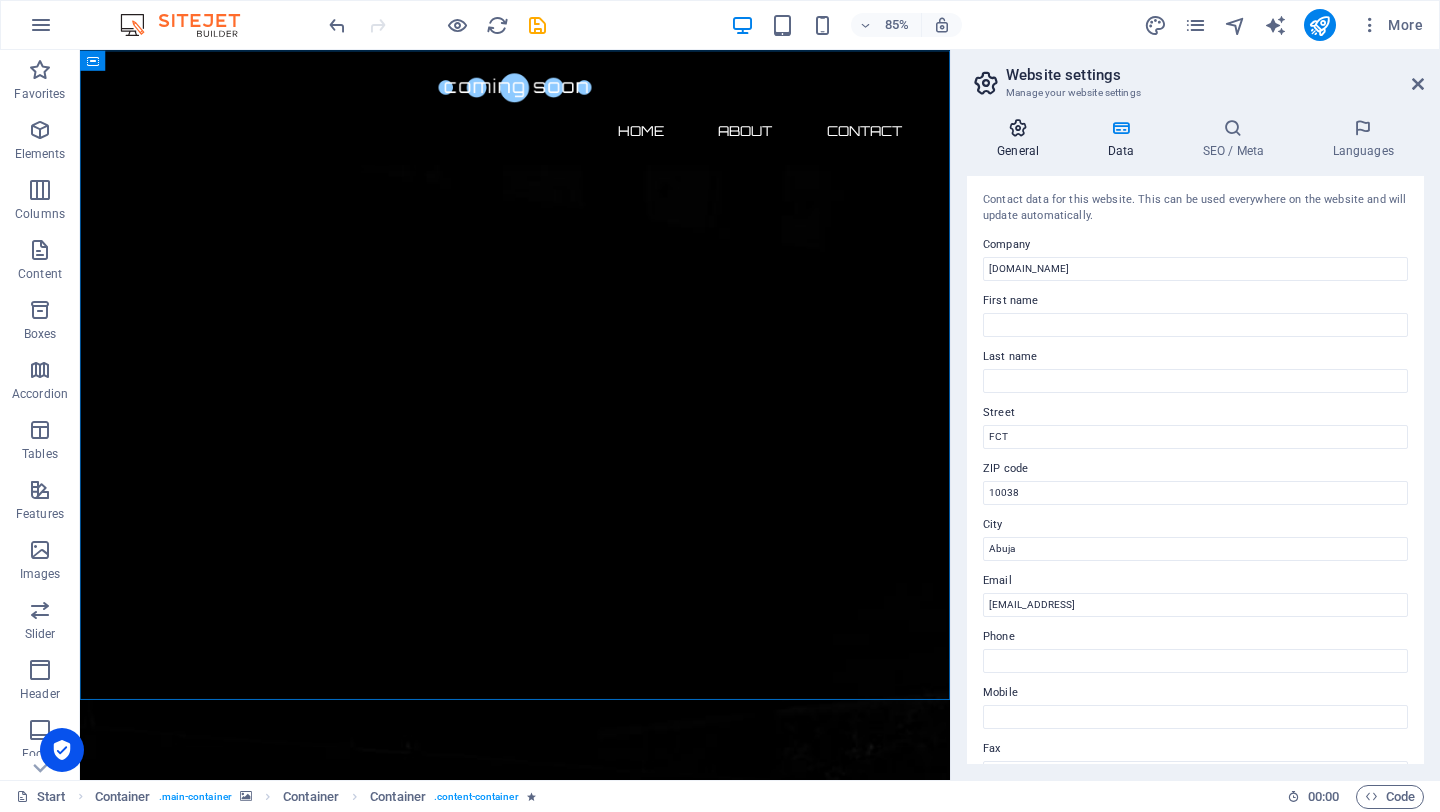 click at bounding box center [1018, 128] 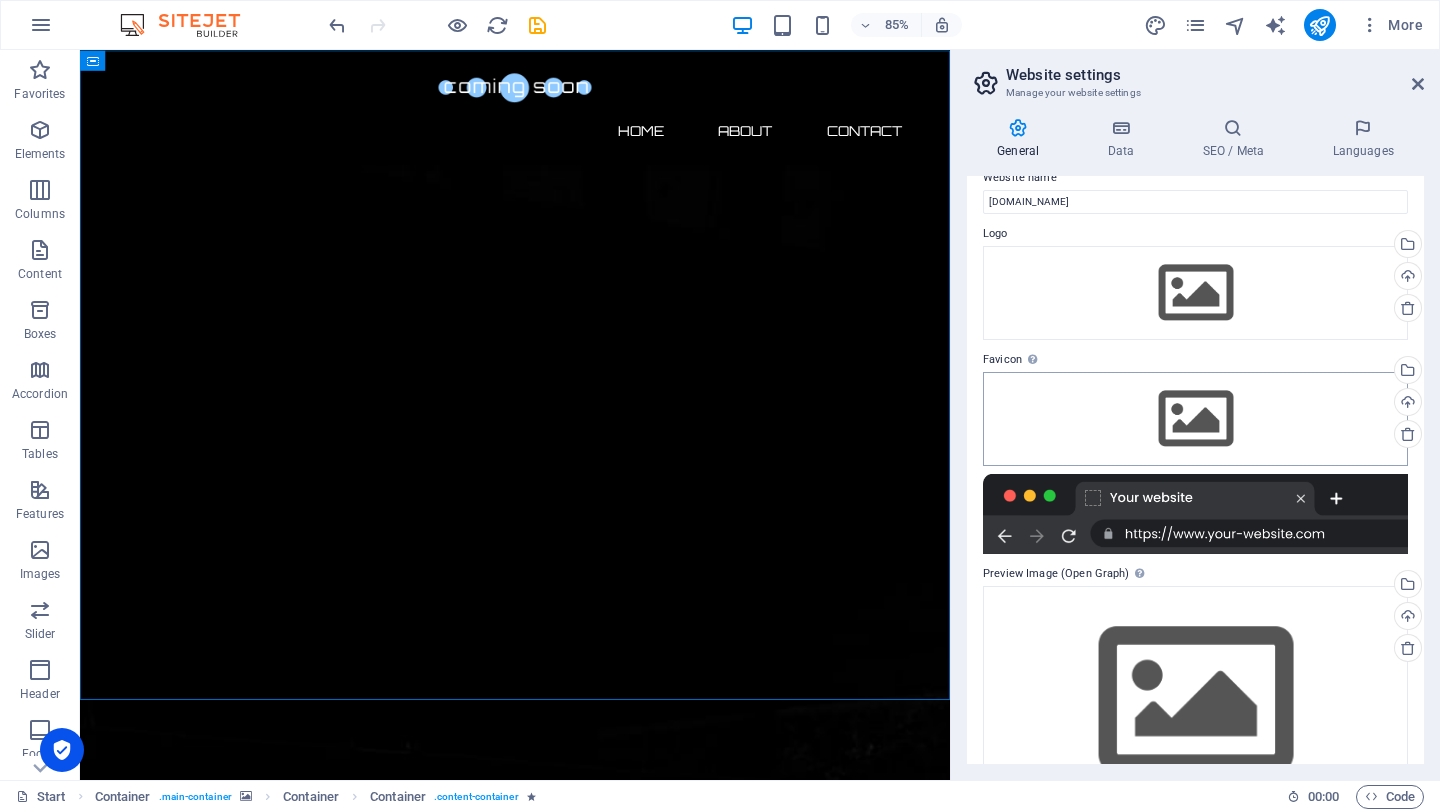 scroll, scrollTop: 0, scrollLeft: 0, axis: both 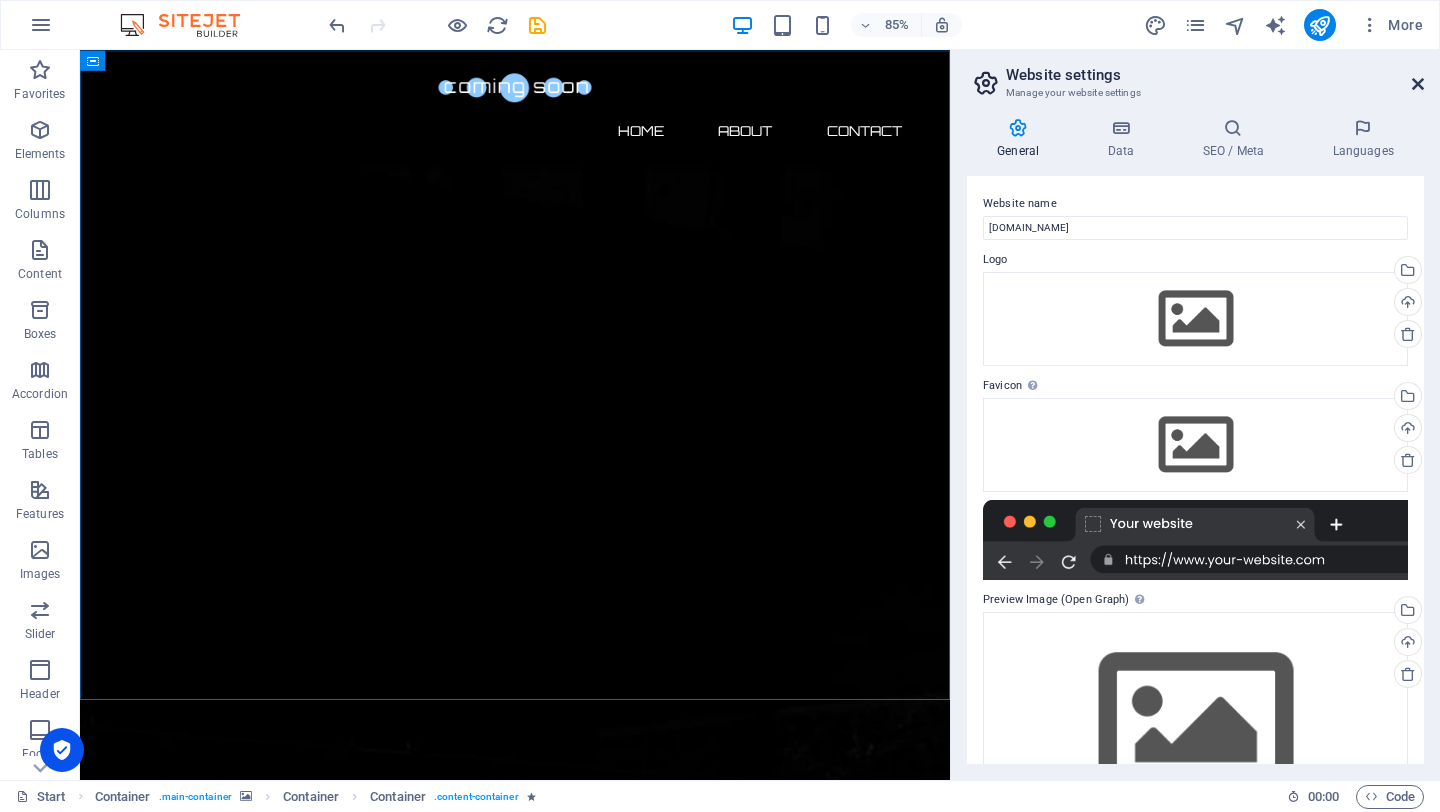click at bounding box center (1418, 84) 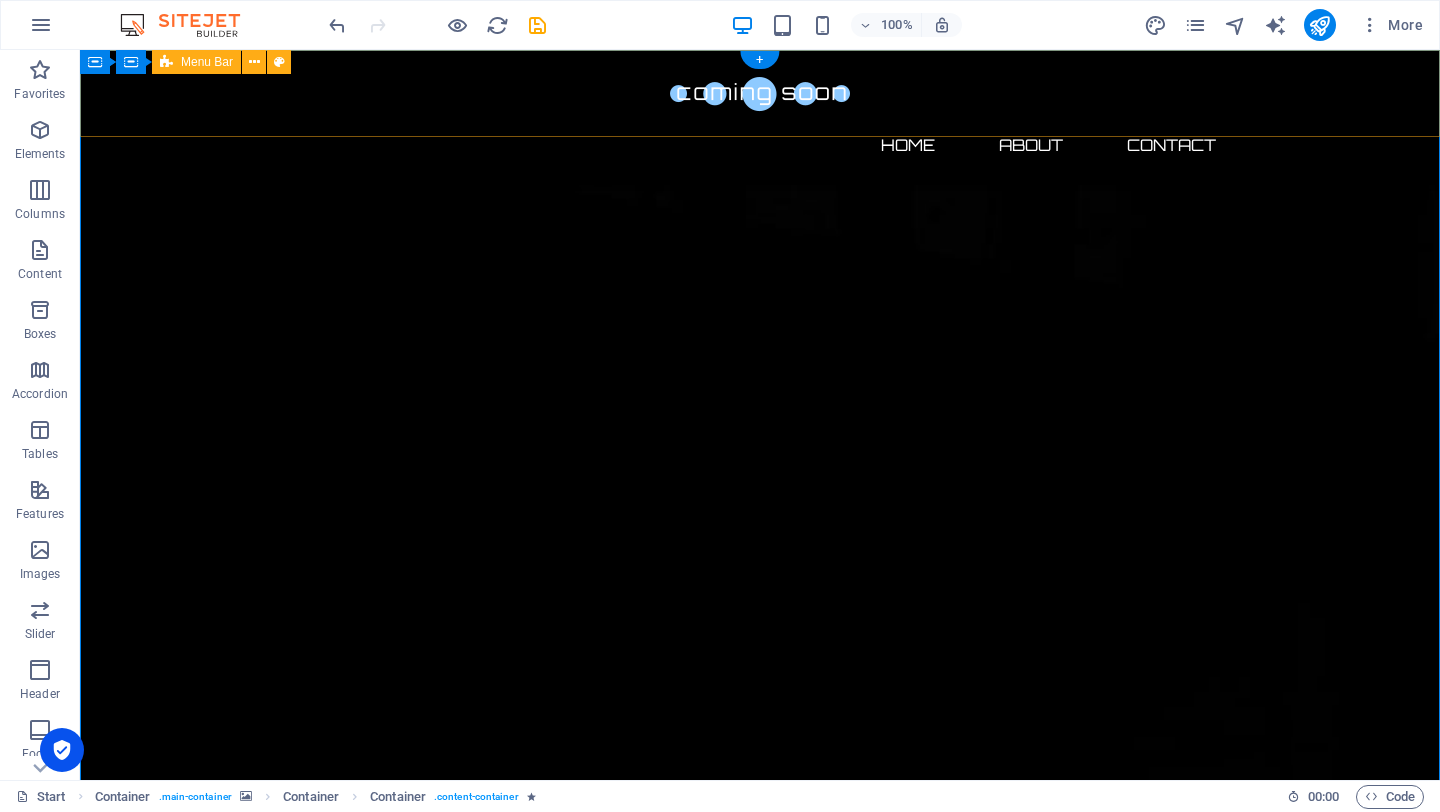 click on "Home About Contact" at bounding box center (760, 117) 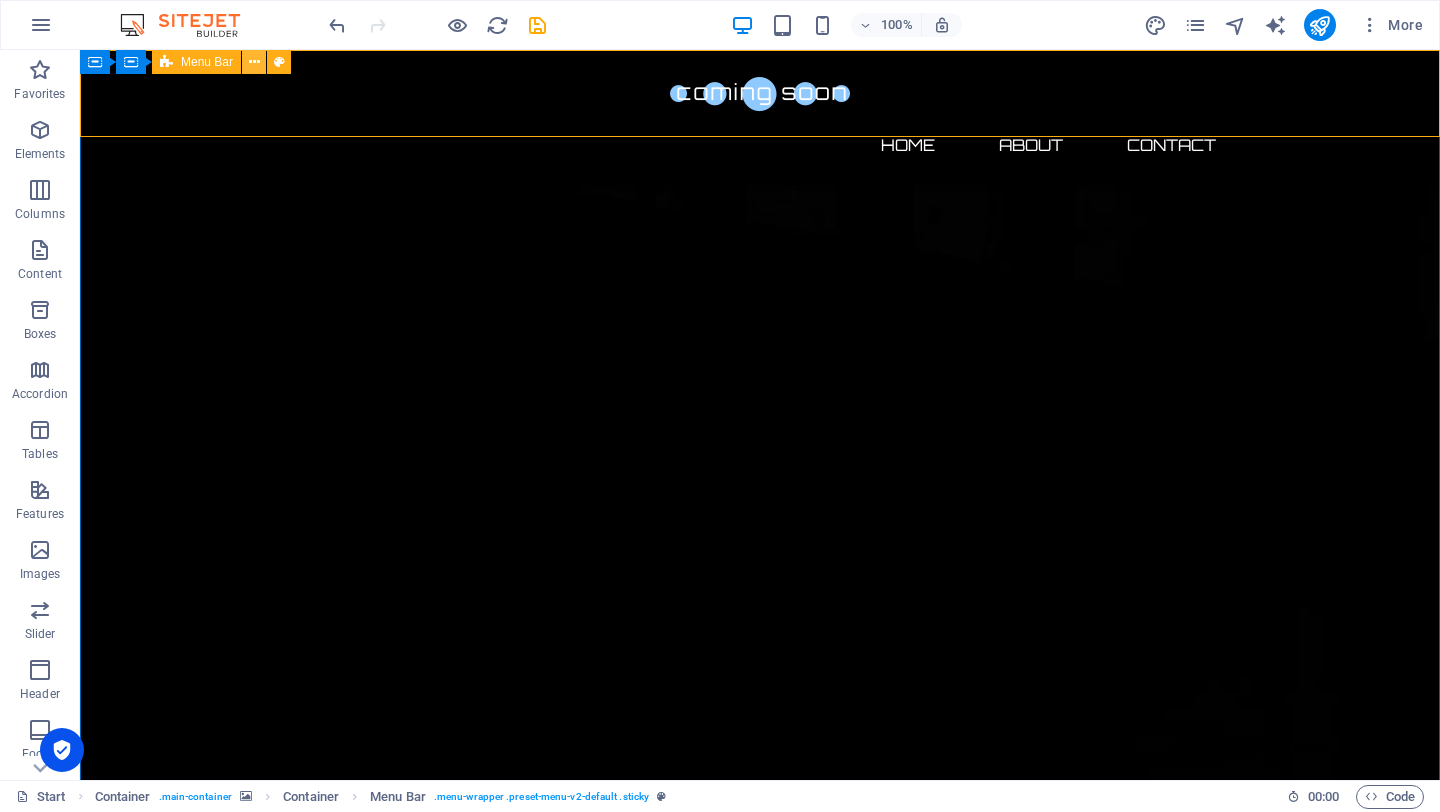 click at bounding box center (254, 62) 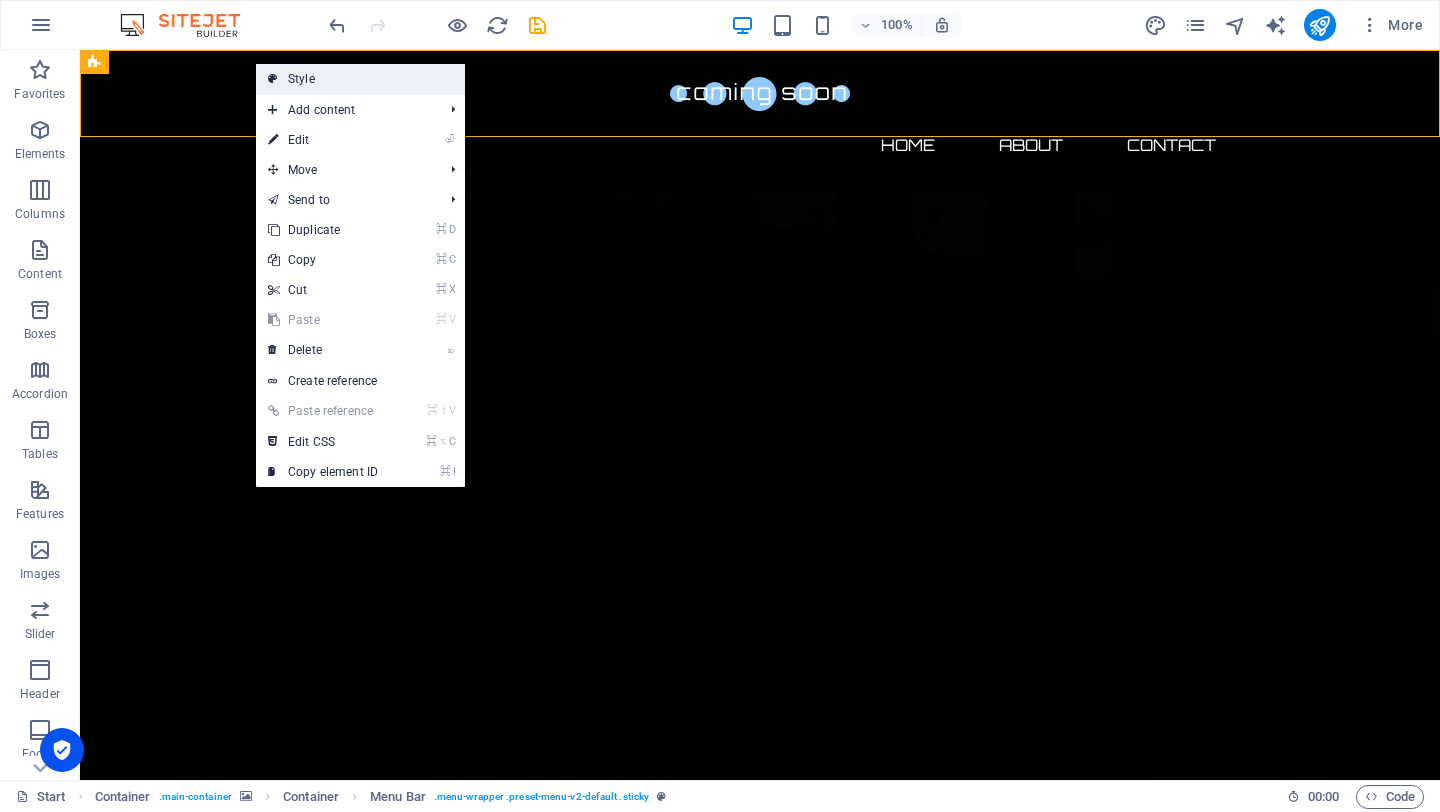 click on "Style" at bounding box center (360, 79) 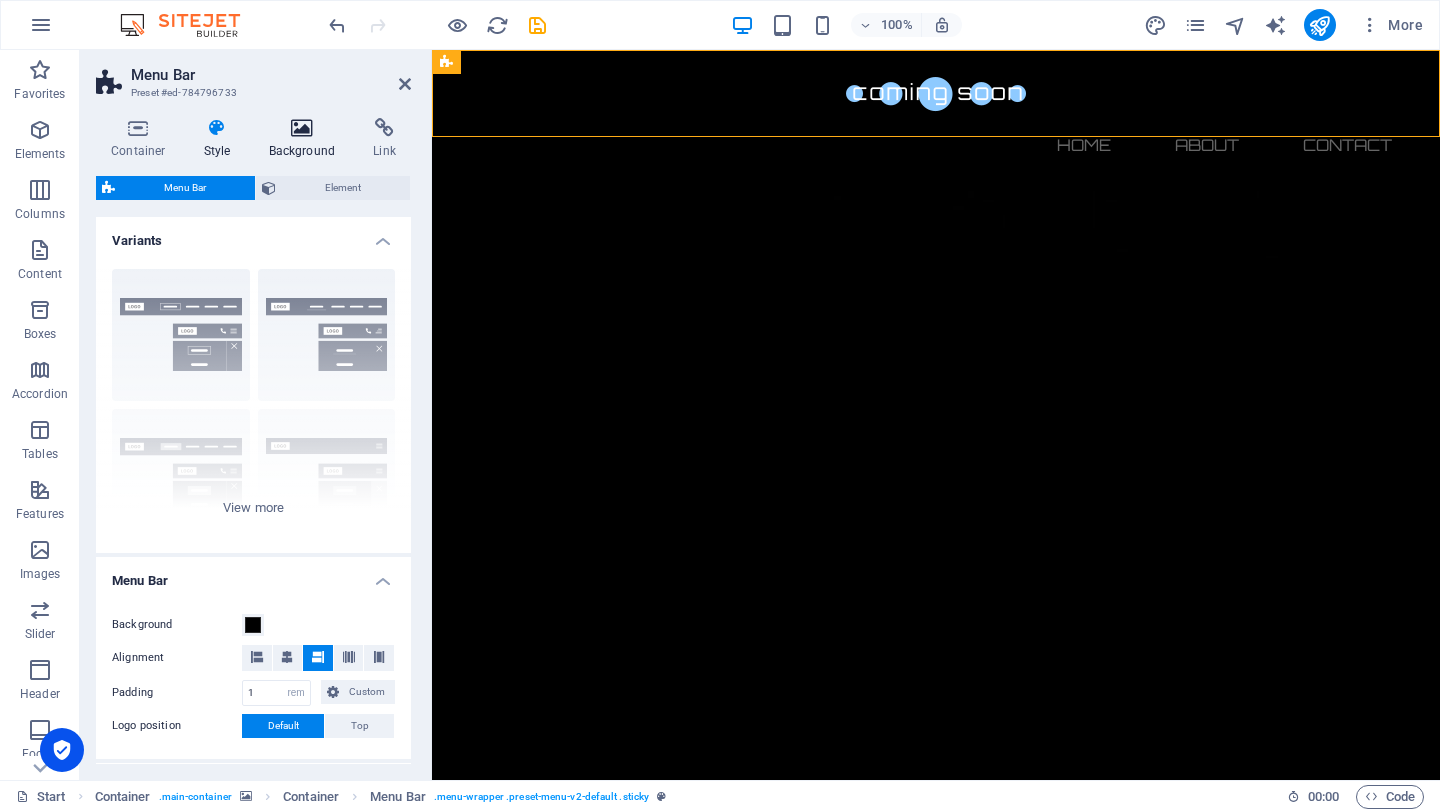 click on "Background" at bounding box center (306, 139) 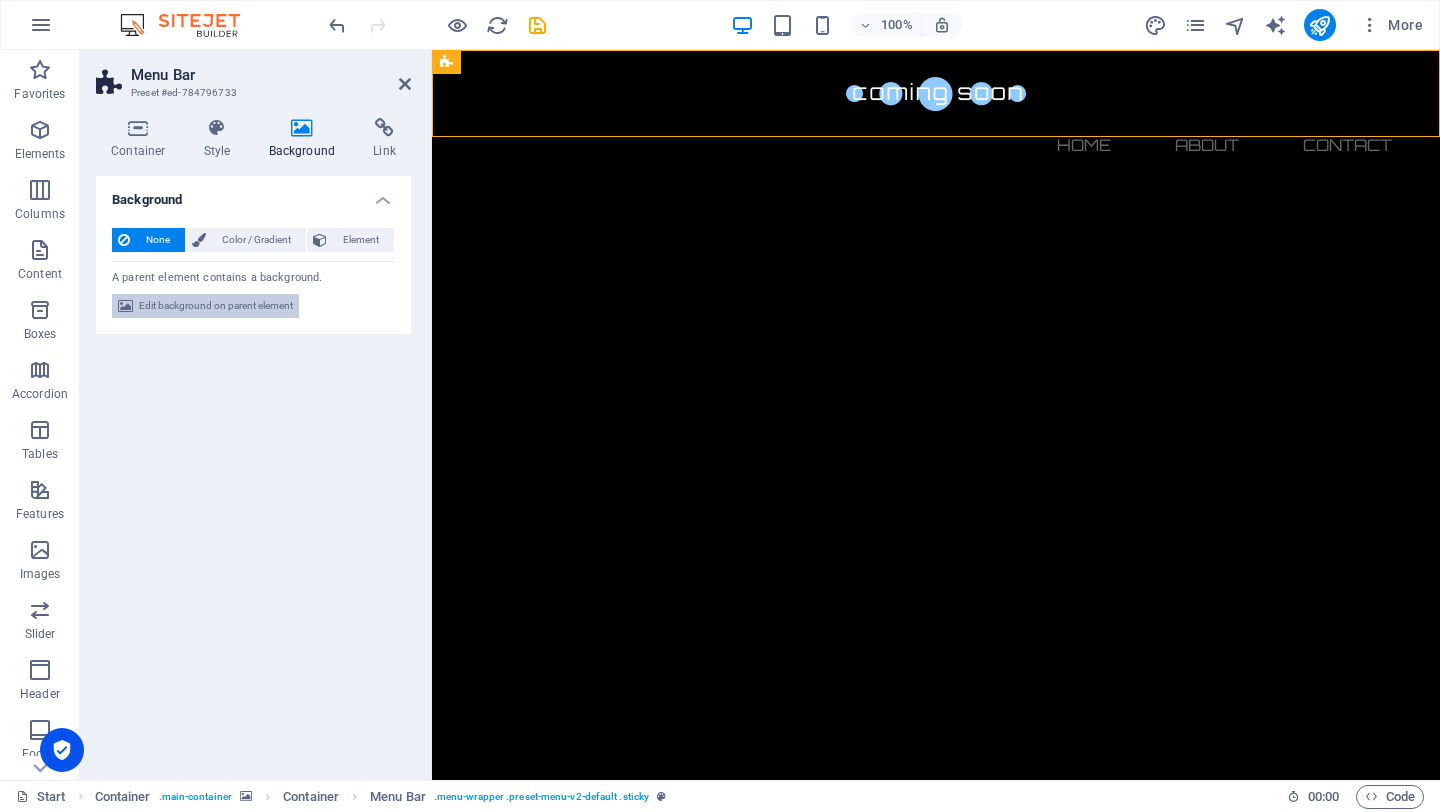 click on "Edit background on parent element" at bounding box center (216, 306) 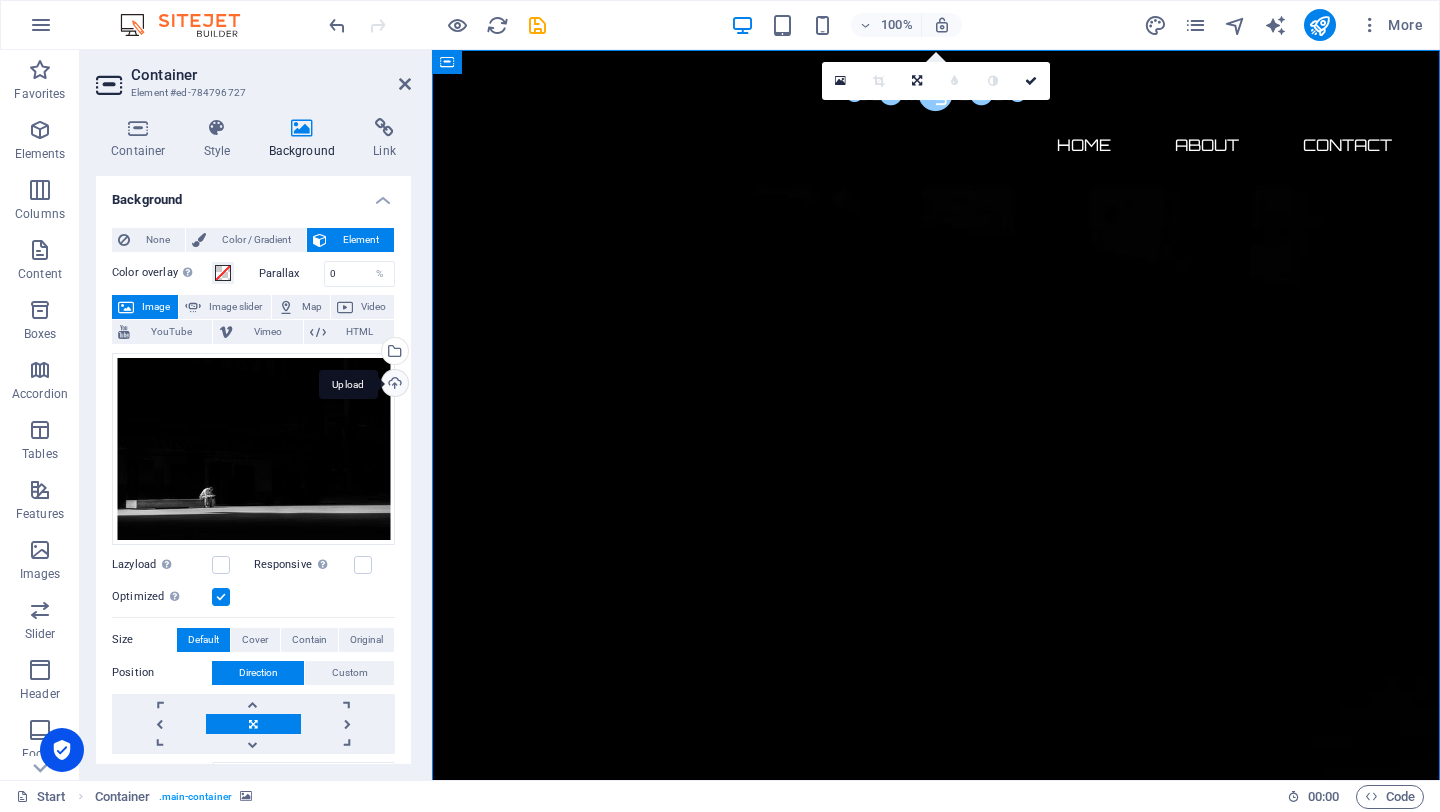 click on "Upload" at bounding box center [393, 385] 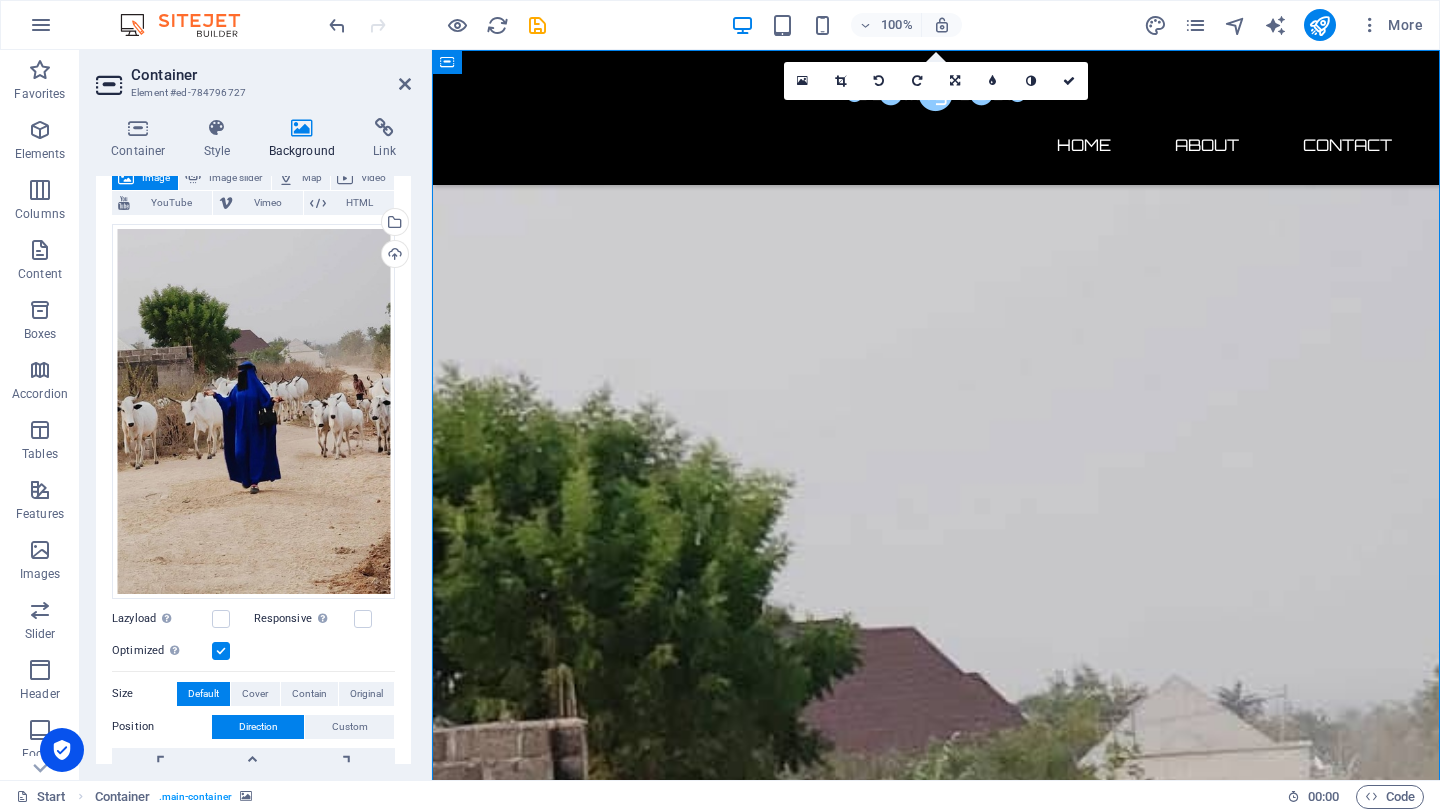 scroll, scrollTop: 127, scrollLeft: 0, axis: vertical 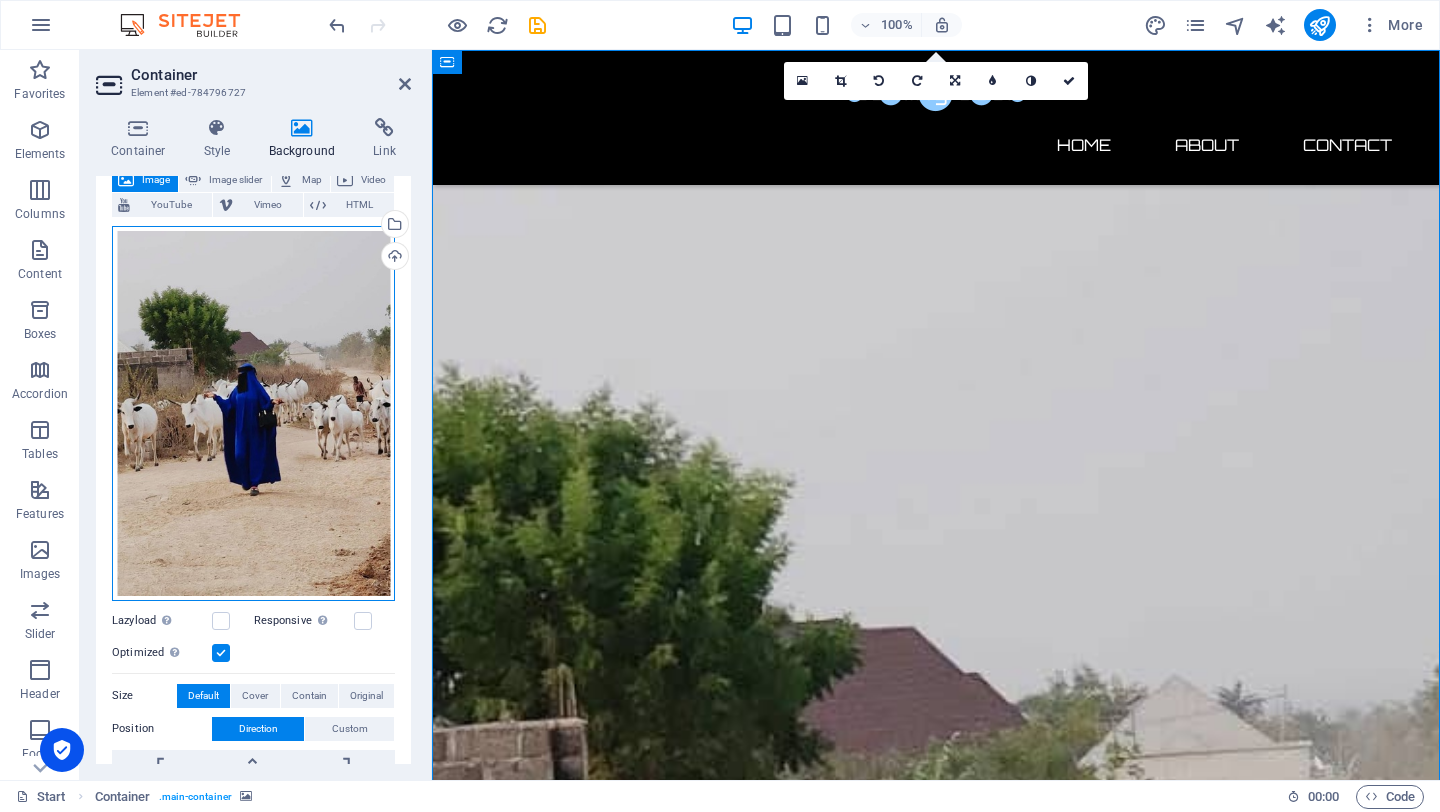click on "Drag files here, click to choose files or select files from Files or our free stock photos & videos" at bounding box center [253, 413] 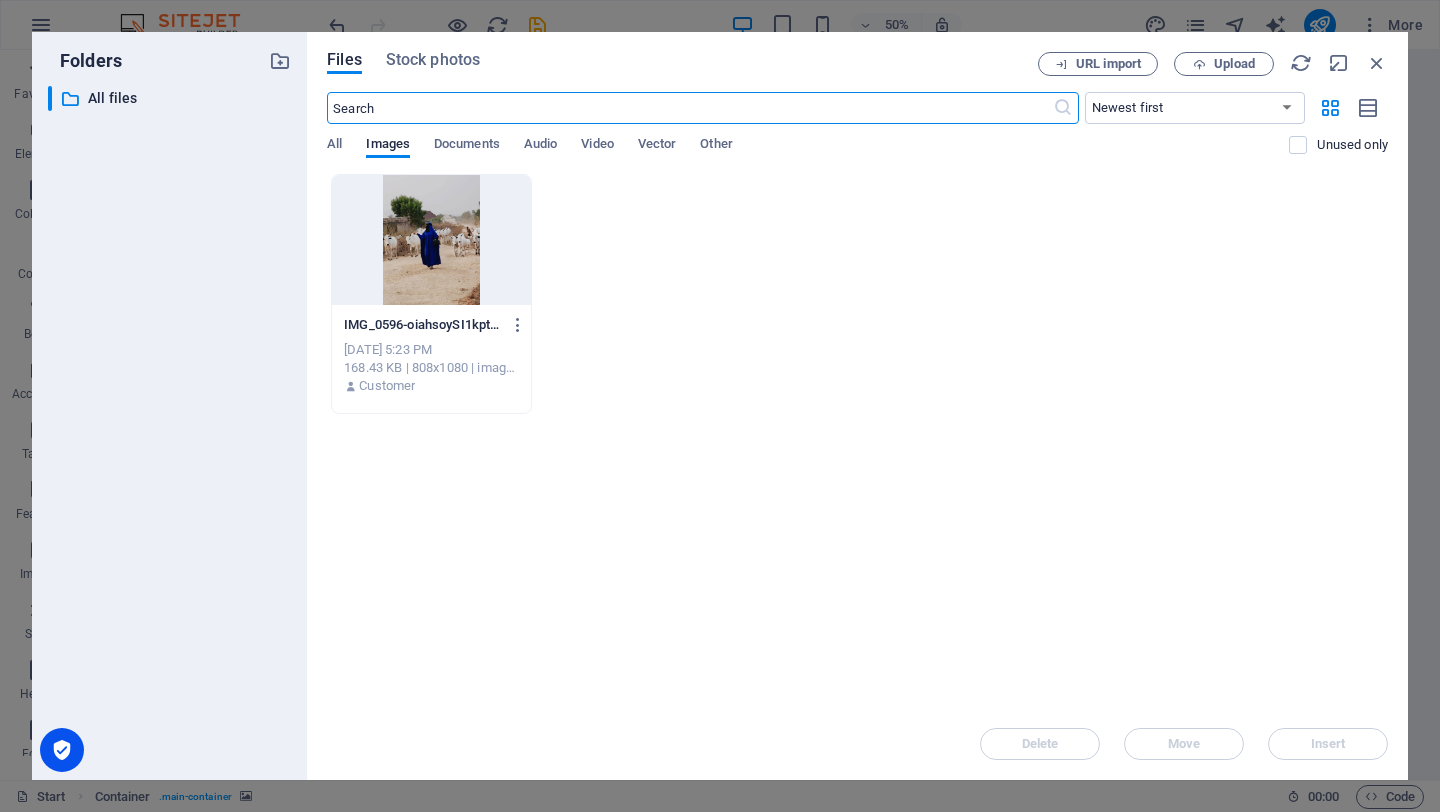 click at bounding box center [431, 240] 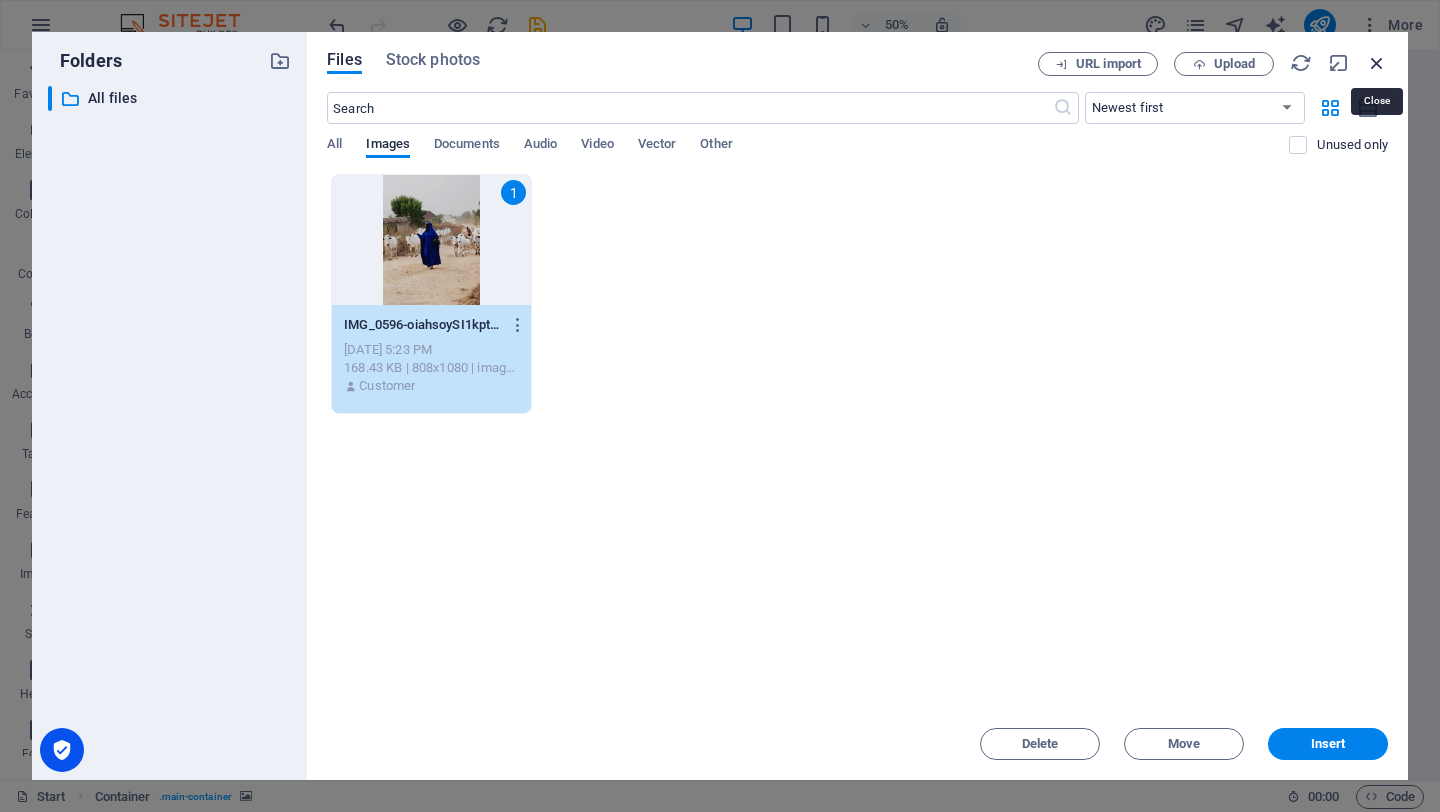click at bounding box center [1377, 63] 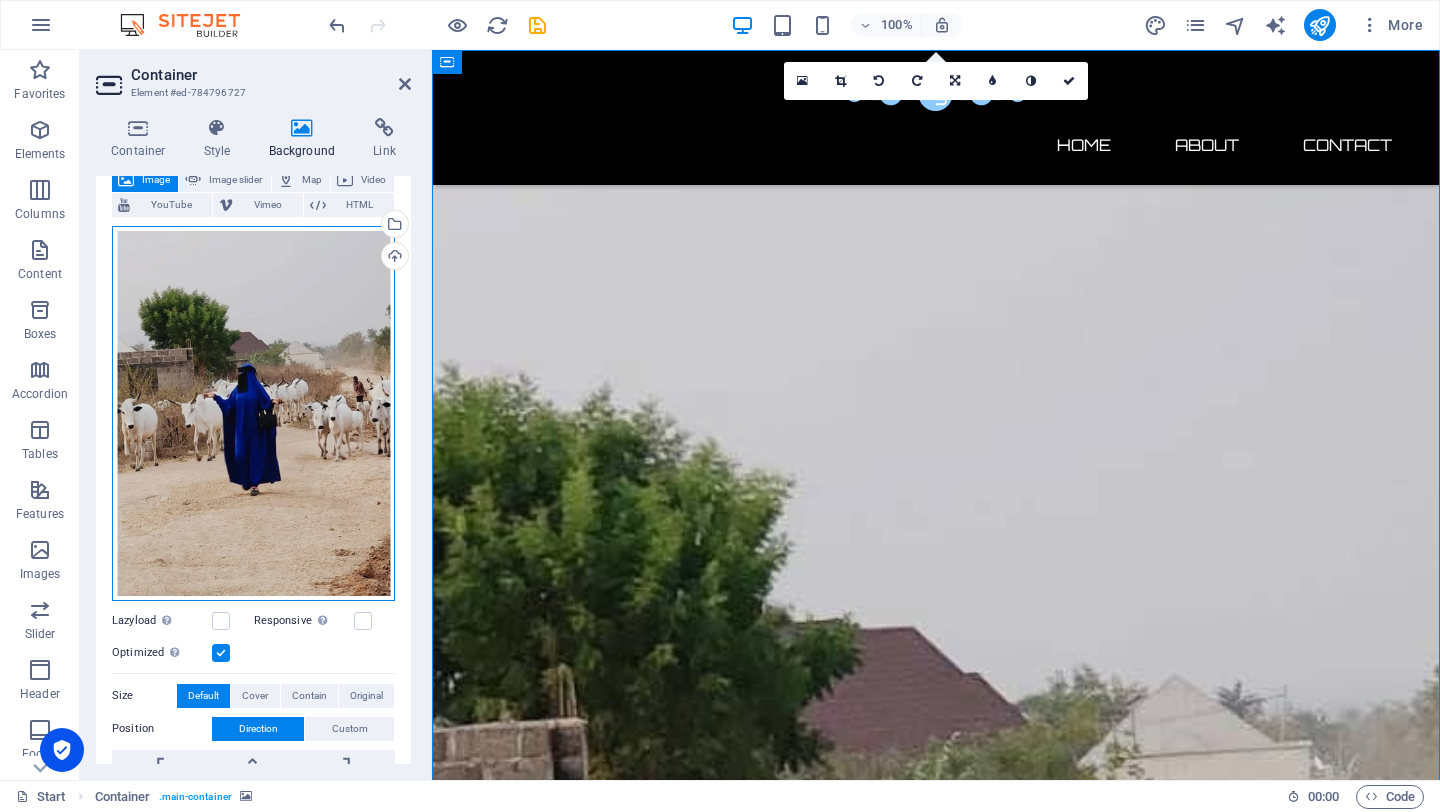 drag, startPoint x: 115, startPoint y: 228, endPoint x: 132, endPoint y: 273, distance: 48.104053 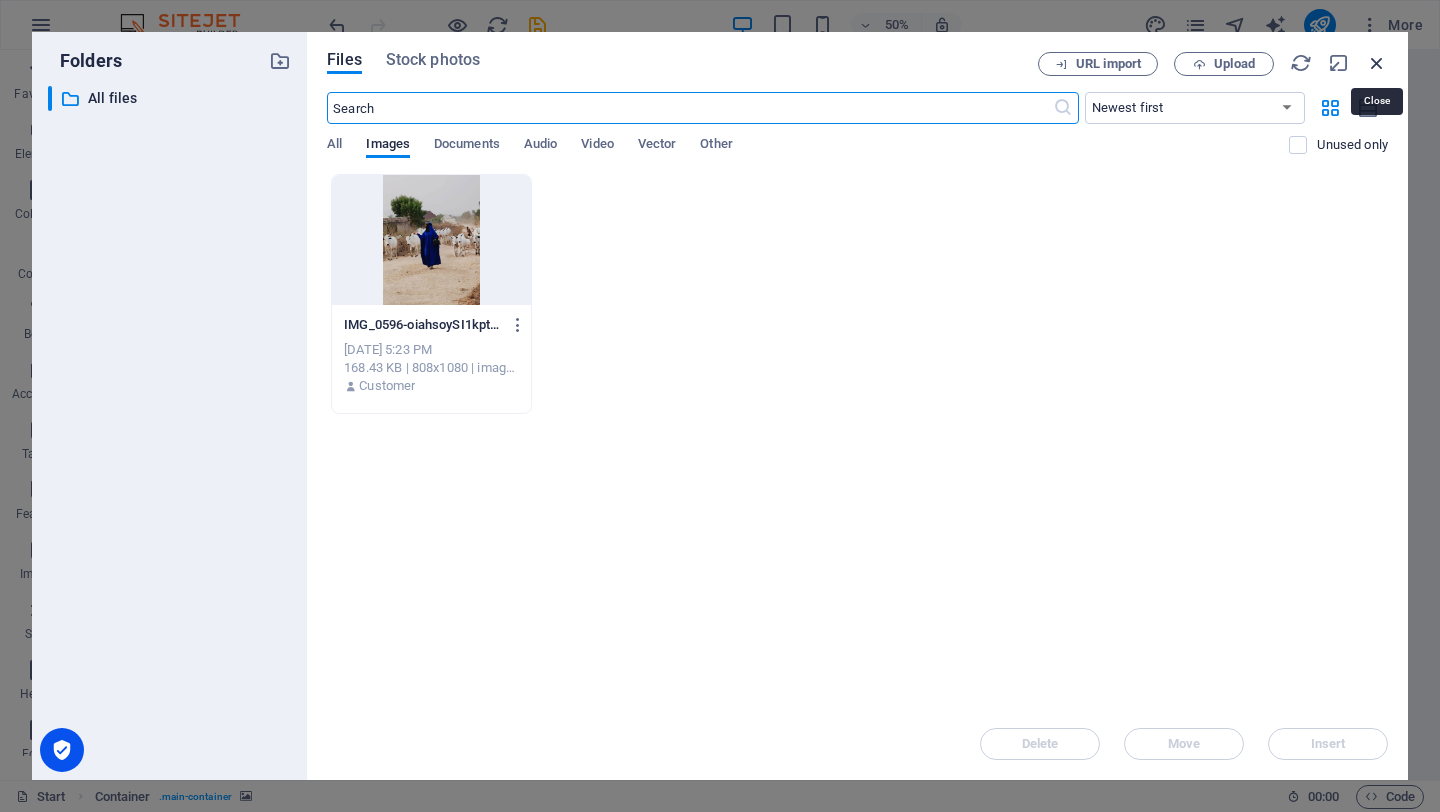 click at bounding box center [1377, 63] 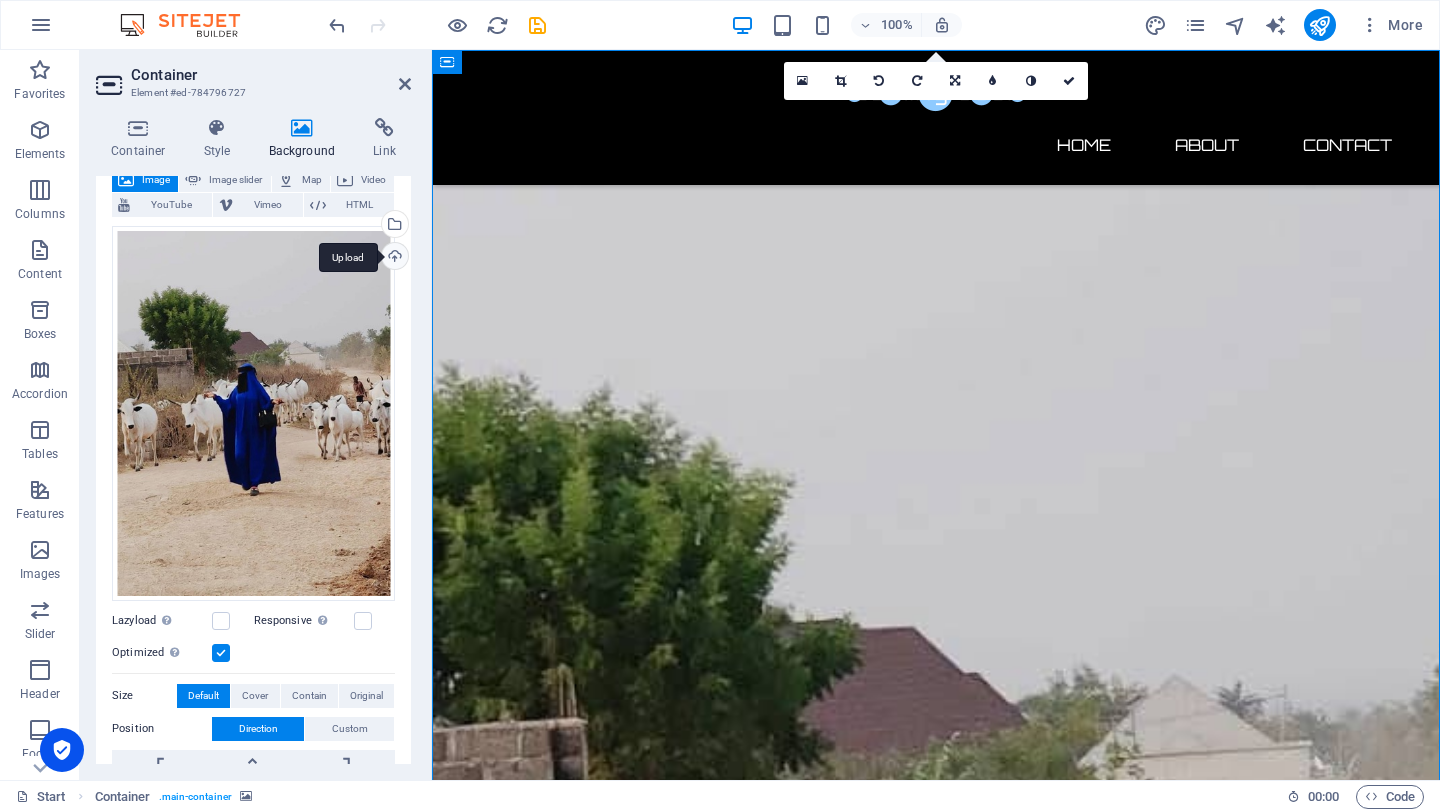 click on "Upload" at bounding box center (393, 258) 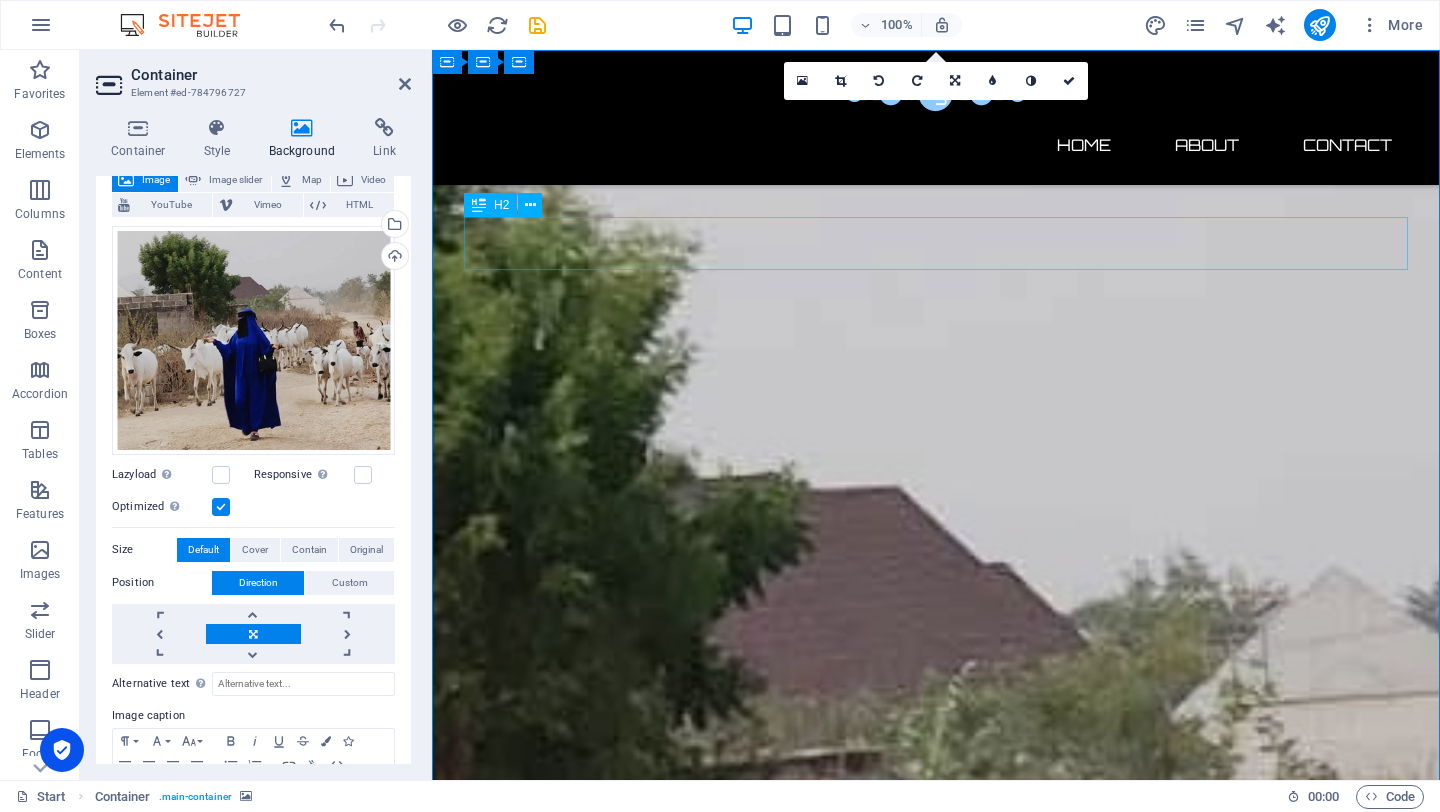click on "The waiting is going to end soon..." at bounding box center (936, 2331) 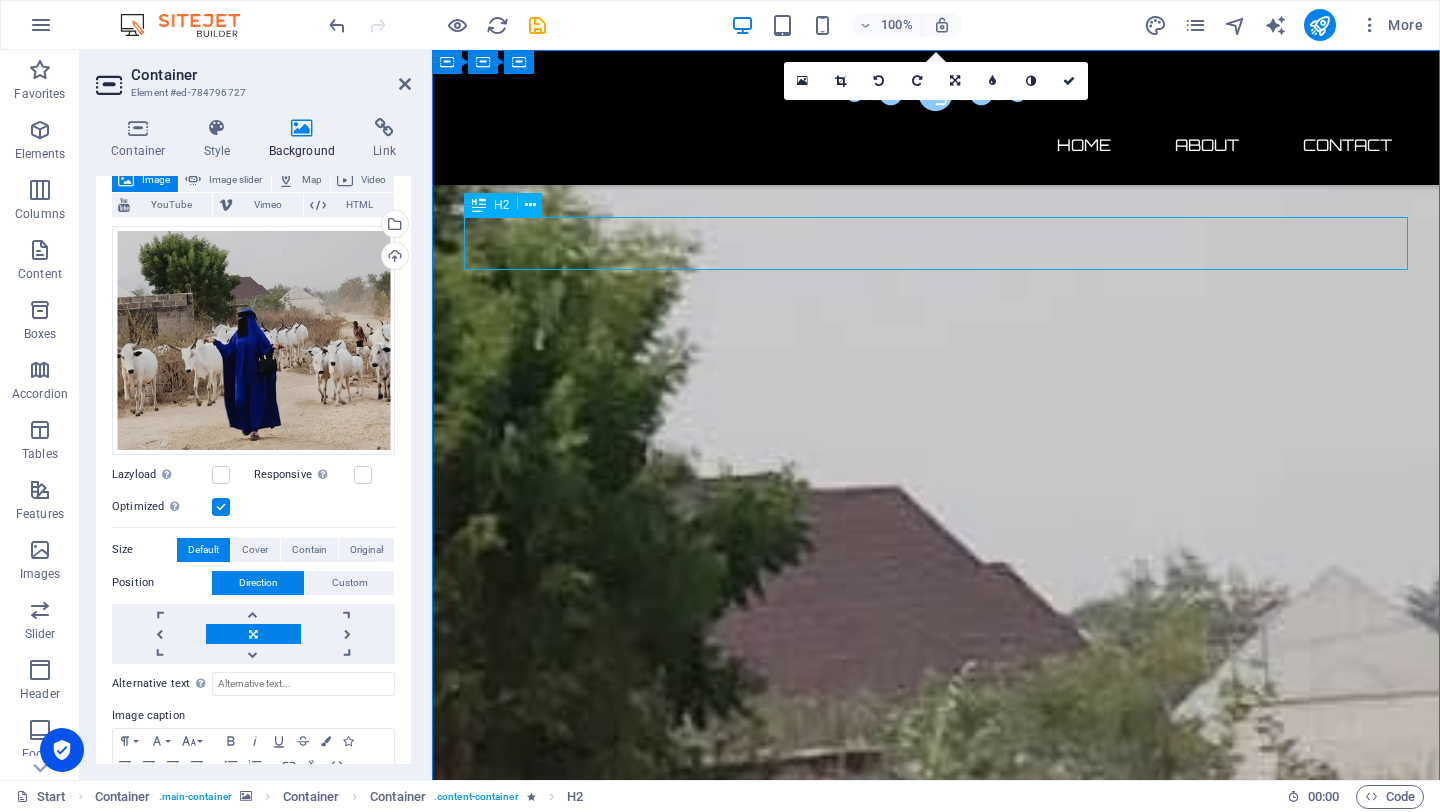 click on "The waiting is going to end soon..." at bounding box center [936, 2331] 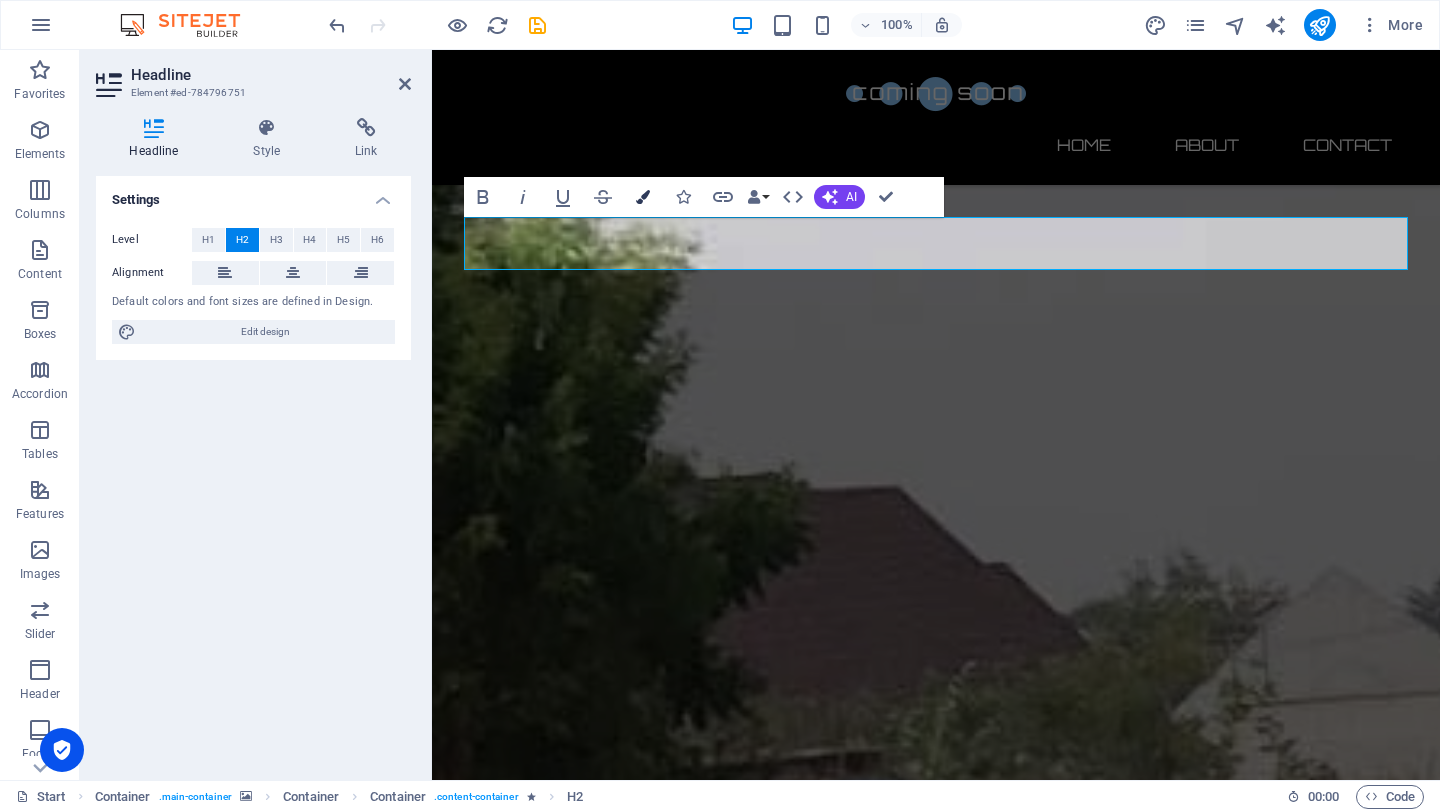click at bounding box center (643, 197) 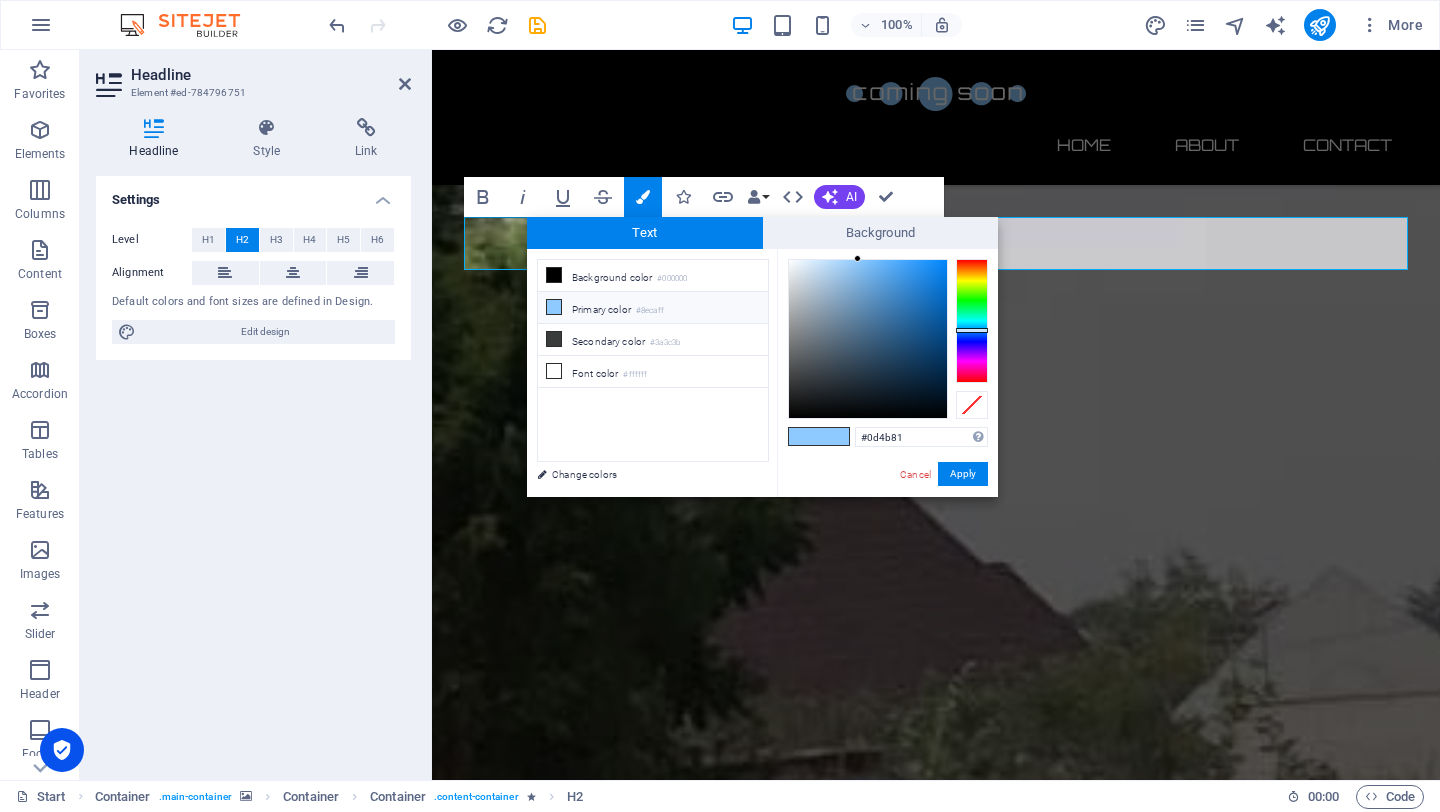 click at bounding box center (868, 339) 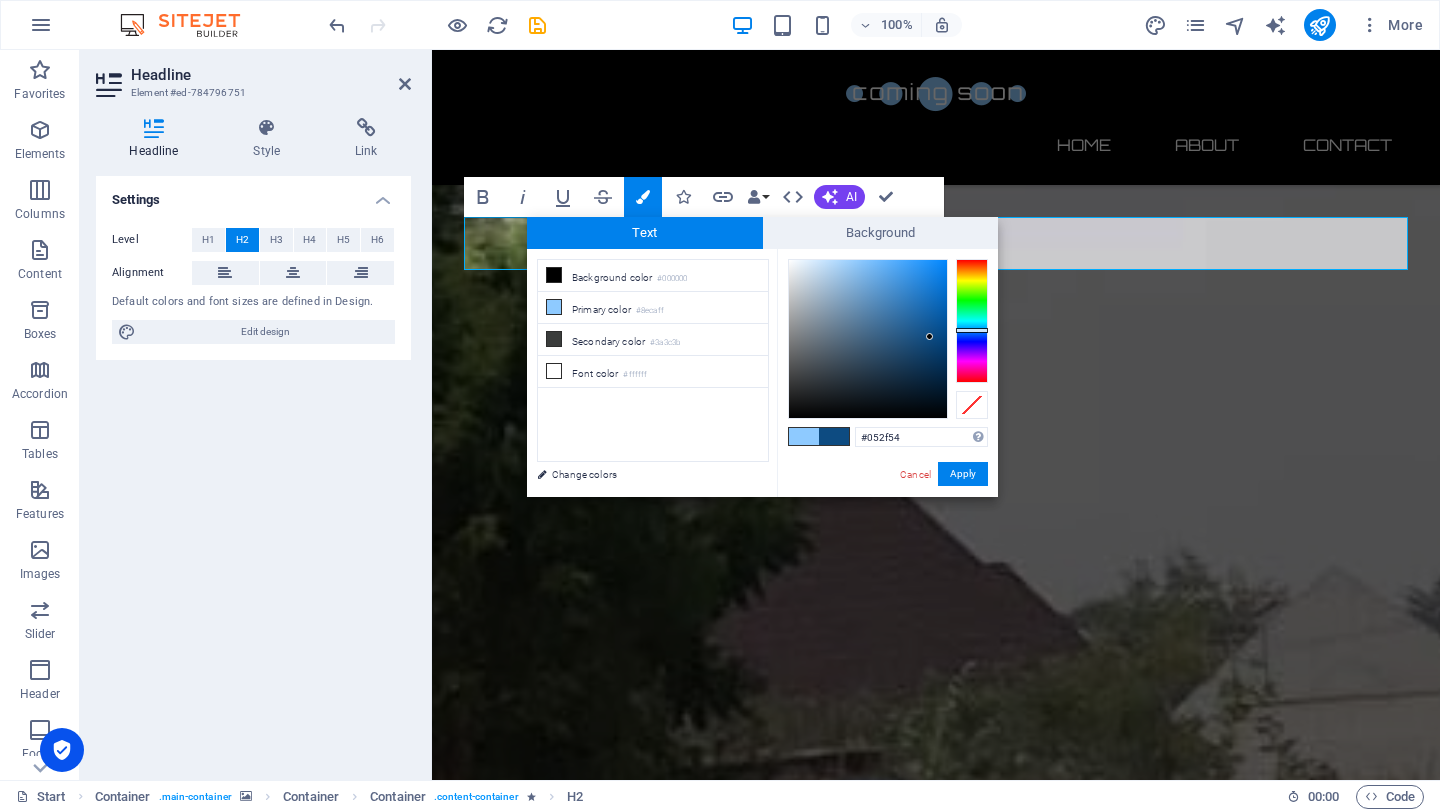 click at bounding box center [868, 339] 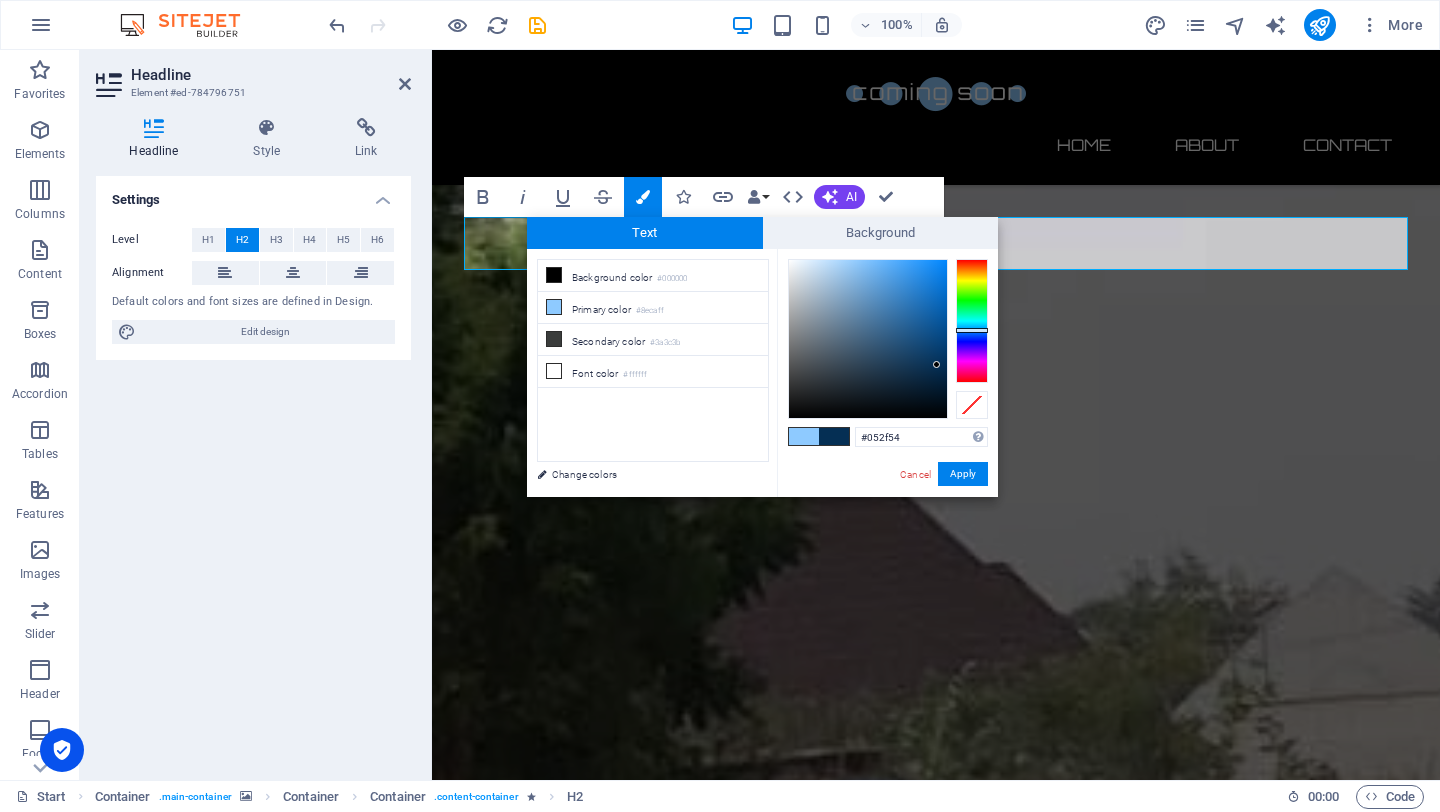 type on "#06243f" 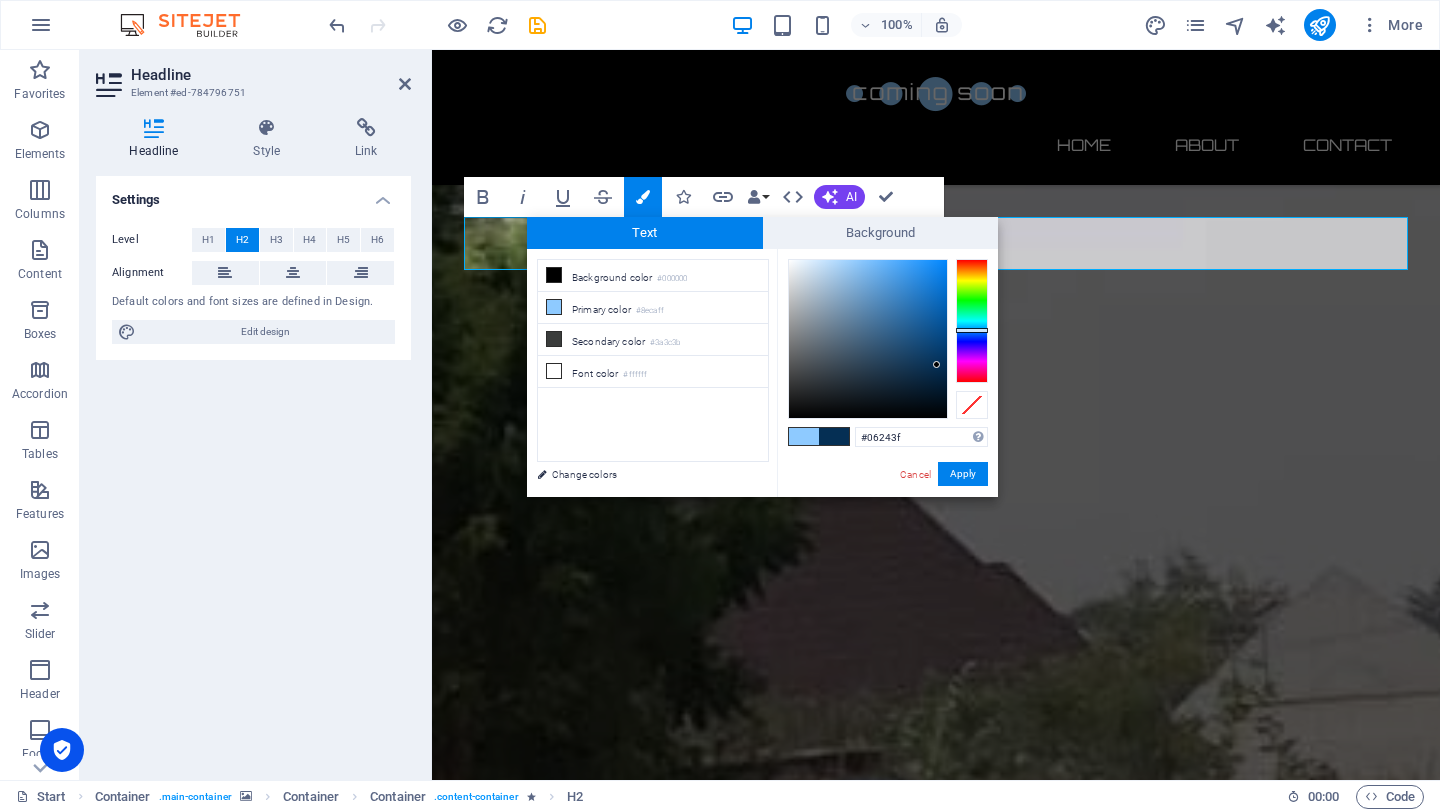 click at bounding box center [868, 339] 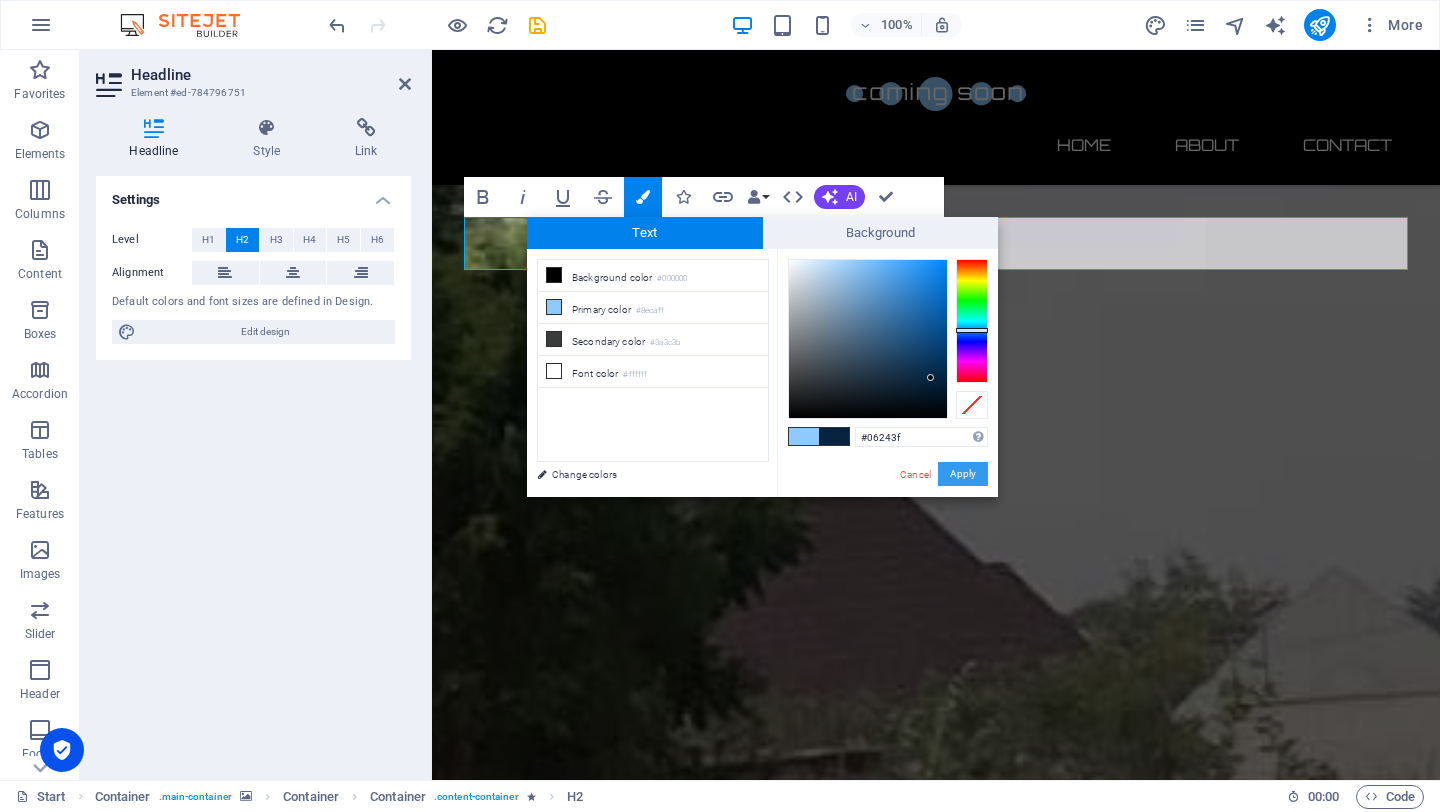 click on "Apply" at bounding box center (963, 474) 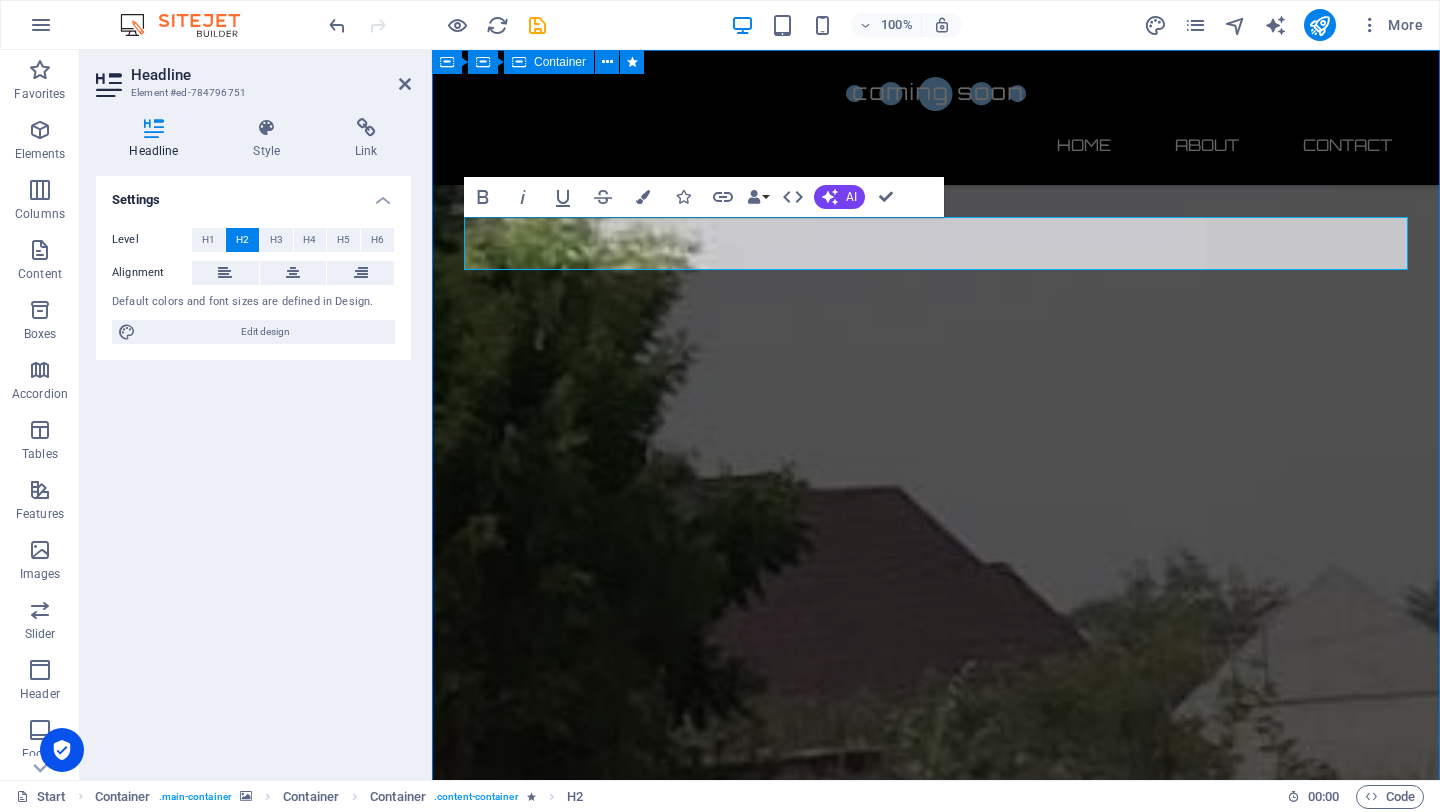click on "The waiting is going to end soon... 0 Days 0 Hours 0 Minutes 0 Seconds Our website is under construction. We`ll be here soon with our new awesome site, subscribe to be notified.  Notify me   I have read and understand the privacy policy. Unreadable? Regenerate" at bounding box center (936, 2751) 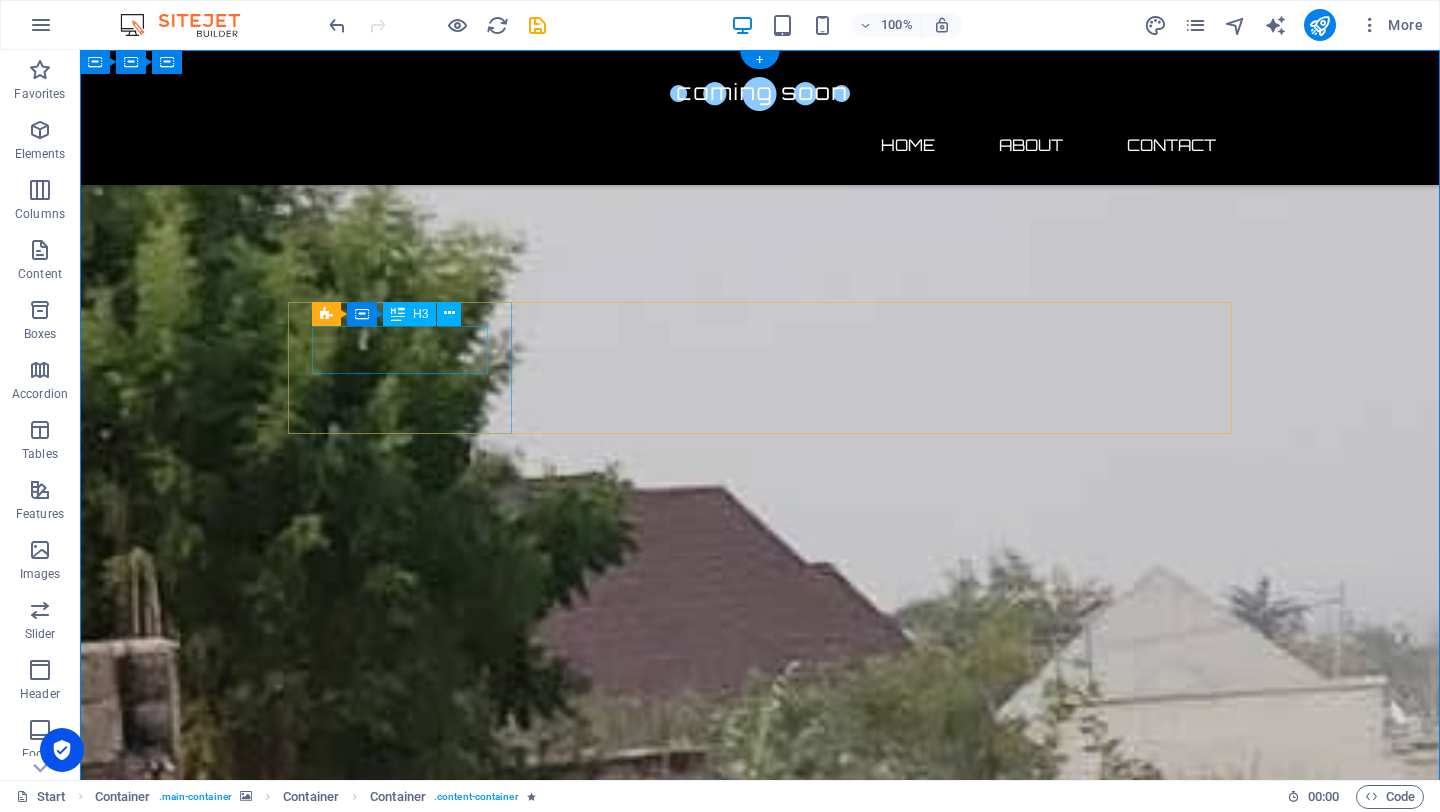 click on "0" at bounding box center (400, 2430) 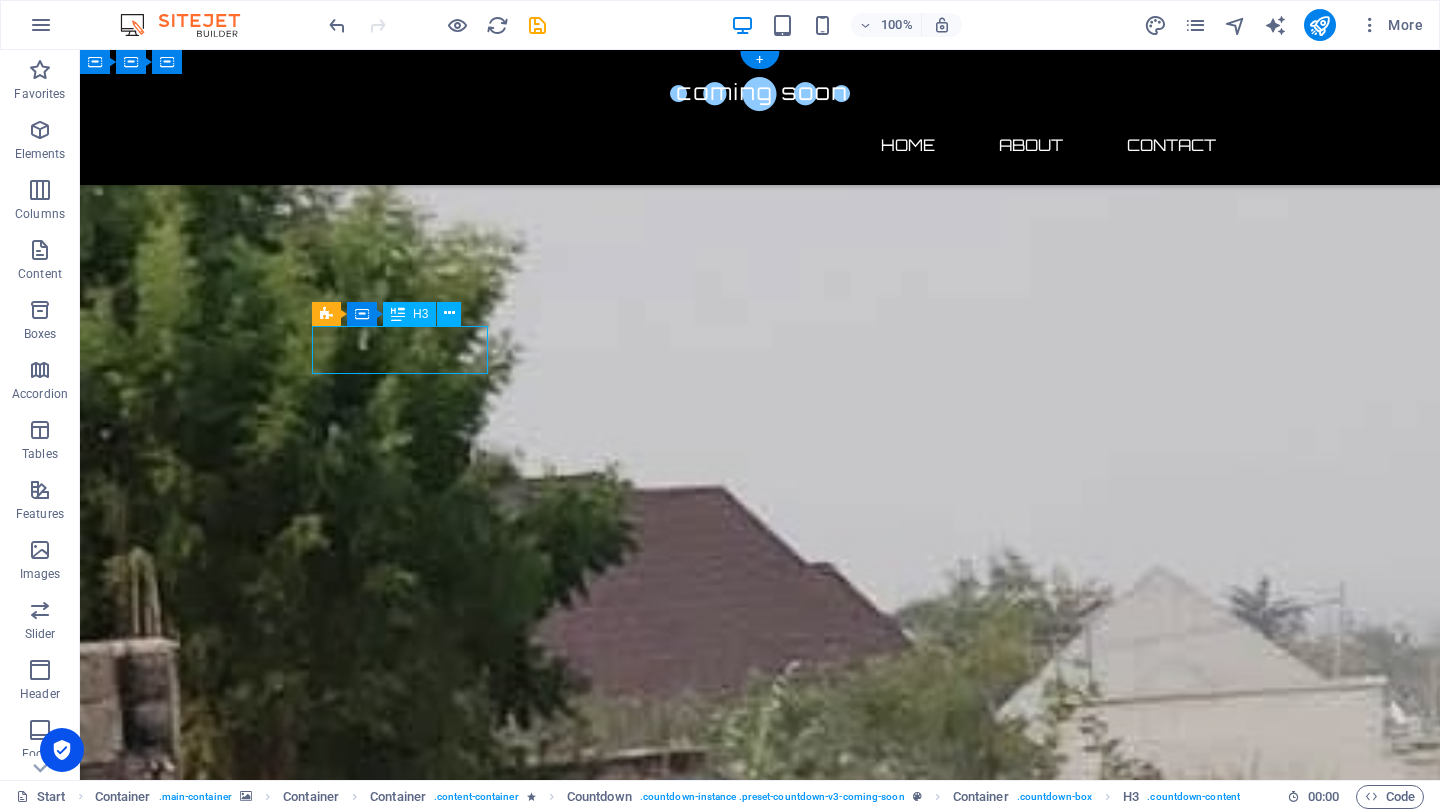 click on "0" at bounding box center (400, 2430) 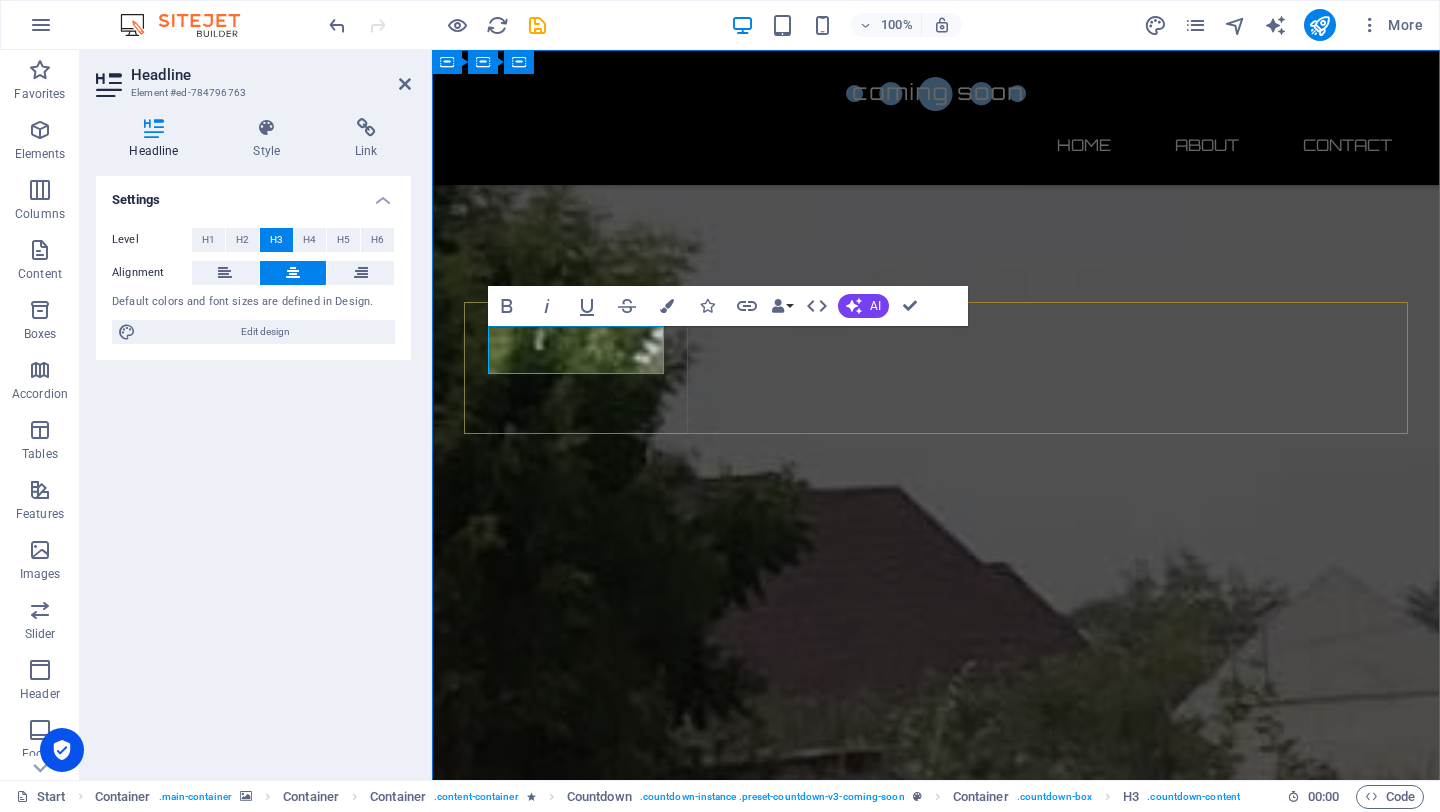 click on "0" at bounding box center (576, 2430) 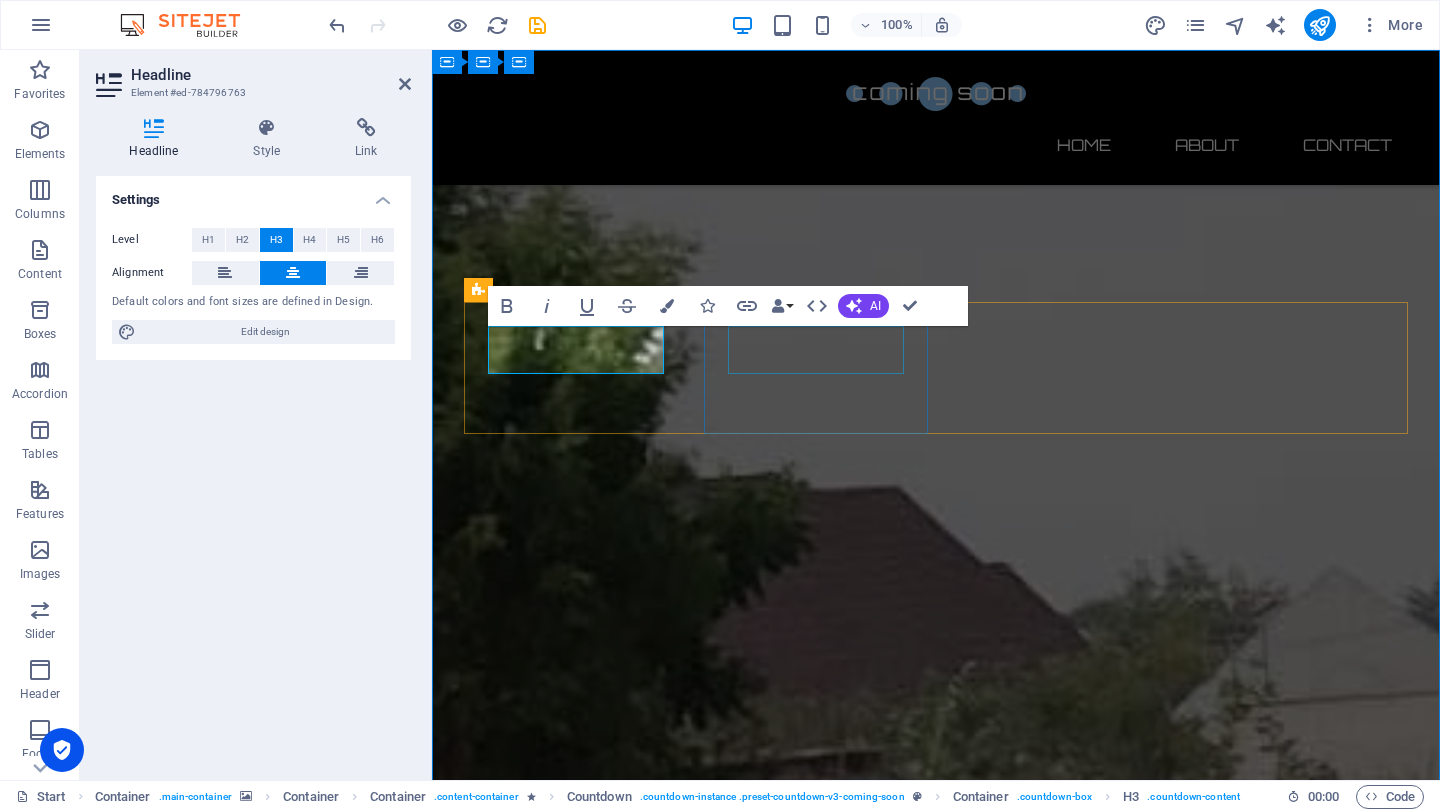 click on "0" at bounding box center [576, 2570] 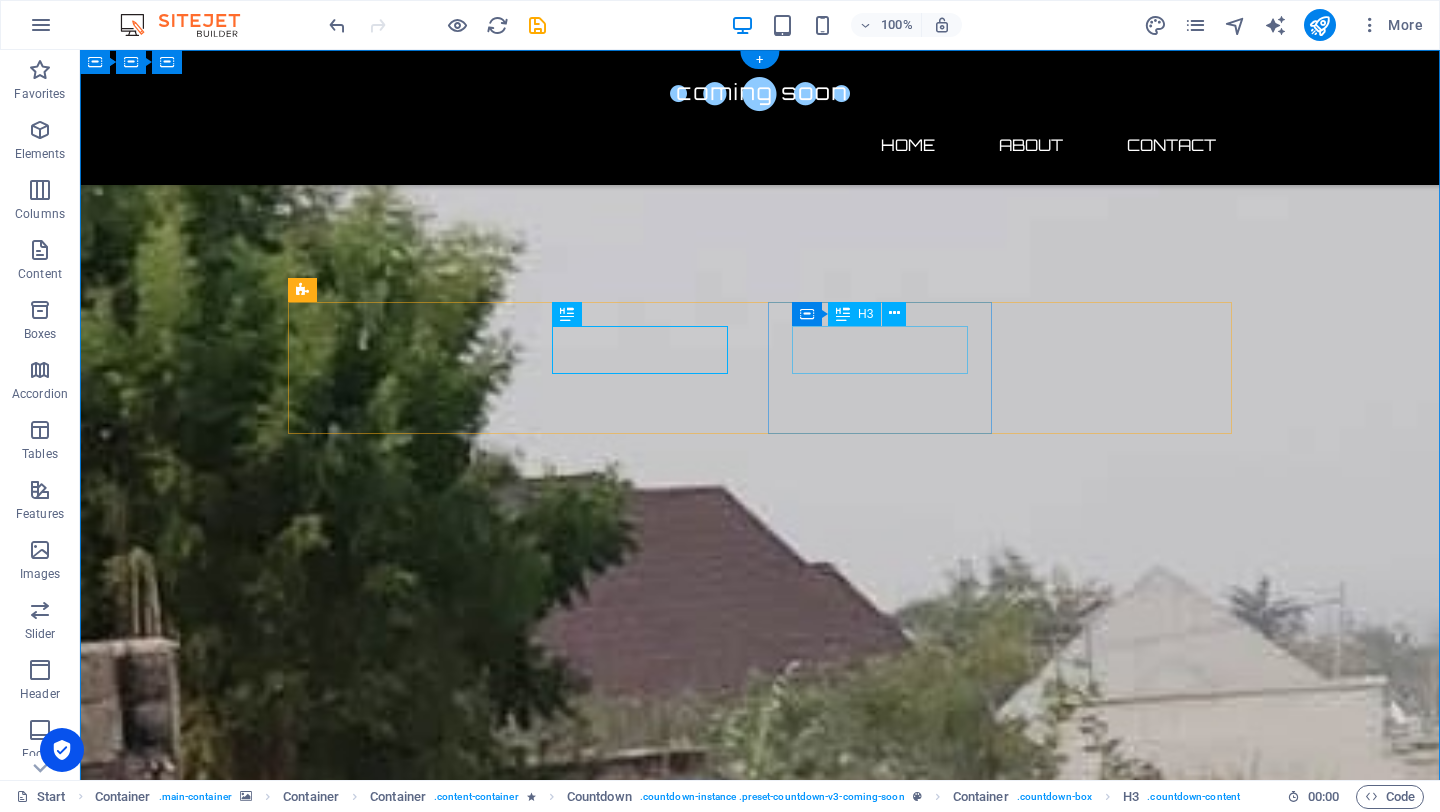 click on "0" at bounding box center [400, 2710] 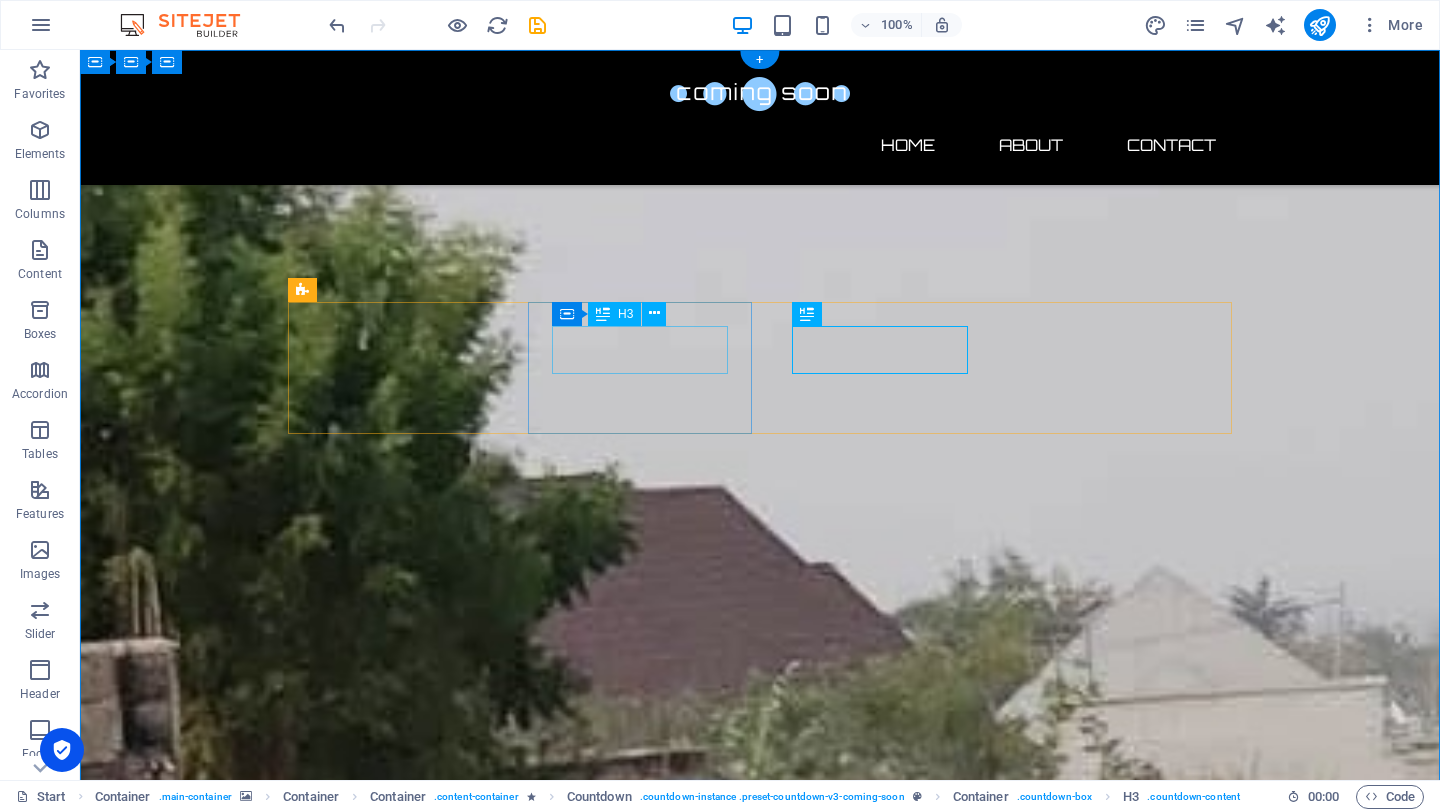 click on "0" at bounding box center [400, 2570] 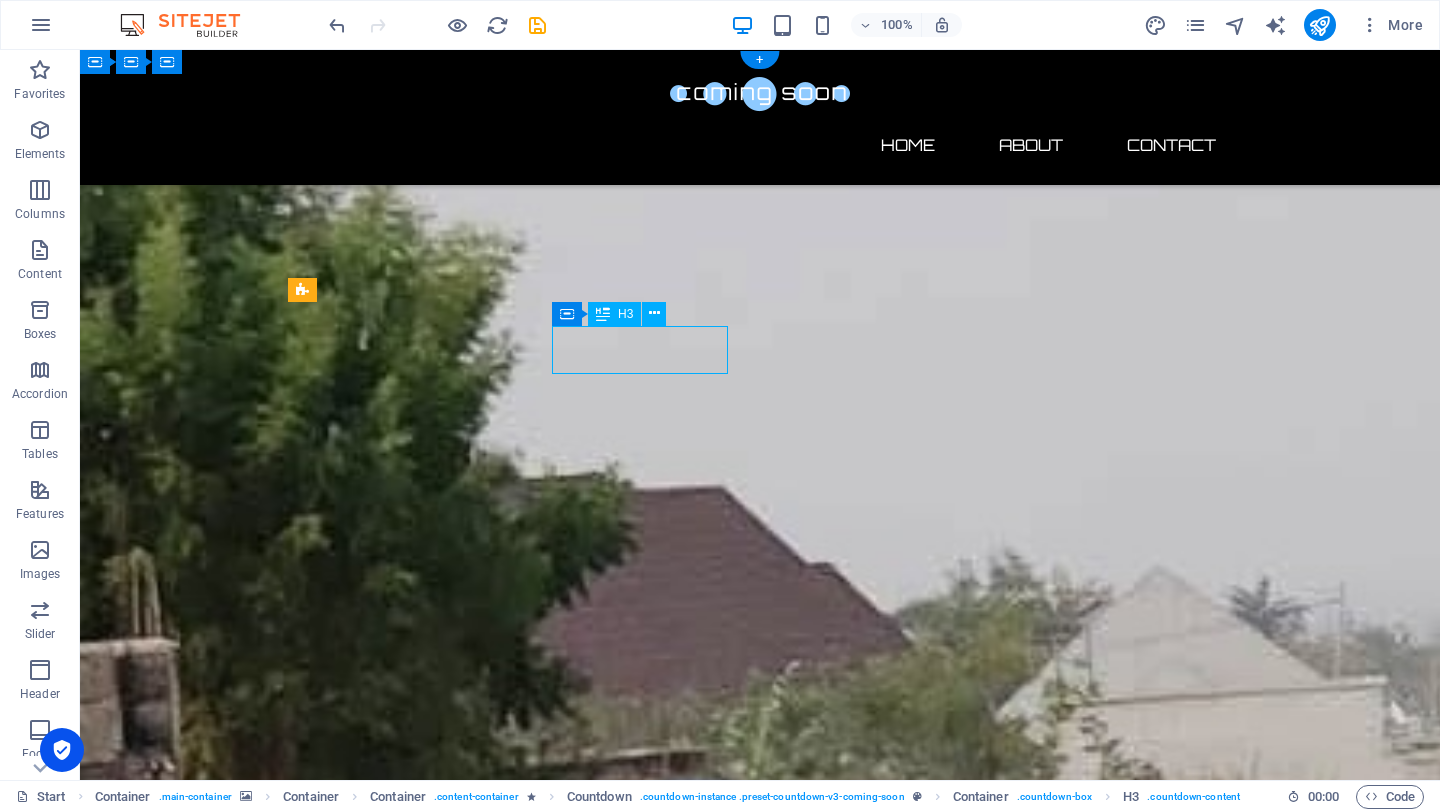 click on "0" at bounding box center [400, 2570] 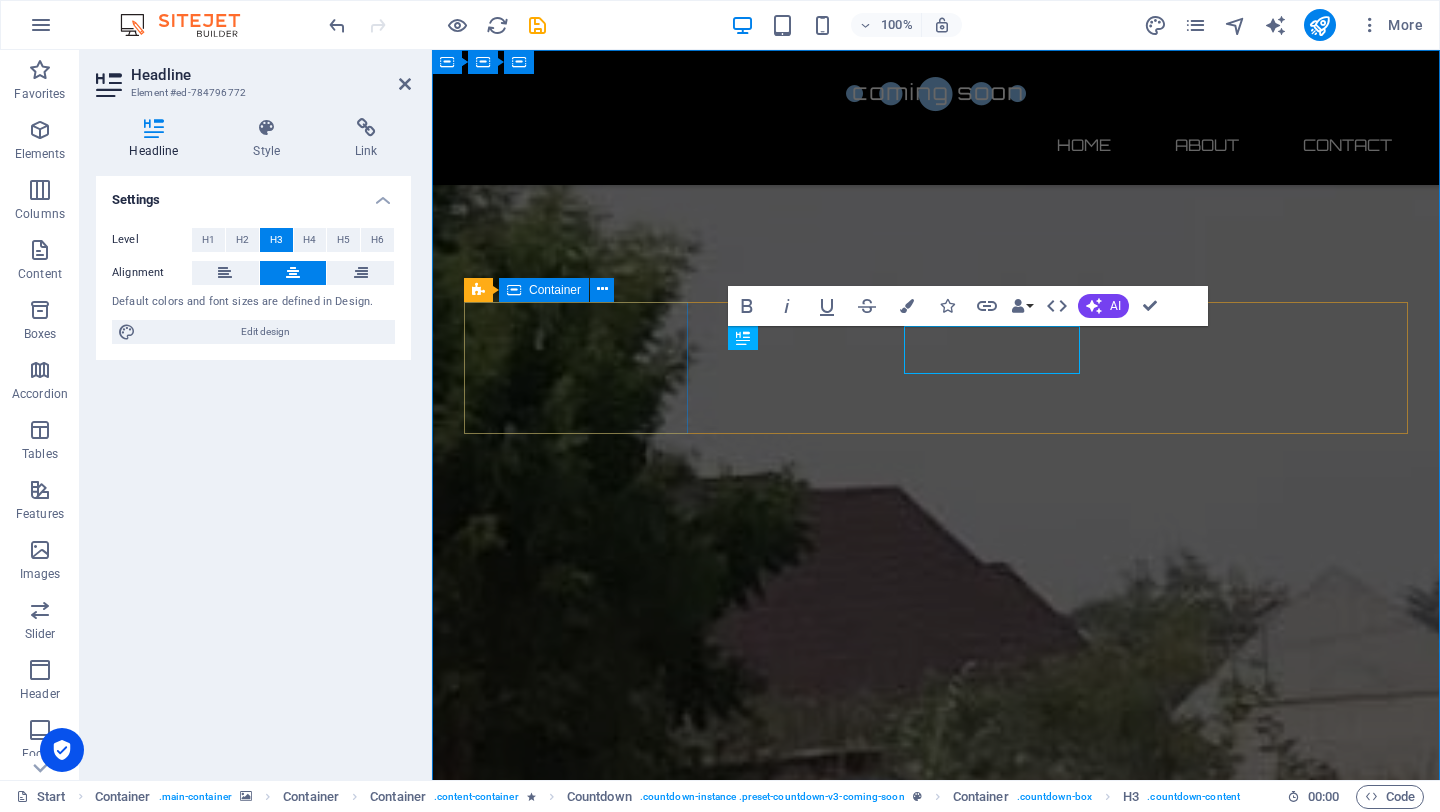 click on "05 Days" at bounding box center (576, 2456) 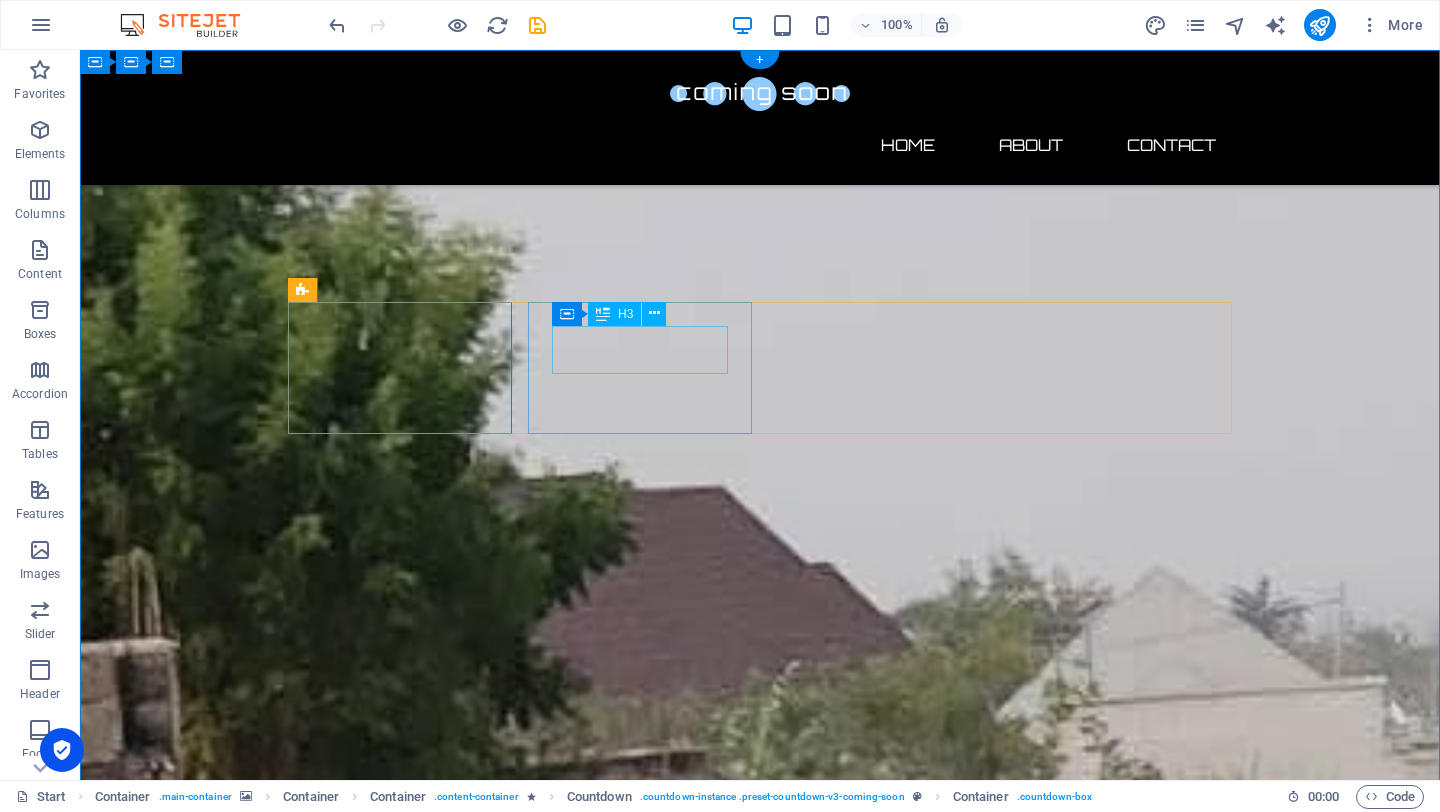click on "0" at bounding box center [400, 2570] 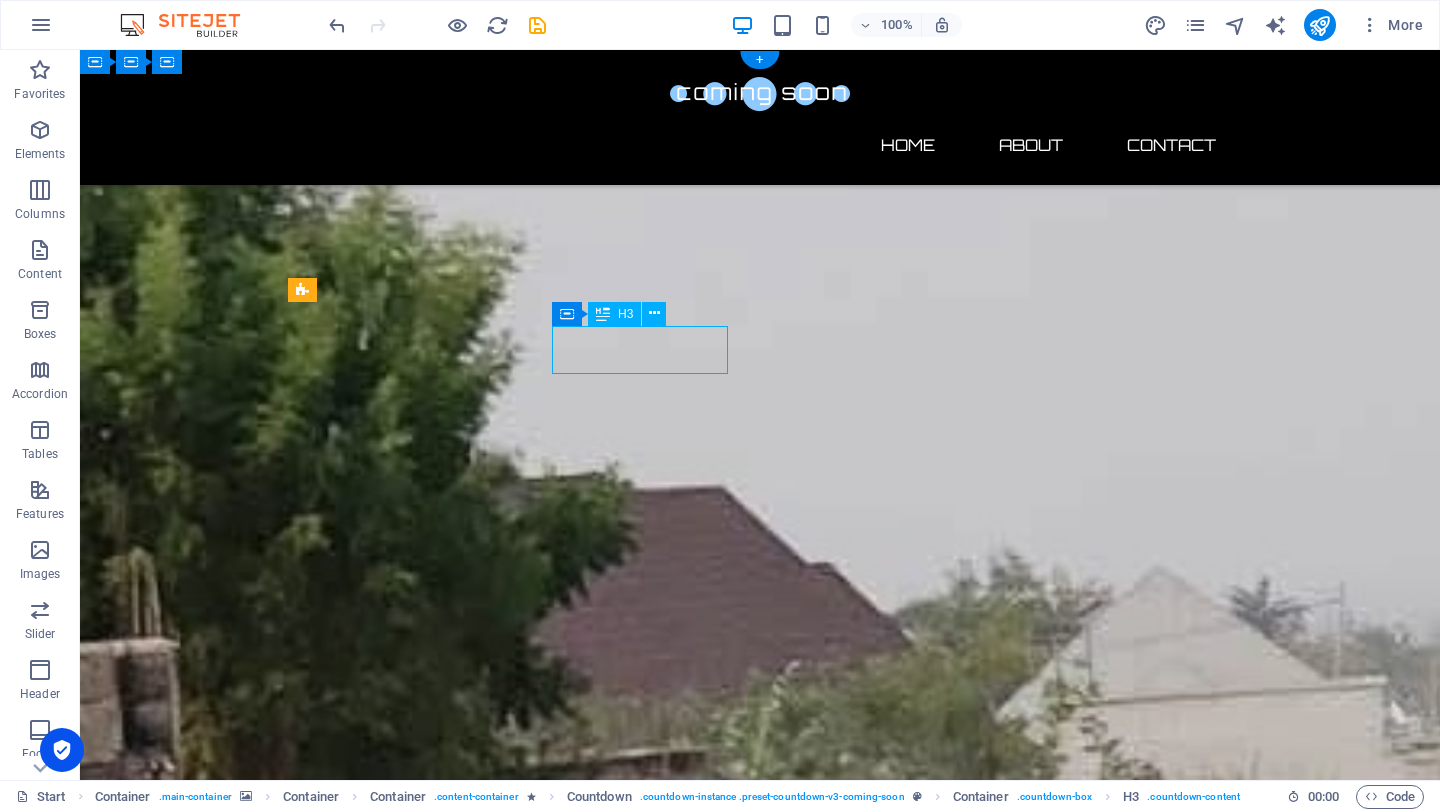 click on "0" at bounding box center [400, 2570] 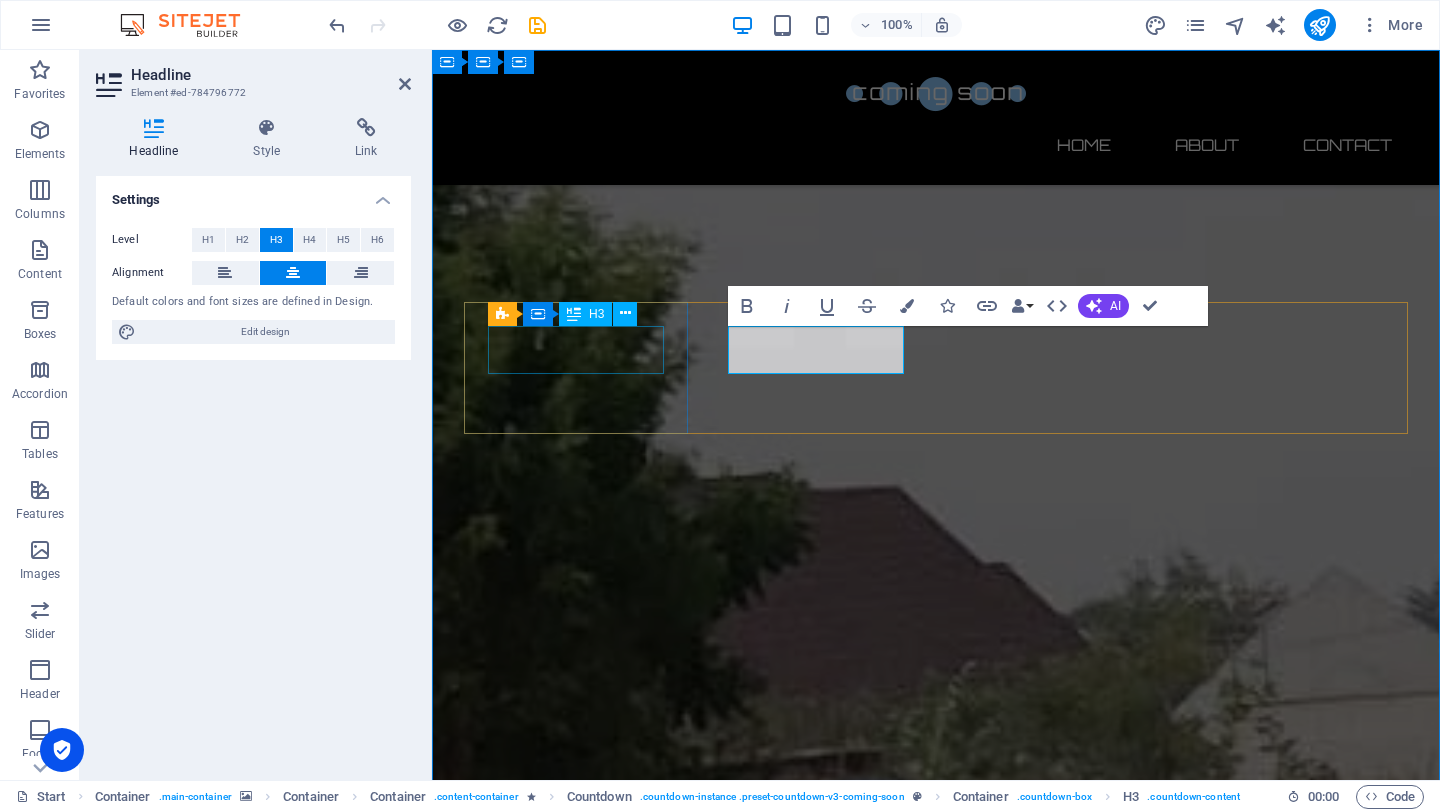 click on "05" at bounding box center (576, 2430) 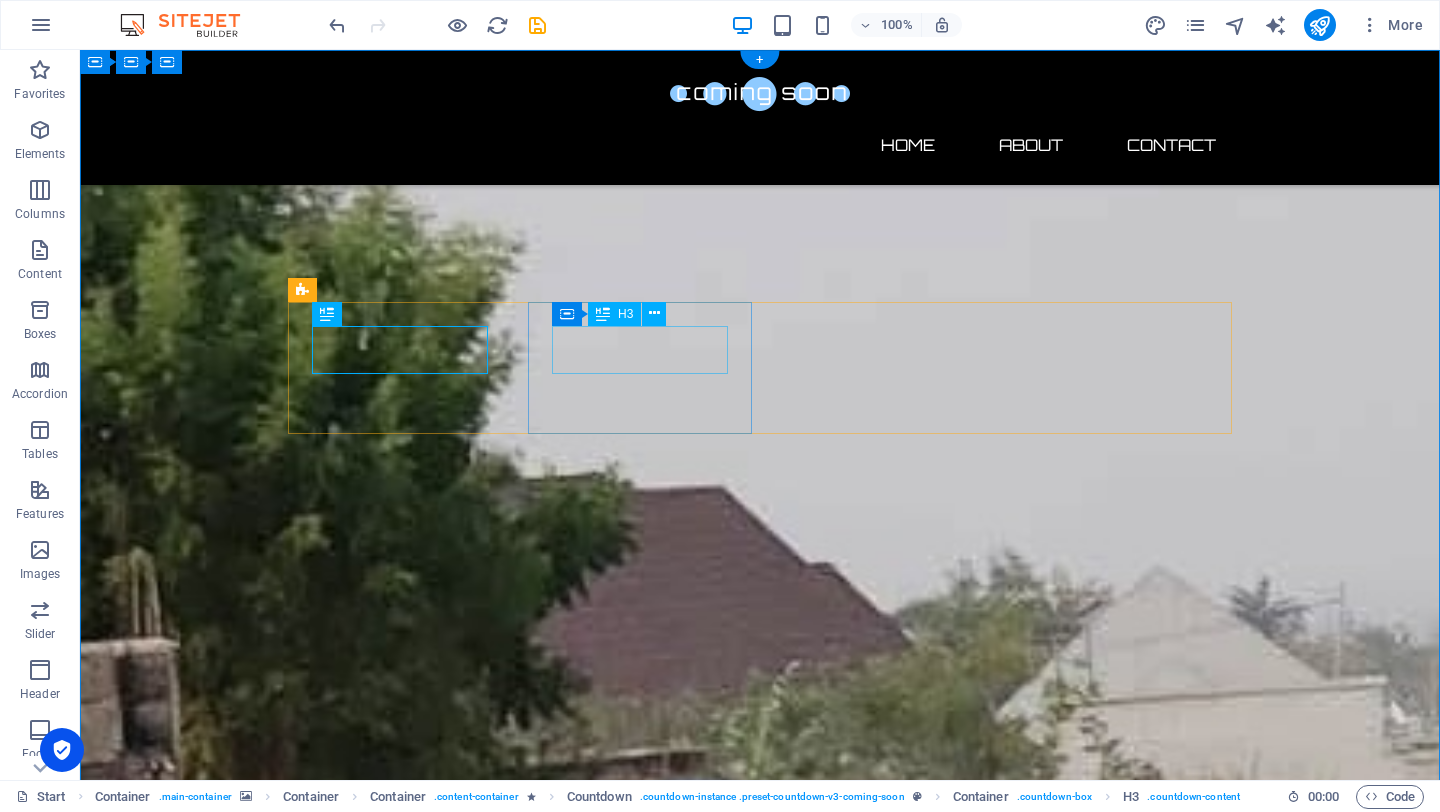 click on "0" at bounding box center (400, 2570) 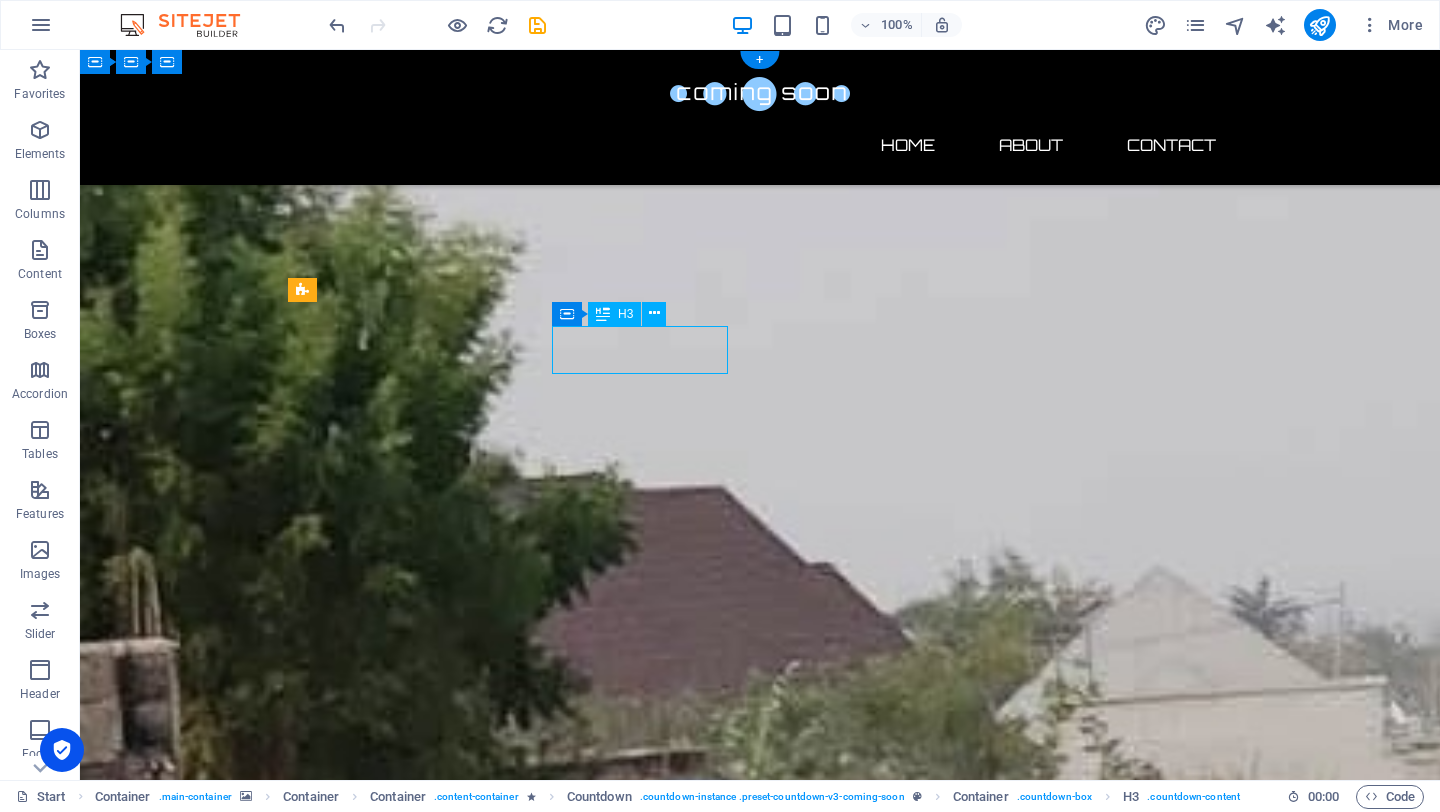 click on "0" at bounding box center [400, 2570] 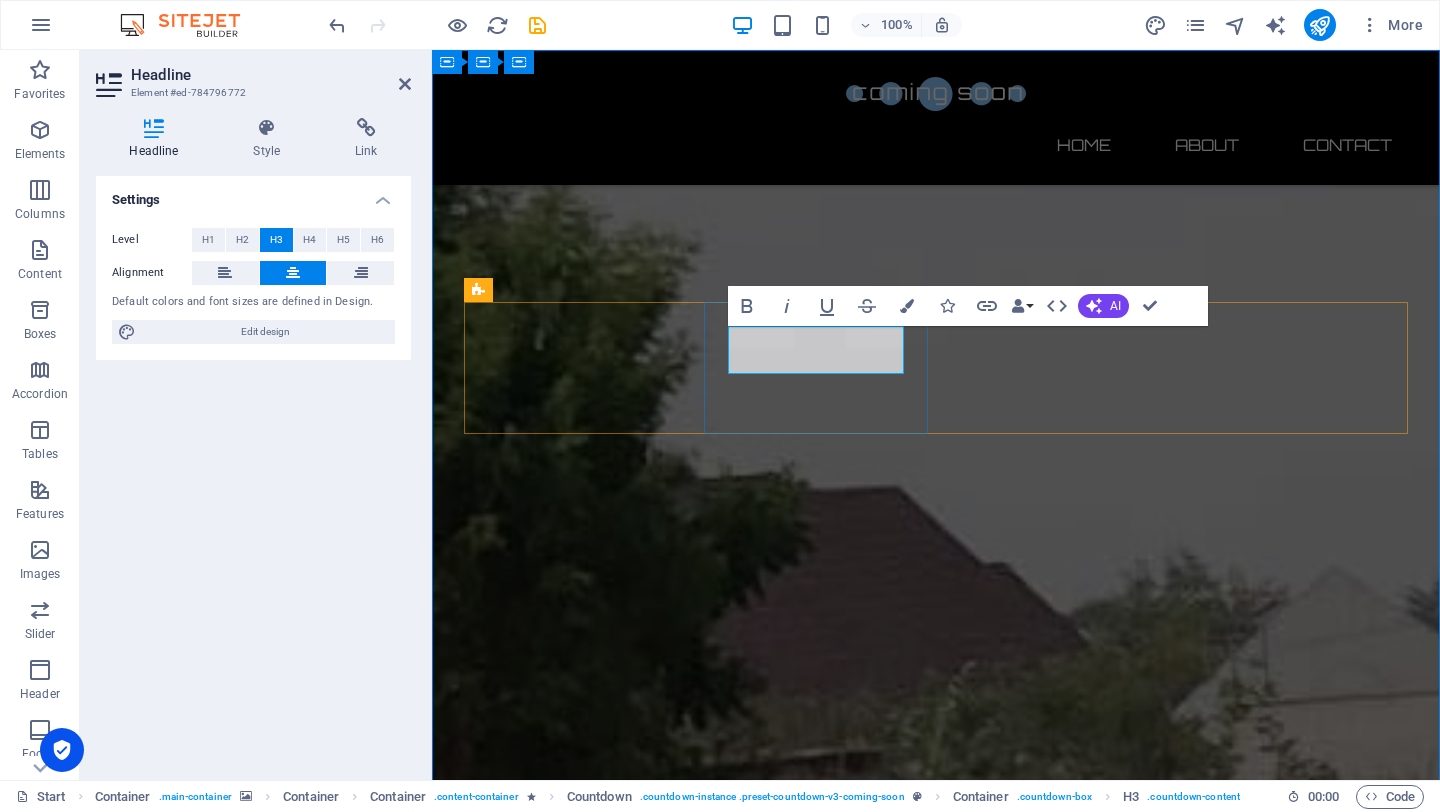 type 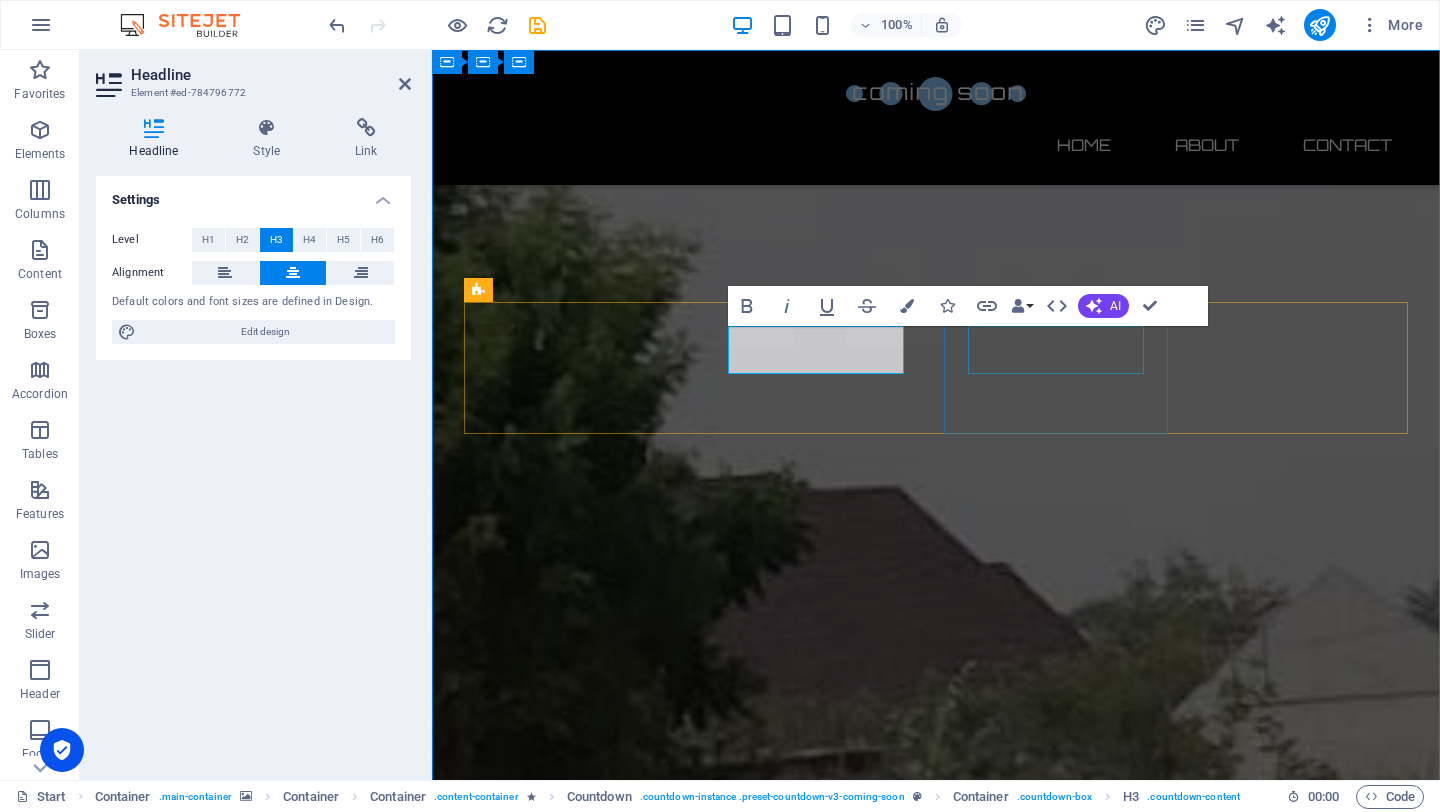 click on "0" at bounding box center (576, 2710) 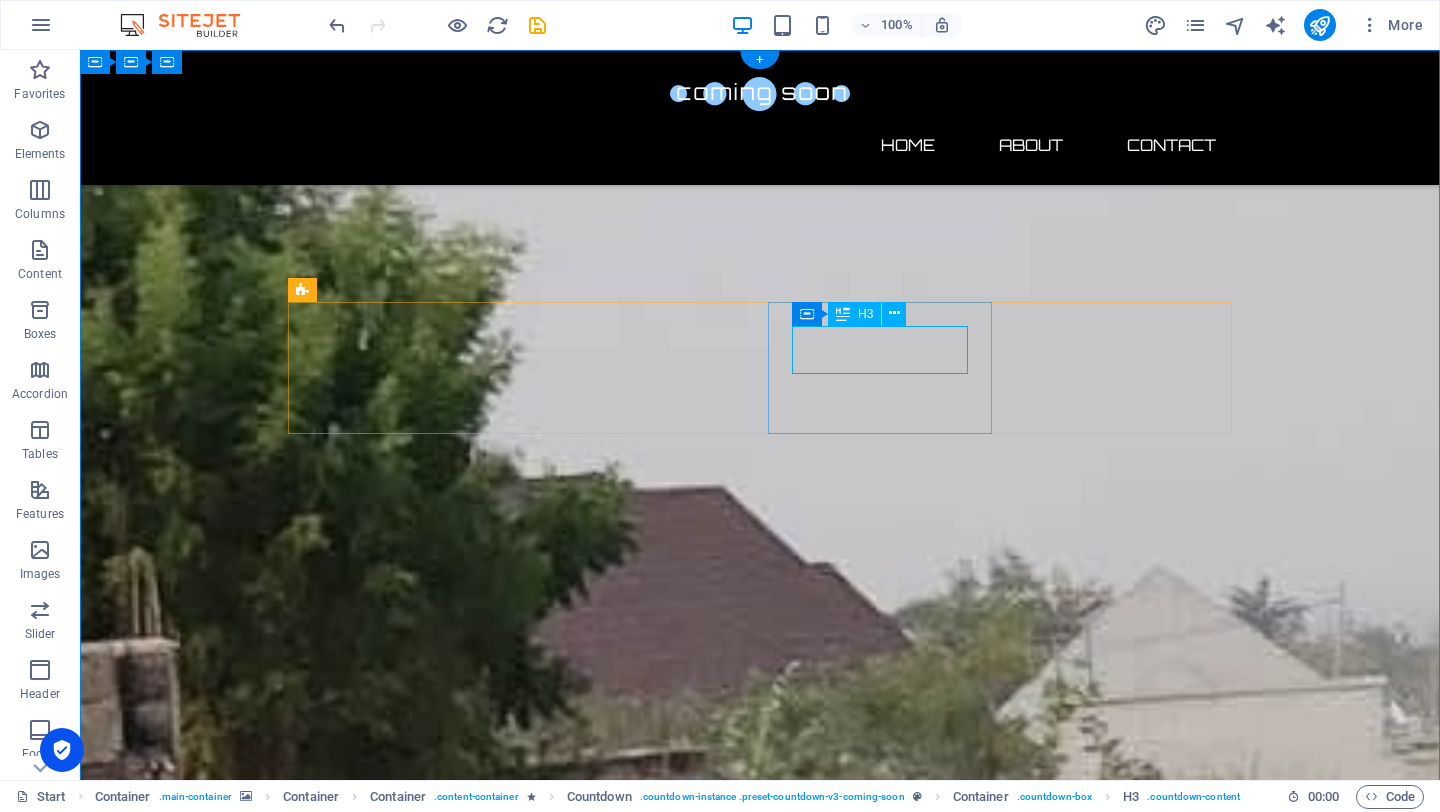 click on "0" at bounding box center [400, 2710] 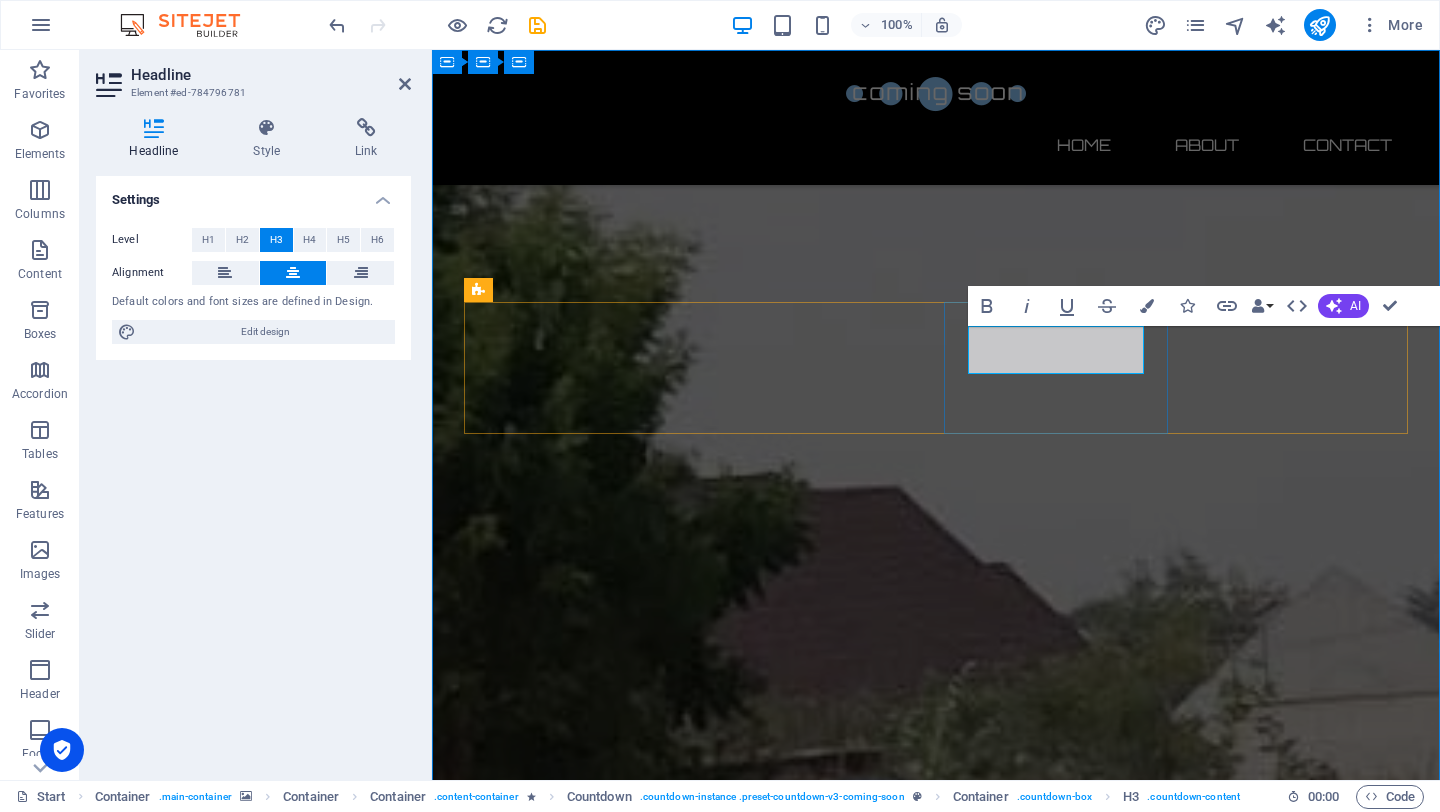 type 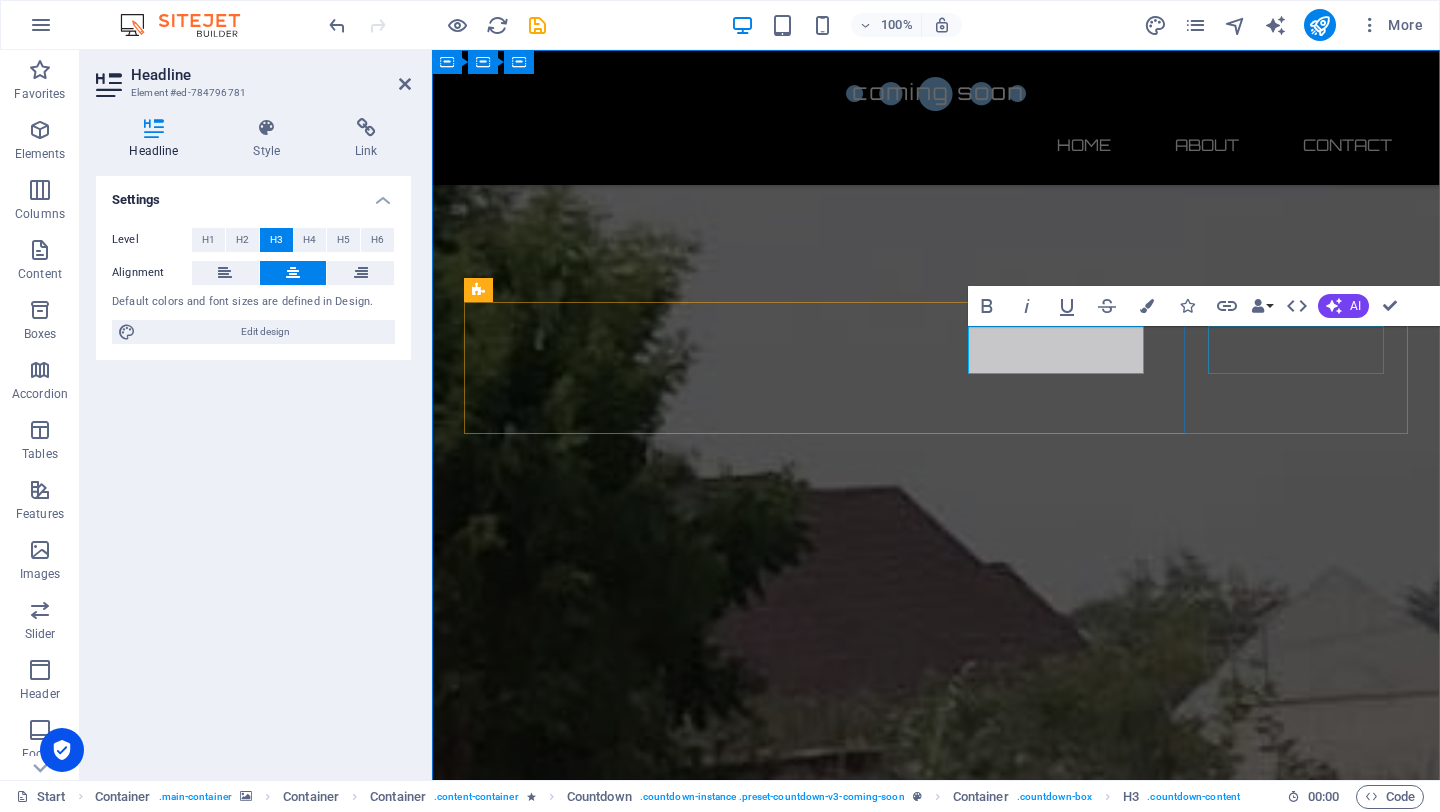 click on "0" at bounding box center (576, 2850) 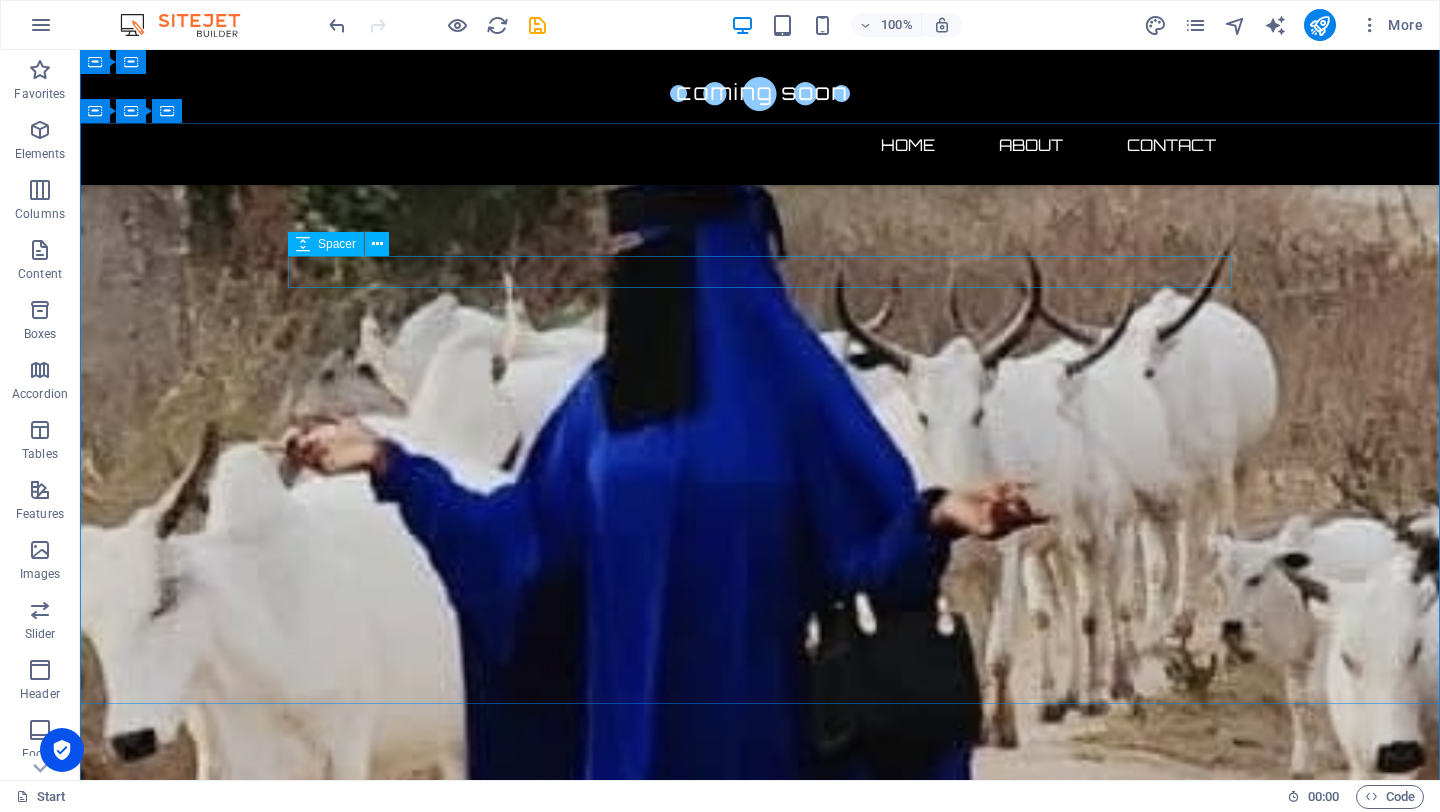 scroll, scrollTop: 590, scrollLeft: 0, axis: vertical 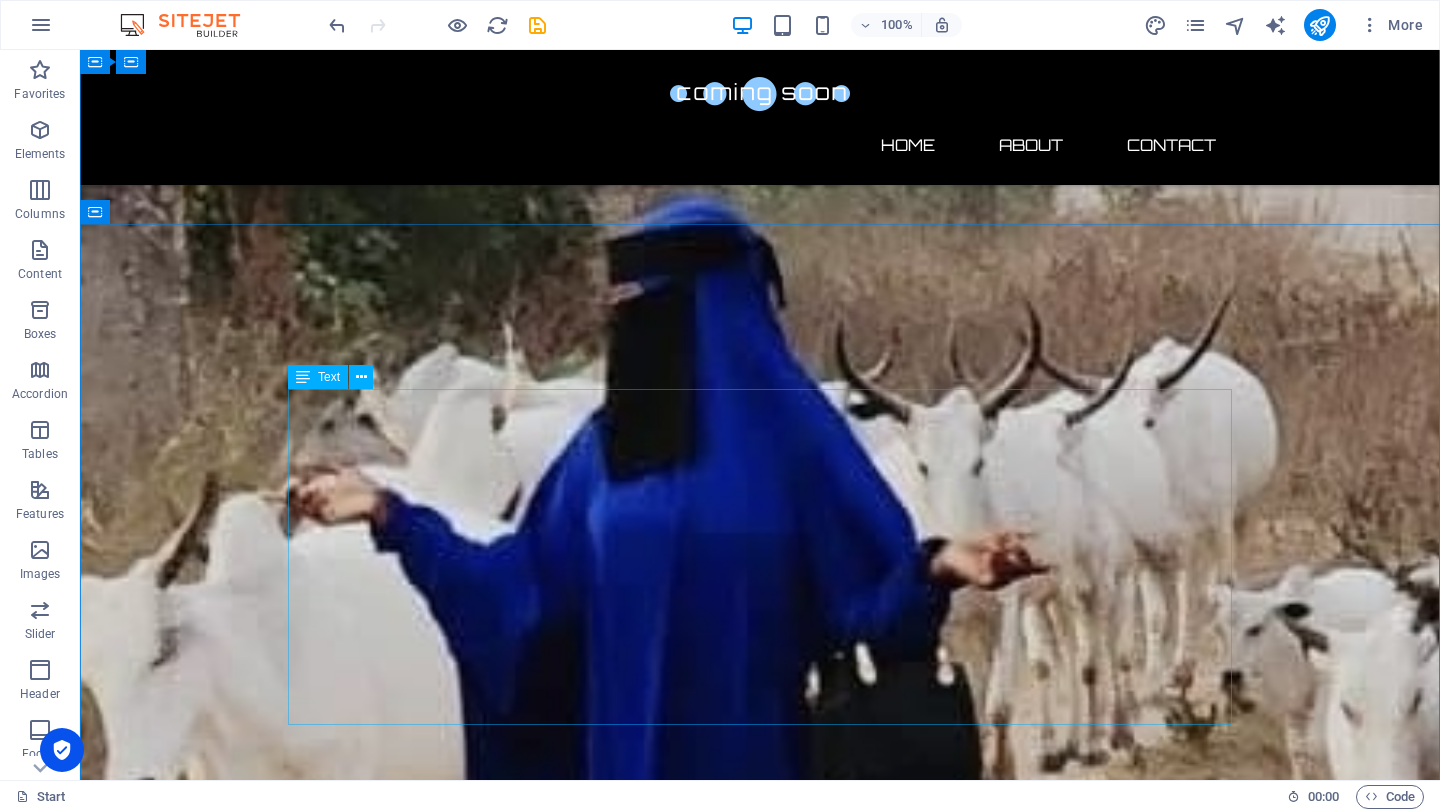 click on "Lorem ipsum dolor sit amet, consetetur sadipscing elitr, sed diam nonumy eirmod tempor invidunt ut labore et dolore magna aliquyam erat, sed diam voluptua. At vero eos et accusam et justo duo dolores et ea rebum. Stet clita kasd gubergren, no sea takimata sanctus est Lorem ipsum dolor sit amet. Lorem ipsum dolor sit amet, consetetur sadipscing elitr, sed diam nonumy eirmod tempor invidunt ut labore et dolore magna aliquyam erat, sed diam voluptua. At vero eos et accusam et justo duo dolores et ea rebum. Stet clita kasd gubergren, no sea takimata sanctus est Lorem ipsum dolor sit amet. Lorem ipsum dolor sit amet, consetetur sadipscing elitr, sed diam nonumy eirmod tempor invidunt ut labore et dolore magna aliquyam erat, sed diam voluptua. At vero eos et accusam et justo duo dolores et ea rebum. Stet clita kasd gubergren, no sea takimata sanctus est Lorem ipsum dolor sit amet." at bounding box center (760, 3107) 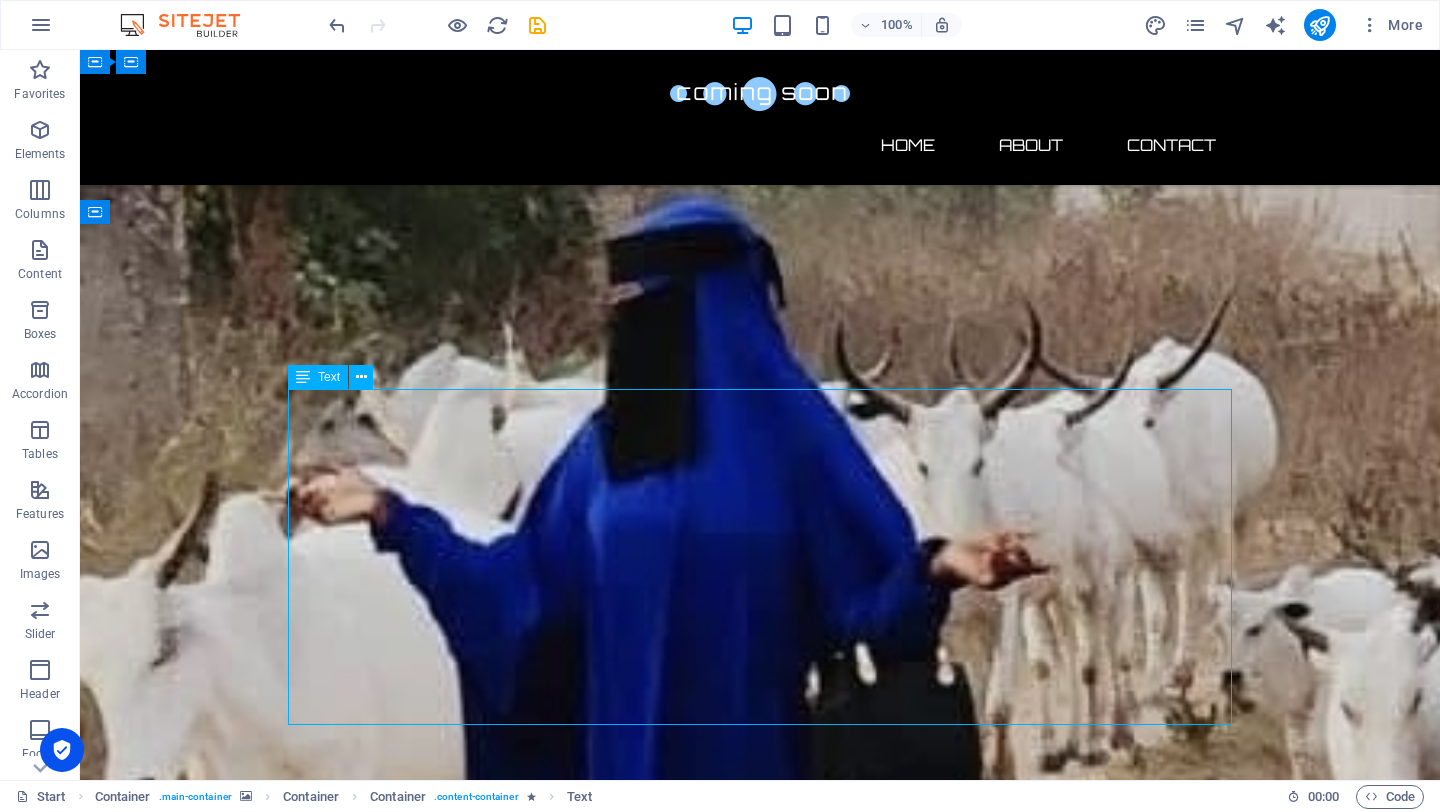 click on "Lorem ipsum dolor sit amet, consetetur sadipscing elitr, sed diam nonumy eirmod tempor invidunt ut labore et dolore magna aliquyam erat, sed diam voluptua. At vero eos et accusam et justo duo dolores et ea rebum. Stet clita kasd gubergren, no sea takimata sanctus est Lorem ipsum dolor sit amet. Lorem ipsum dolor sit amet, consetetur sadipscing elitr, sed diam nonumy eirmod tempor invidunt ut labore et dolore magna aliquyam erat, sed diam voluptua. At vero eos et accusam et justo duo dolores et ea rebum. Stet clita kasd gubergren, no sea takimata sanctus est Lorem ipsum dolor sit amet. Lorem ipsum dolor sit amet, consetetur sadipscing elitr, sed diam nonumy eirmod tempor invidunt ut labore et dolore magna aliquyam erat, sed diam voluptua. At vero eos et accusam et justo duo dolores et ea rebum. Stet clita kasd gubergren, no sea takimata sanctus est Lorem ipsum dolor sit amet." at bounding box center (760, 3107) 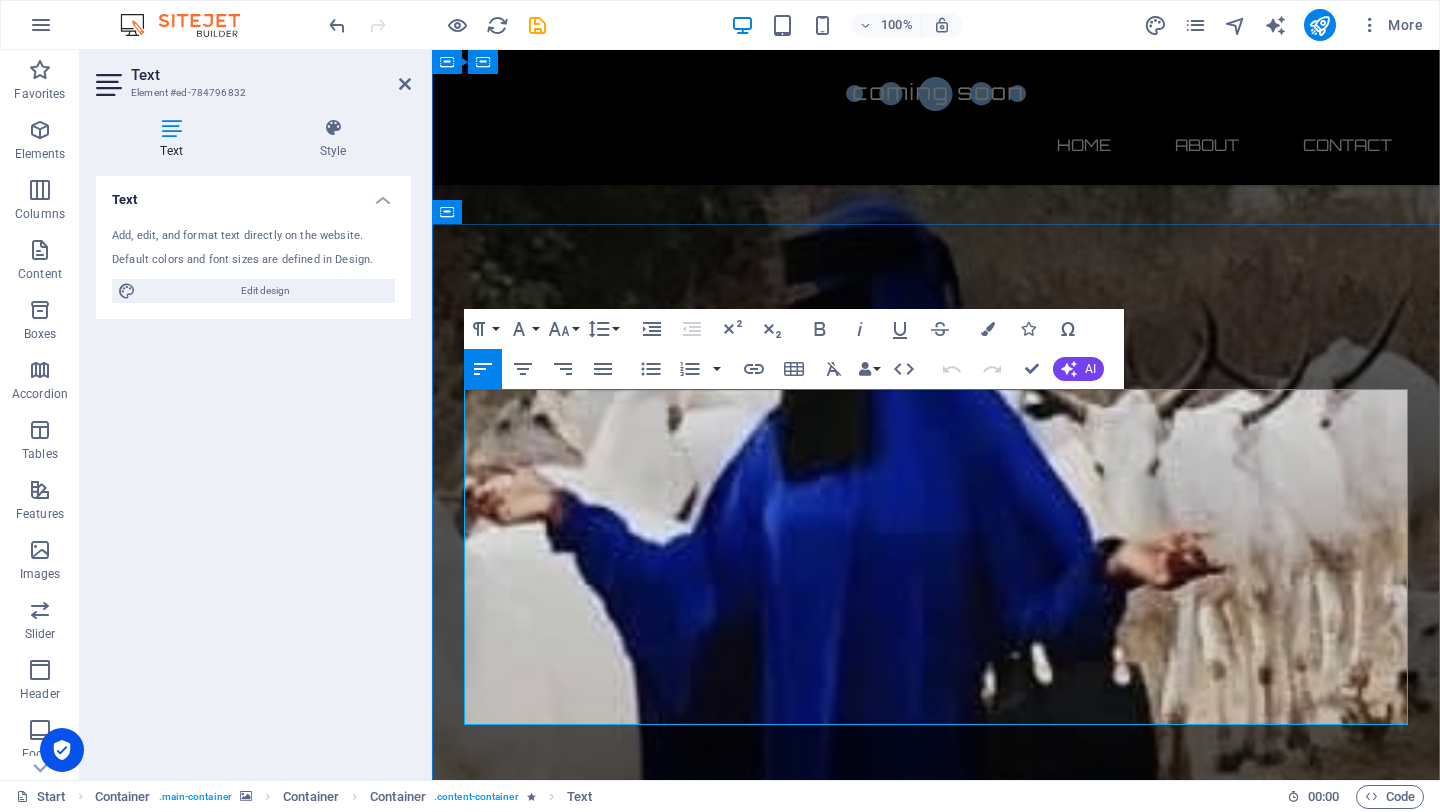 type 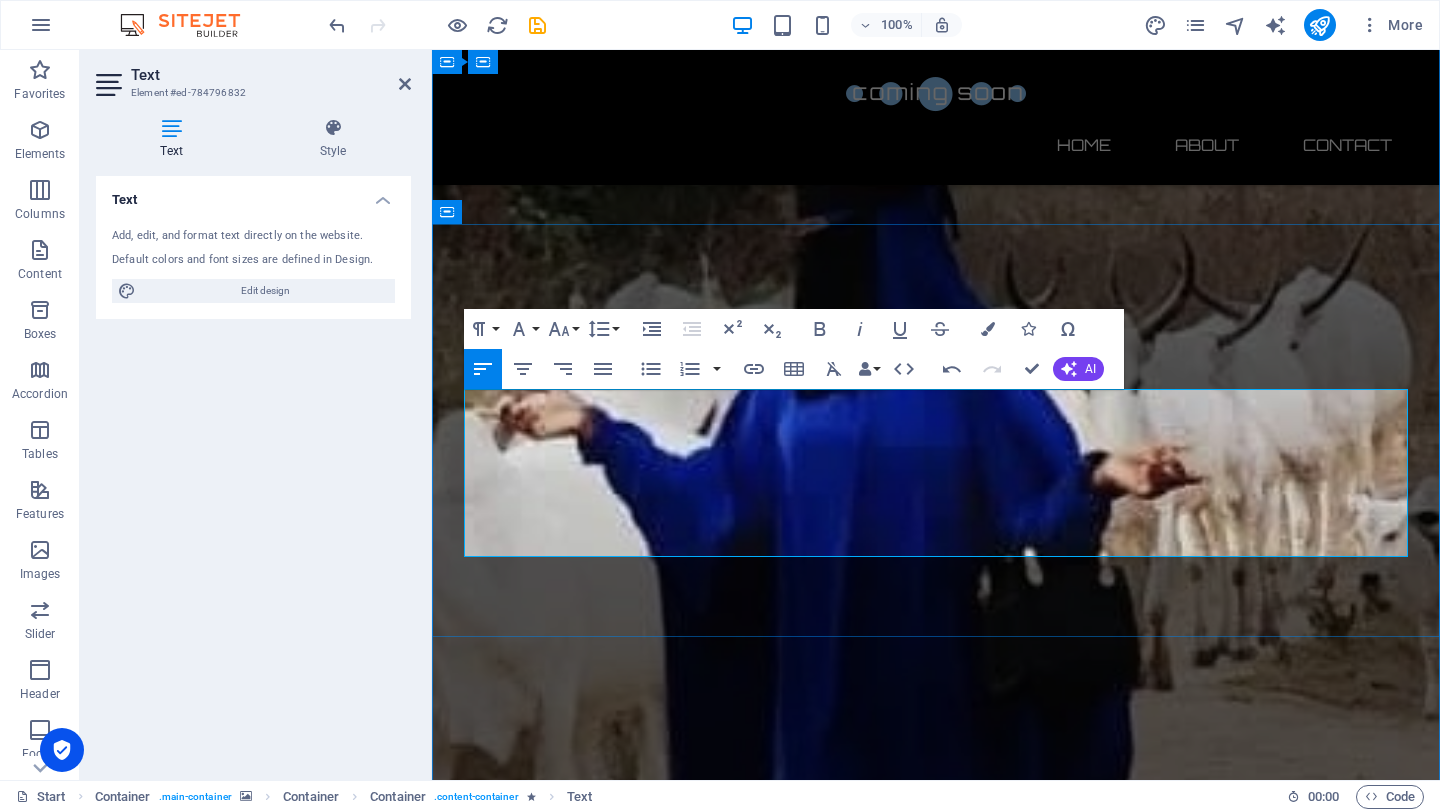 drag, startPoint x: 467, startPoint y: 451, endPoint x: 637, endPoint y: 531, distance: 187.88295 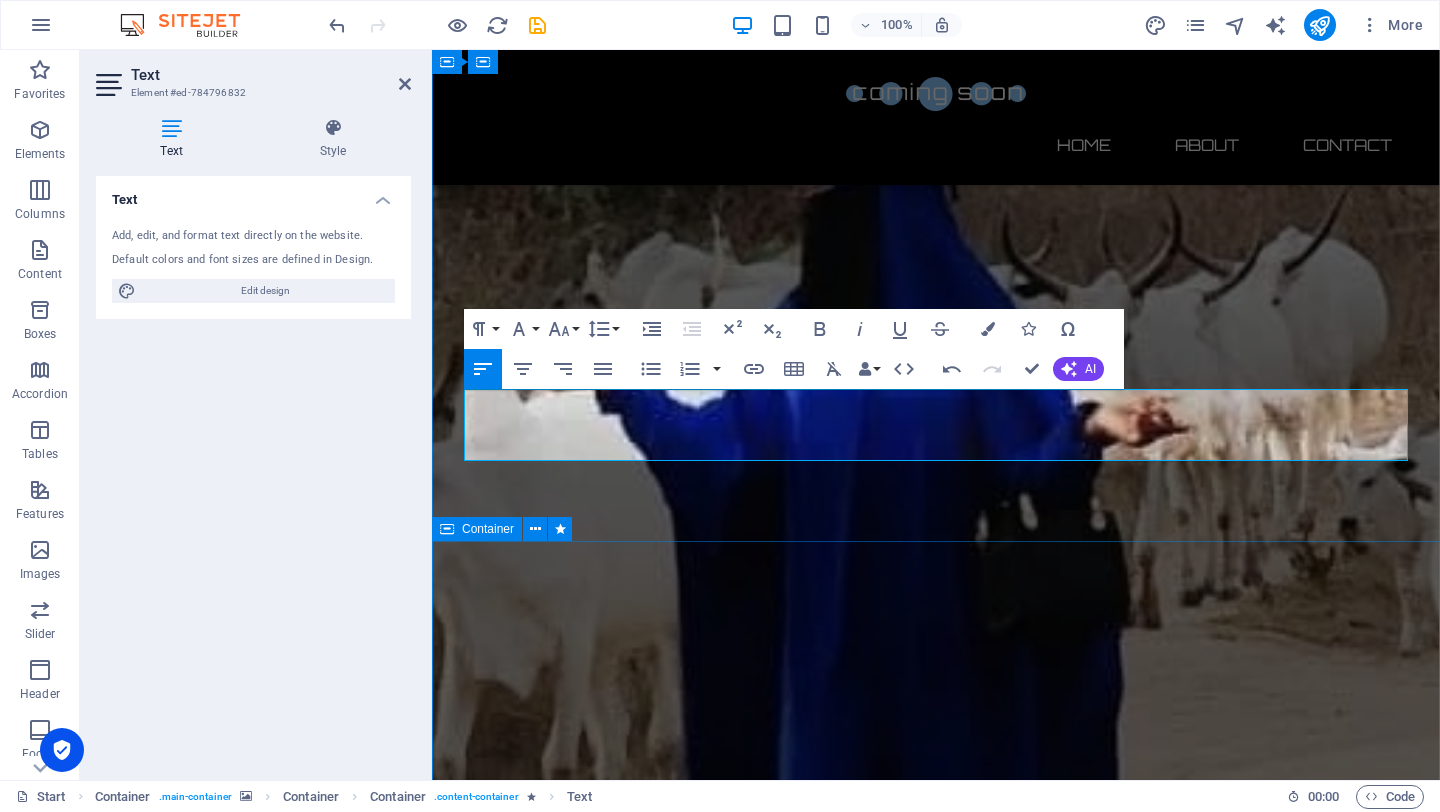 click on "Contact us Lorem ipsum dolor sit amet, consetetur sadipscing elitr, sed diam nonumy eirmod tempor invidunt ut labore et dolore magna aliquyam erat, sed diam voluptua. At vero eos et accusam et justo duo dolores et ea rebum. Stet clita kasd gubergren, no sea takimata sanctus est Lorem ipsum dolor sit amet. Lorem ipsum dolor sit amet, consetetur sadipscing elitr, sed diam nonumy eirmod tempor invidunt ut labore et dolore magna aliquyam erat, sed diam voluptua. At vero eos et accusam et justo duo dolores et ea rebum. Stet clita kasd gubergren, no sea takimata sanctus est Lorem ipsum dolor sit amet. Address :  FCT   Abuja   10038 Phone :  Email :  f6a2dca06b6f674cec8addb930fe86@cpanel.local   I have read and understand the privacy policy. Unreadable? Regenerate Submit" at bounding box center [936, 3304] 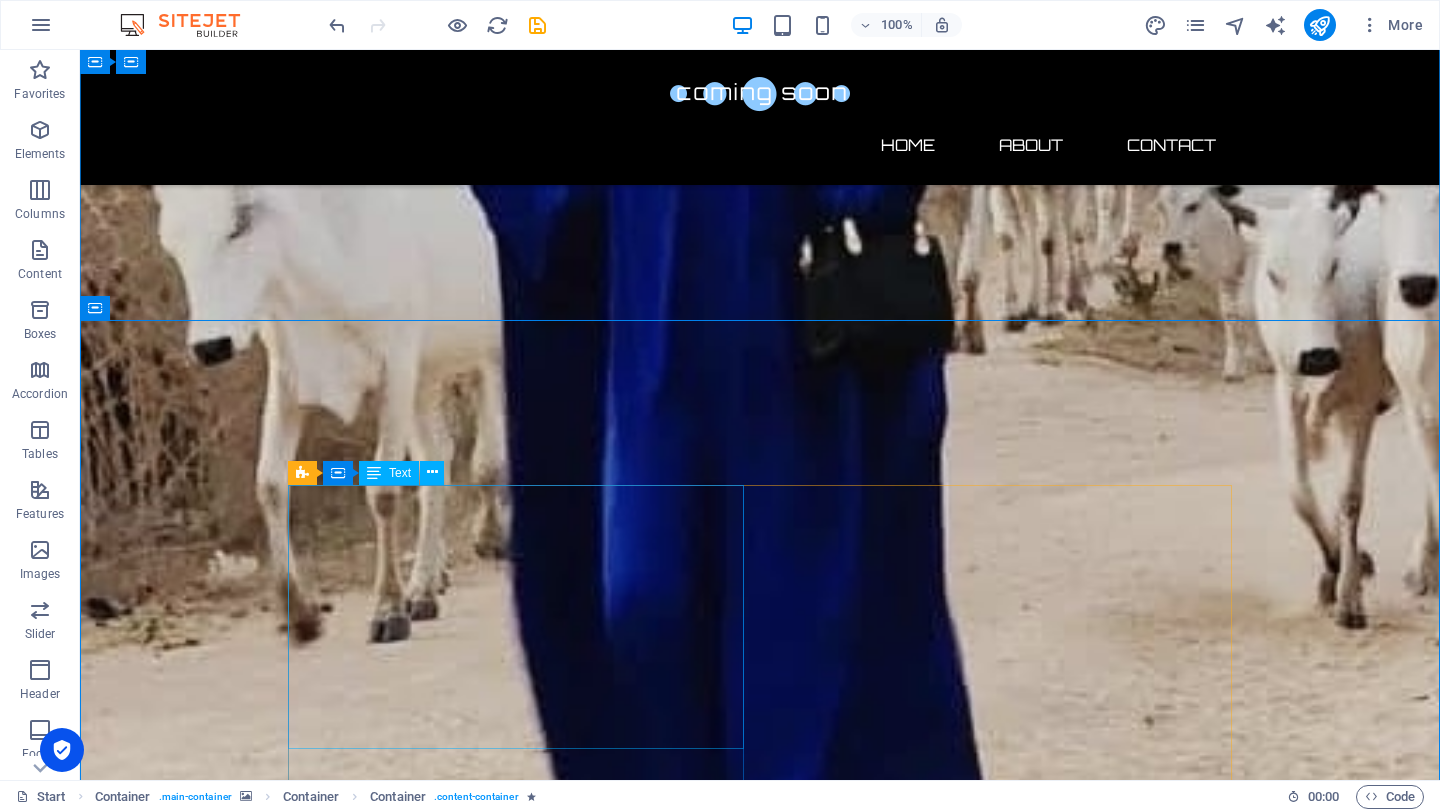 scroll, scrollTop: 891, scrollLeft: 0, axis: vertical 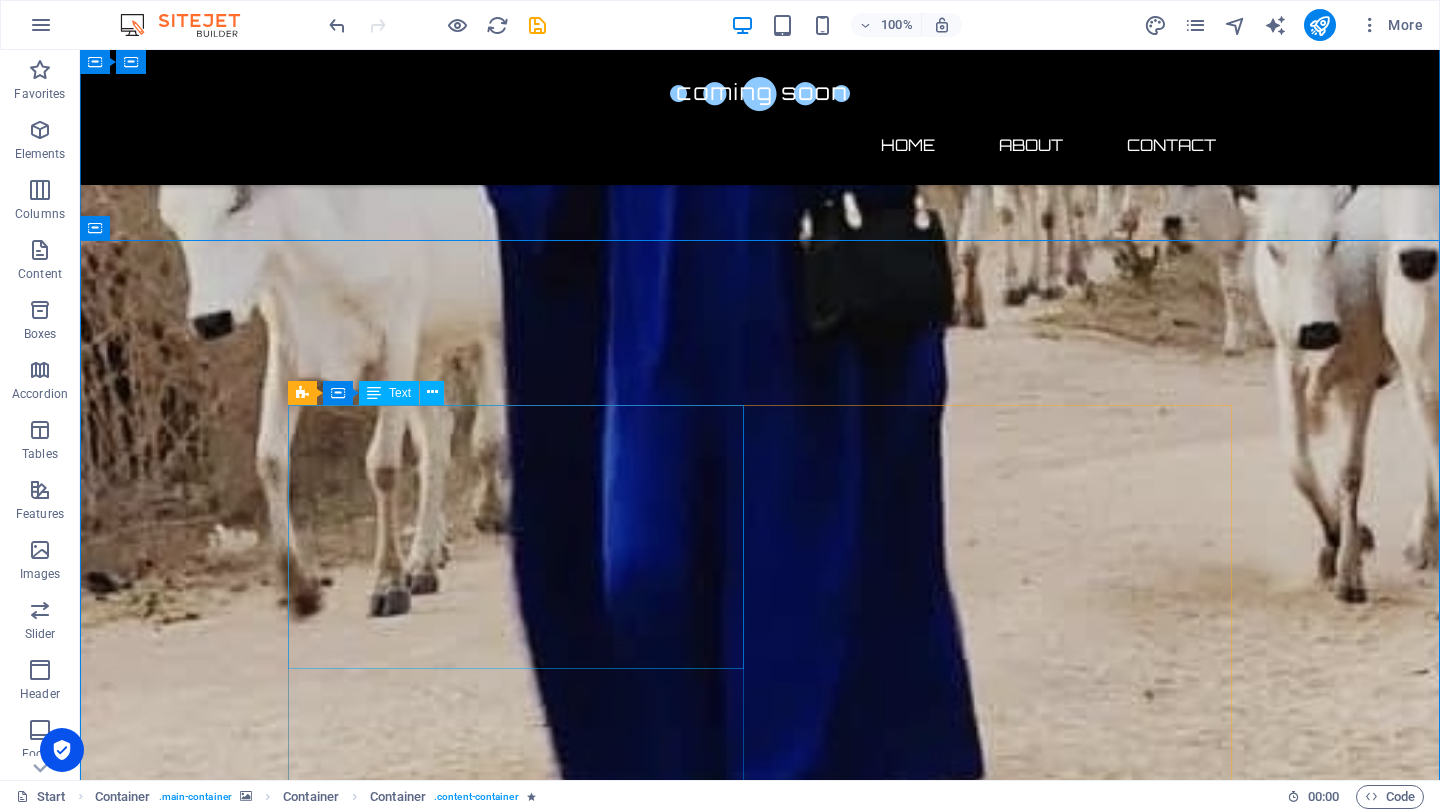 click on "Lorem ipsum dolor sit amet, consetetur sadipscing elitr, sed diam nonumy eirmod tempor invidunt ut labore et dolore magna aliquyam erat, sed diam voluptua. At vero eos et accusam et justo duo dolores et ea rebum. Stet clita kasd gubergren, no sea takimata sanctus est Lorem ipsum dolor sit amet. Lorem ipsum dolor sit amet, consetetur sadipscing elitr, sed diam nonumy eirmod tempor invidunt ut labore et dolore magna aliquyam erat, sed diam voluptua. At vero eos et accusam et justo duo dolores et ea rebum. Stet clita kasd gubergren, no sea takimata sanctus est Lorem ipsum dolor sit amet." at bounding box center [760, 2762] 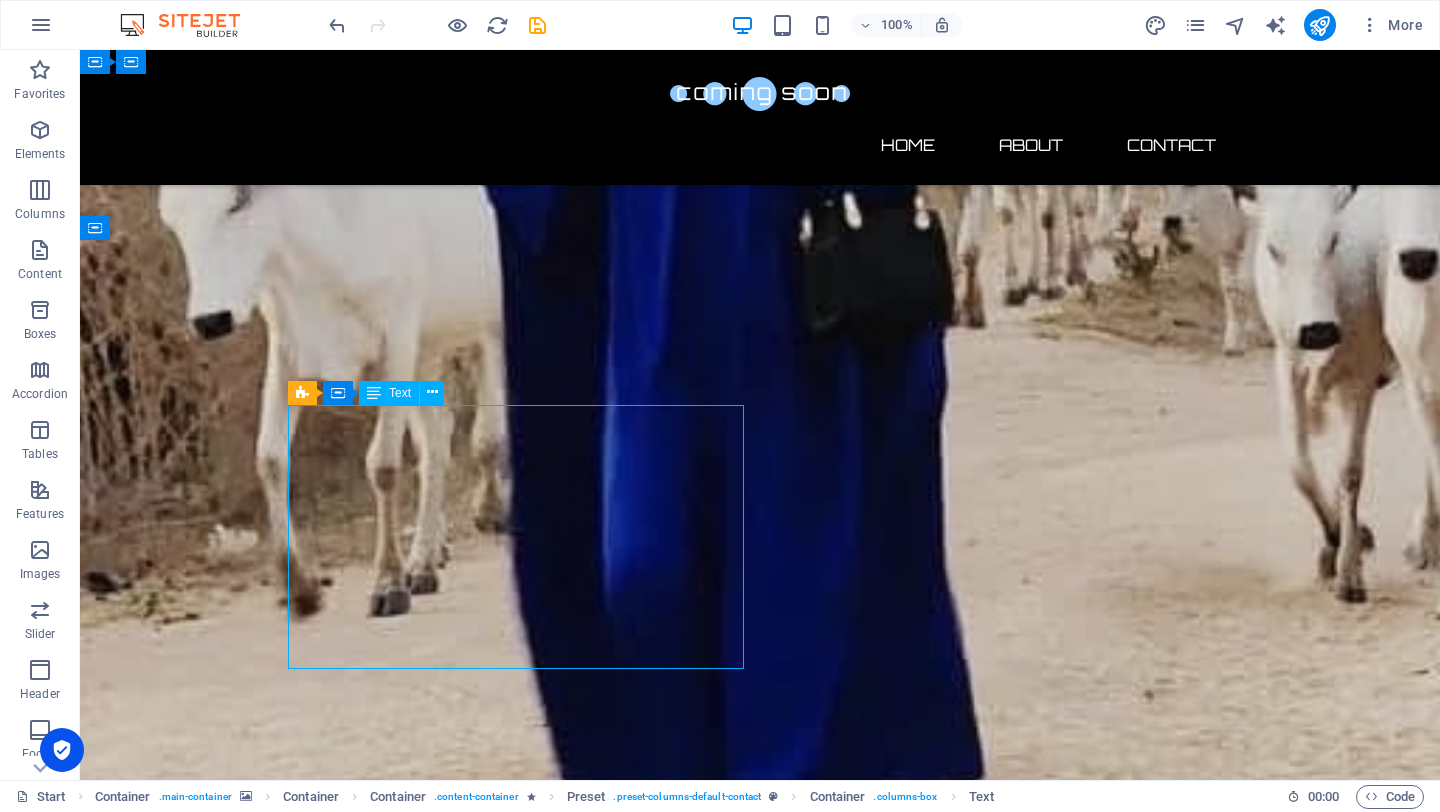 click on "Lorem ipsum dolor sit amet, consetetur sadipscing elitr, sed diam nonumy eirmod tempor invidunt ut labore et dolore magna aliquyam erat, sed diam voluptua. At vero eos et accusam et justo duo dolores et ea rebum. Stet clita kasd gubergren, no sea takimata sanctus est Lorem ipsum dolor sit amet. Lorem ipsum dolor sit amet, consetetur sadipscing elitr, sed diam nonumy eirmod tempor invidunt ut labore et dolore magna aliquyam erat, sed diam voluptua. At vero eos et accusam et justo duo dolores et ea rebum. Stet clita kasd gubergren, no sea takimata sanctus est Lorem ipsum dolor sit amet." at bounding box center (760, 2762) 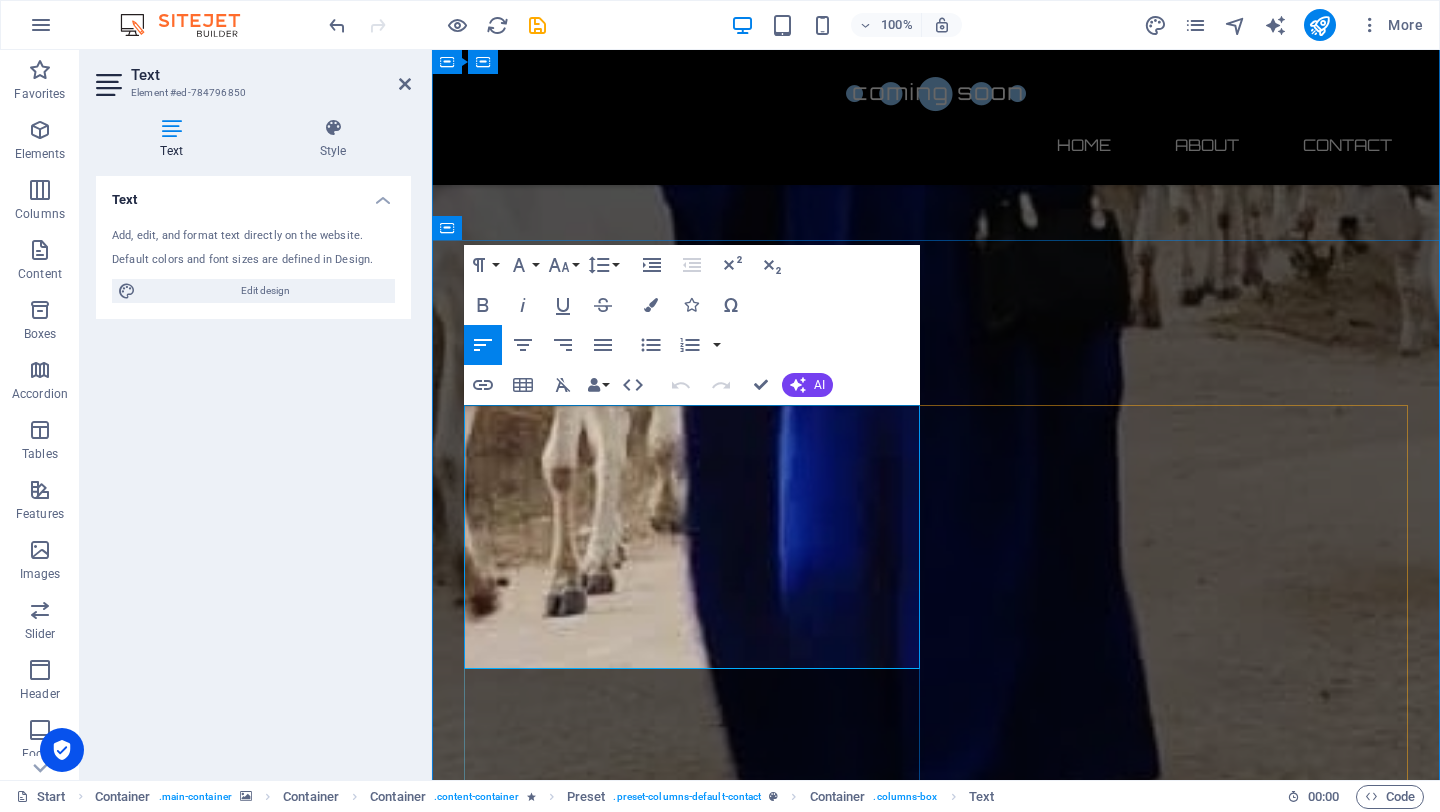 type 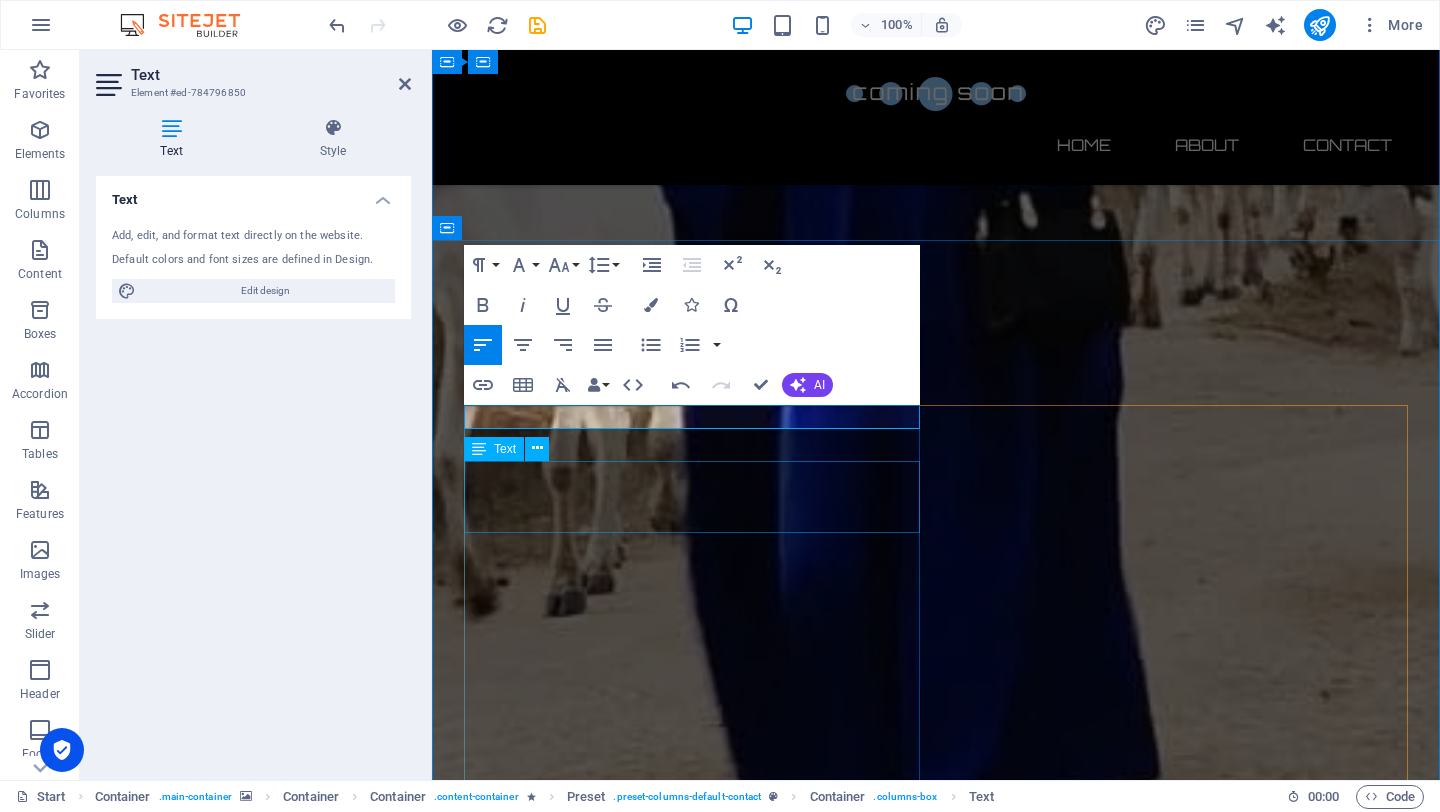 click on "Address :  FCT   Abuja   10038 Phone :  Email :  f6a2dca06b6f674cec8addb930fe86@cpanel.local" at bounding box center [936, 2782] 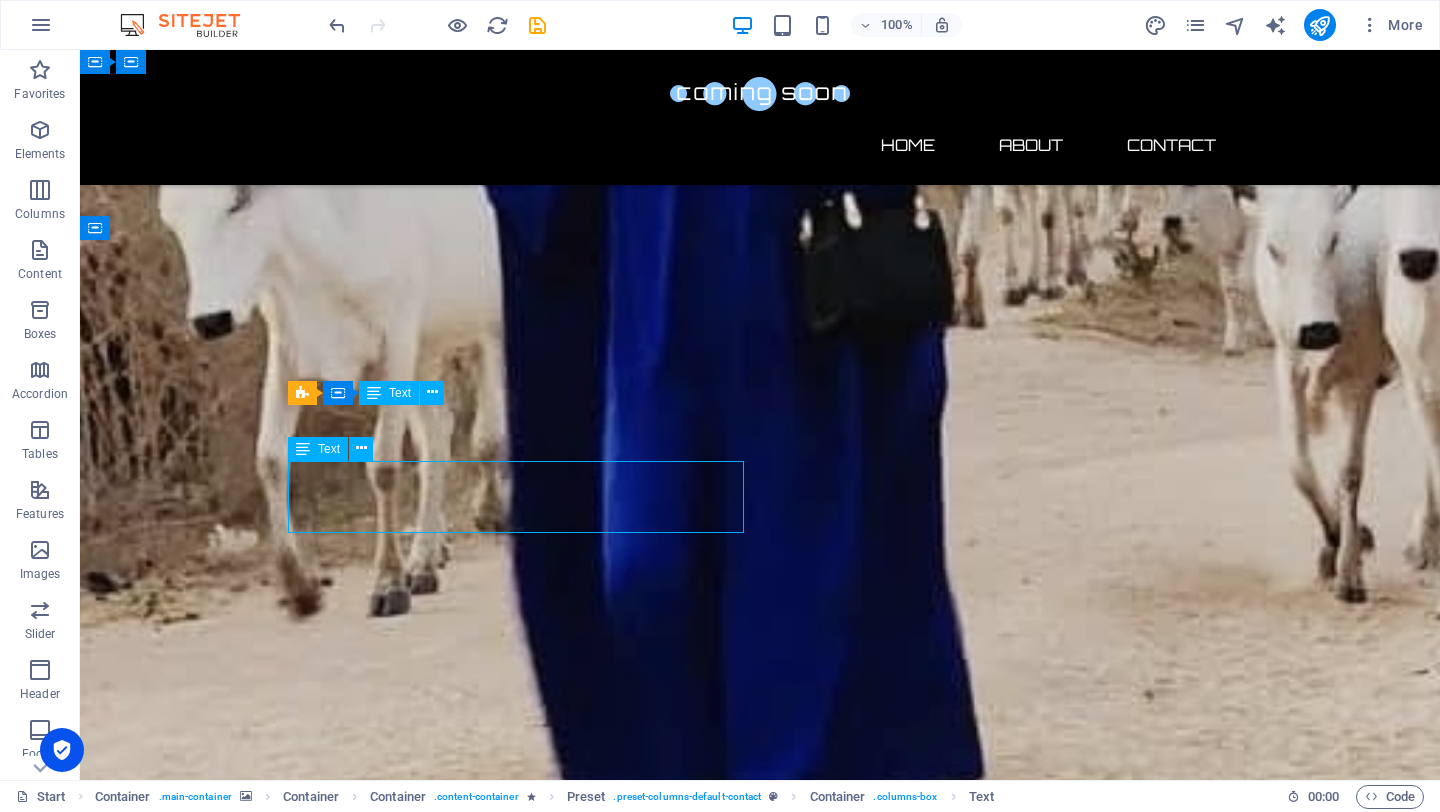 click on "Address :  FCT   Abuja   10038 Phone :  Email :  f6a2dca06b6f674cec8addb930fe86@cpanel.local" at bounding box center [760, 2782] 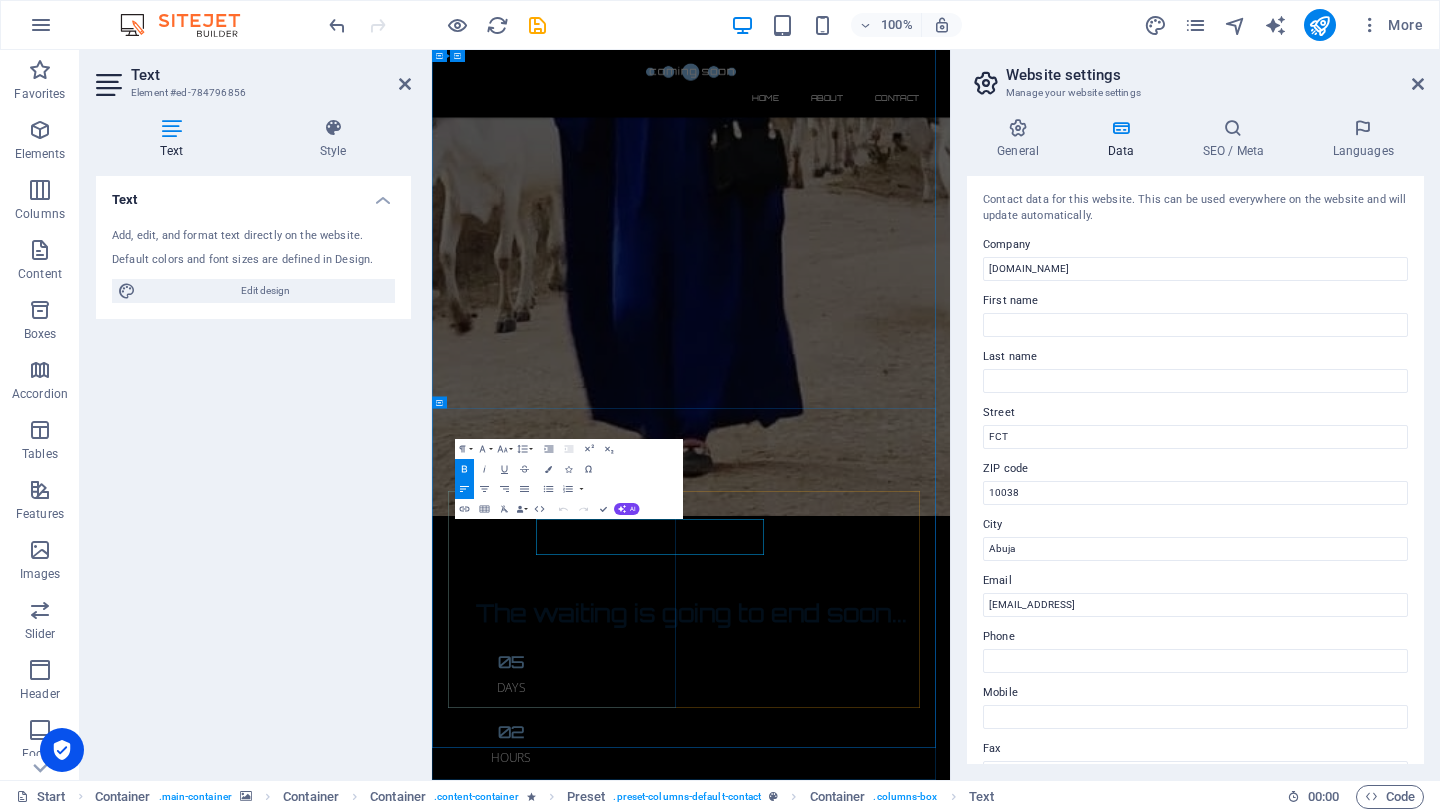 scroll, scrollTop: 364, scrollLeft: 0, axis: vertical 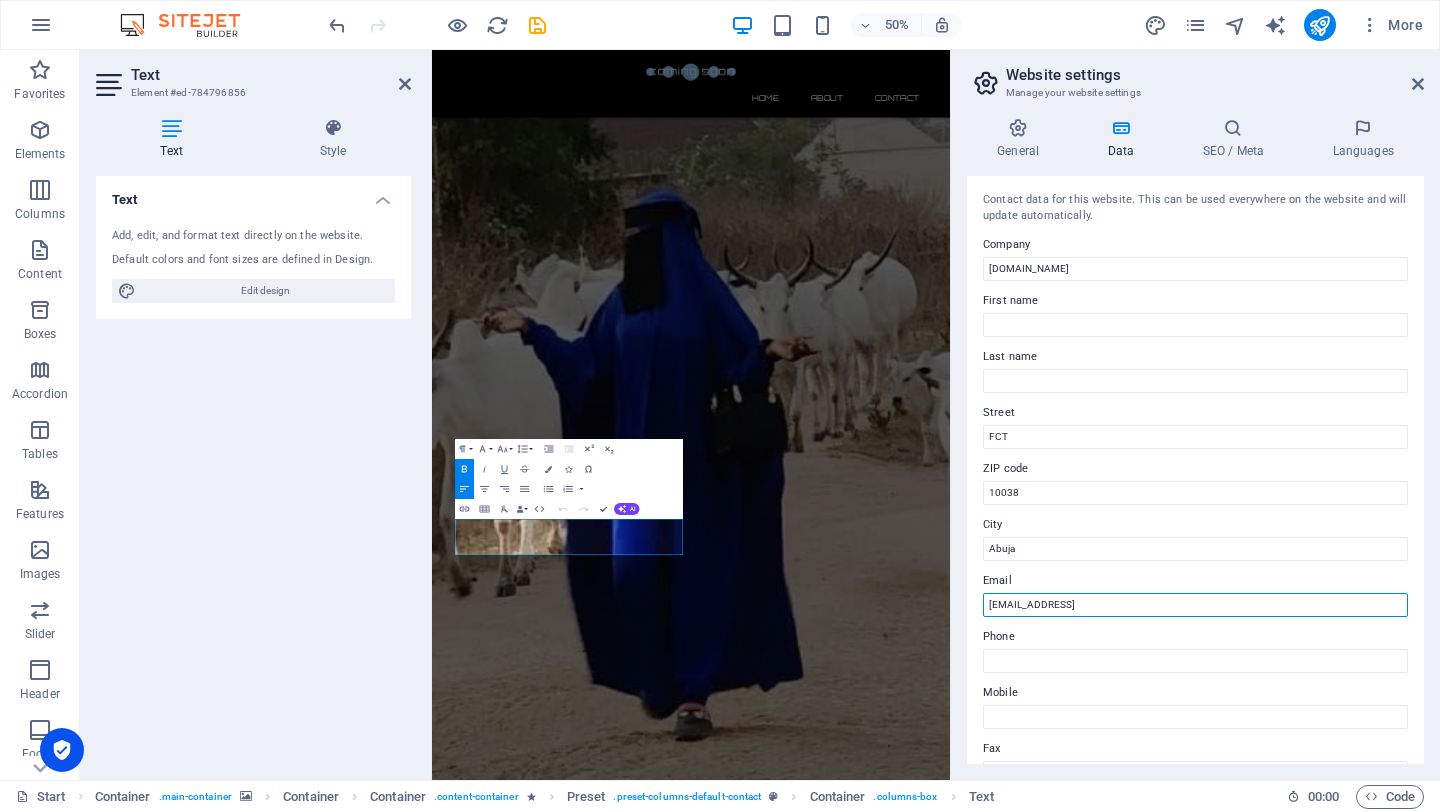 click on "f6a2dca06b6f674cec8addb930fe86@cpanel.local" at bounding box center [1195, 605] 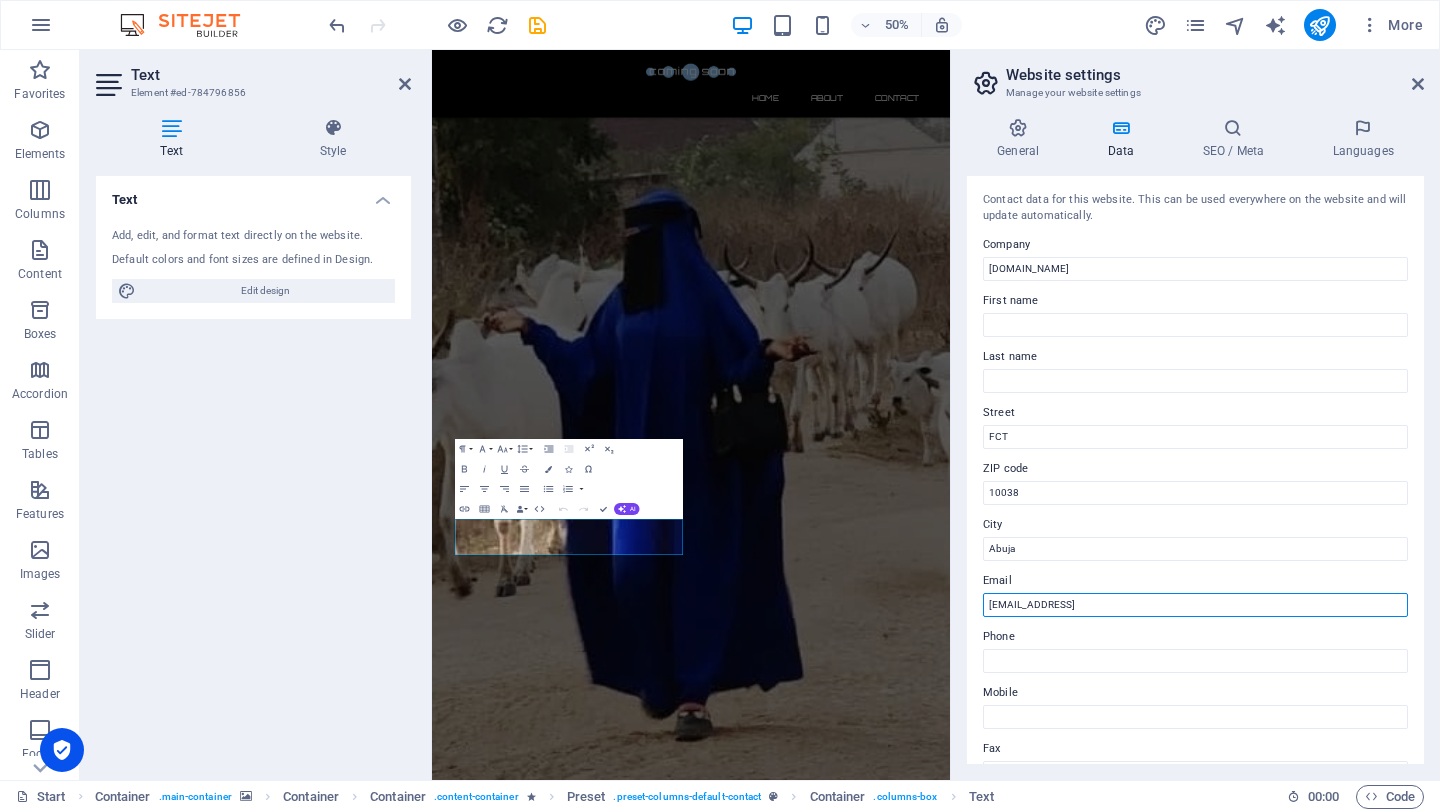 click on "f6a2dca06b6f674cec8addb930fe86@cpanel.local" at bounding box center [1195, 605] 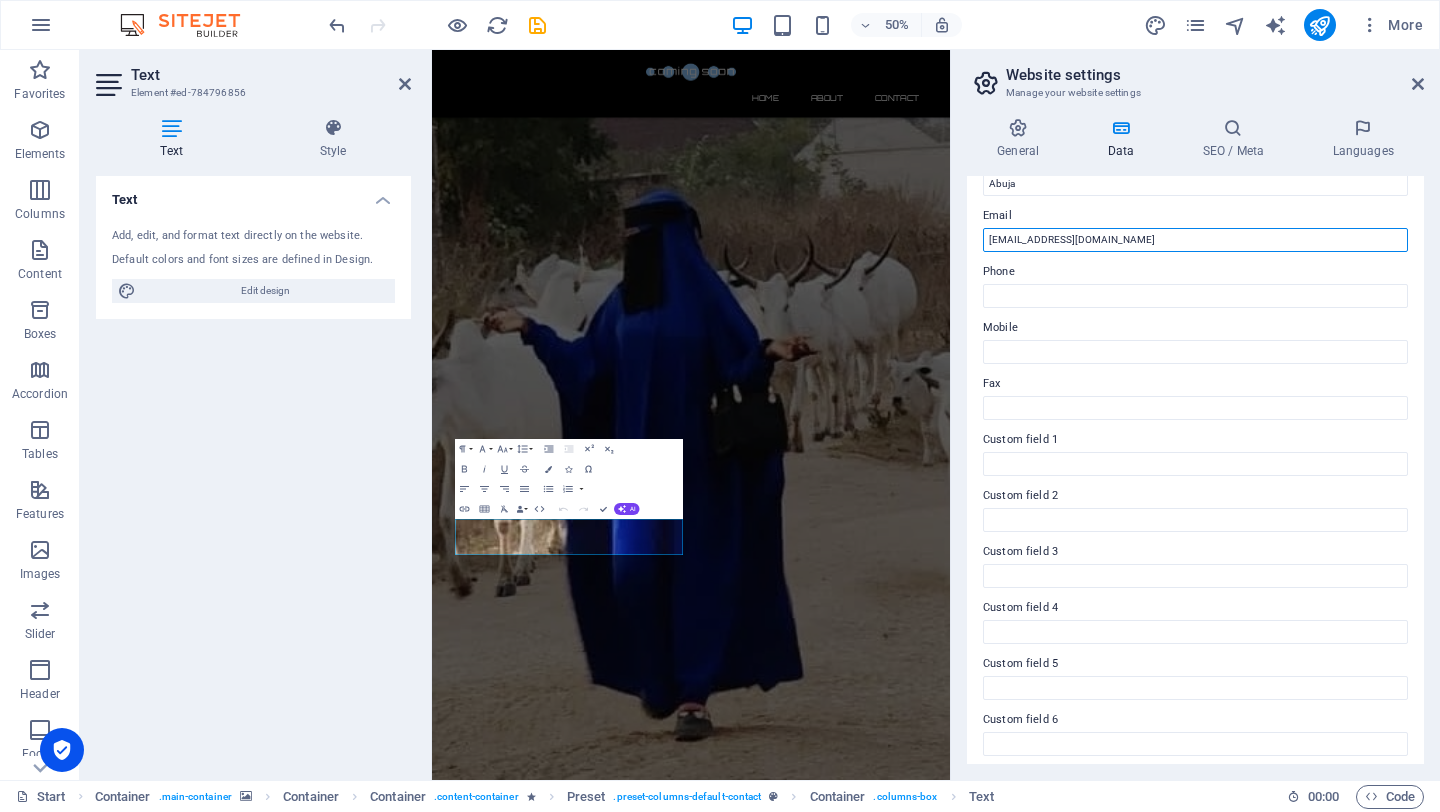 scroll, scrollTop: 372, scrollLeft: 0, axis: vertical 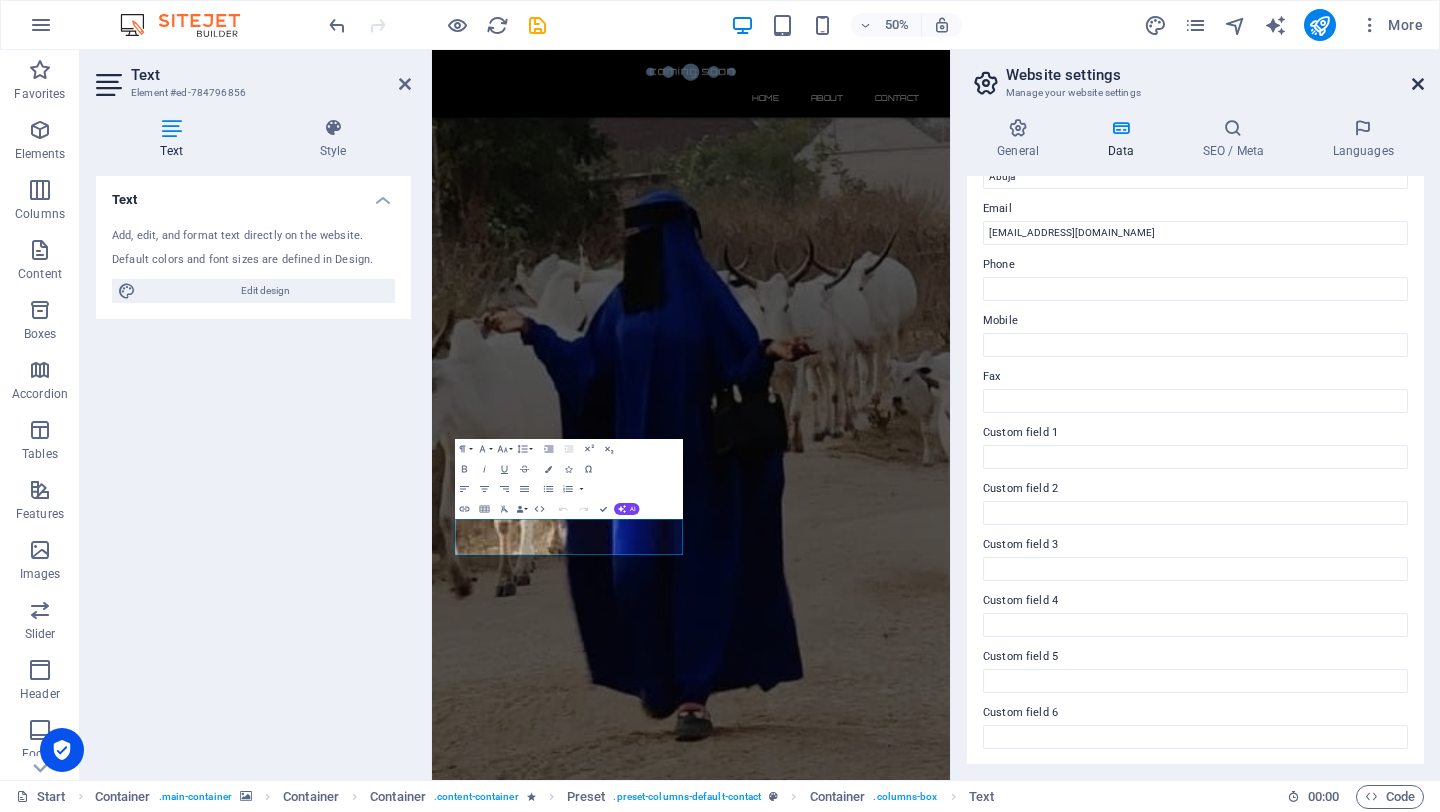 click at bounding box center [1418, 84] 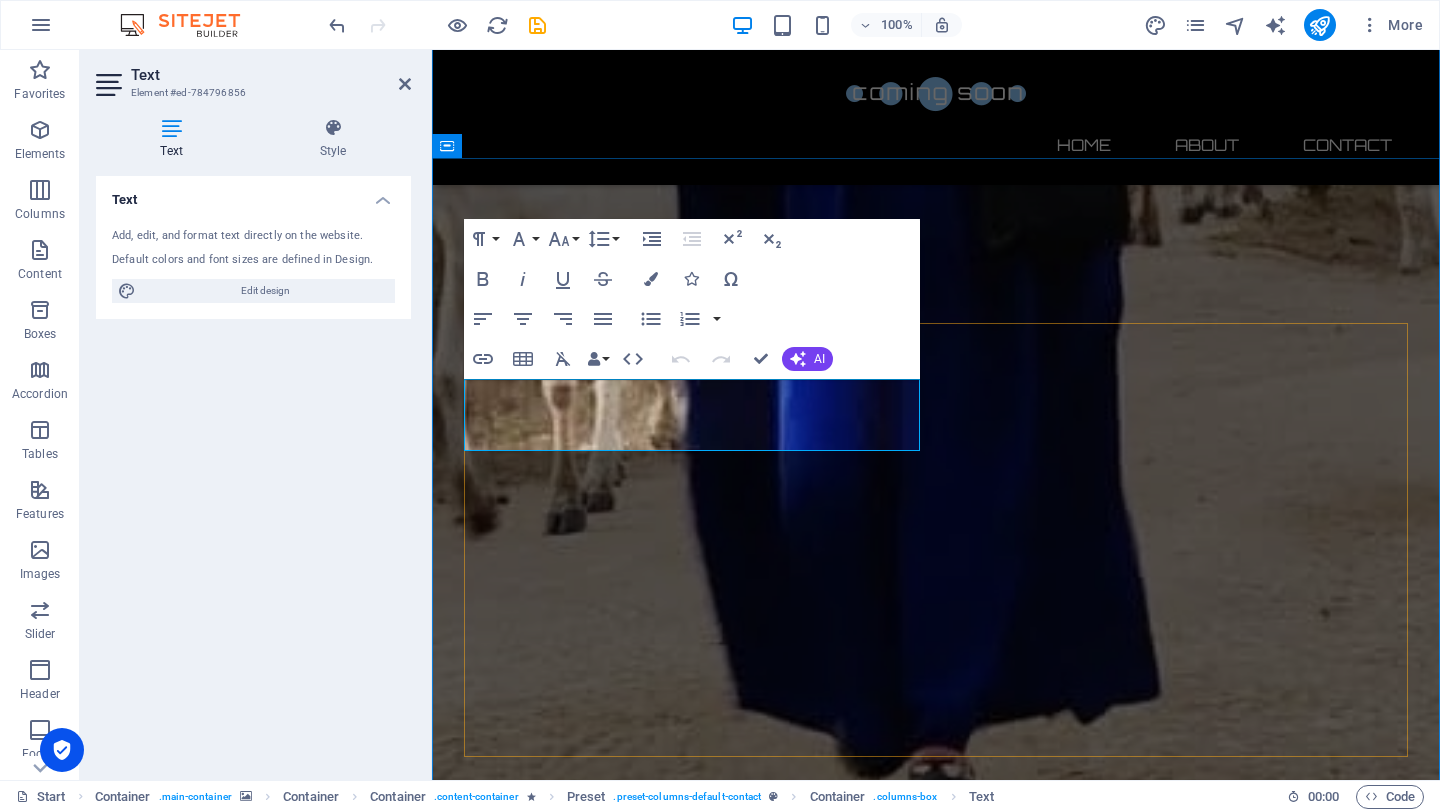 click on "Coming Soon Address :  FCT   Abuja   10038 Phone :  Email :  Billohuahamed@gmail.com   I have read and understand the privacy policy. Unreadable? Regenerate Submit" at bounding box center (936, 2903) 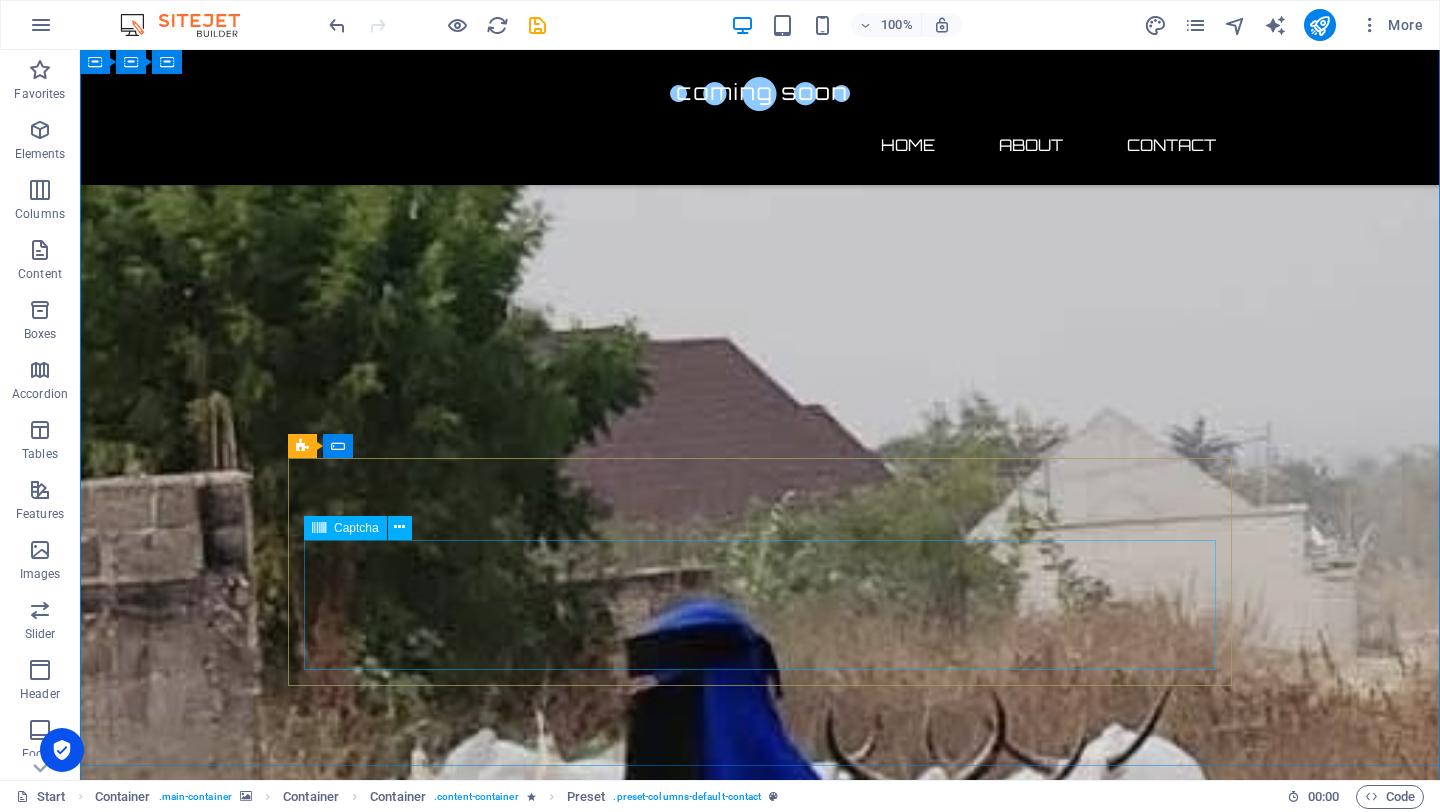 scroll, scrollTop: 0, scrollLeft: 0, axis: both 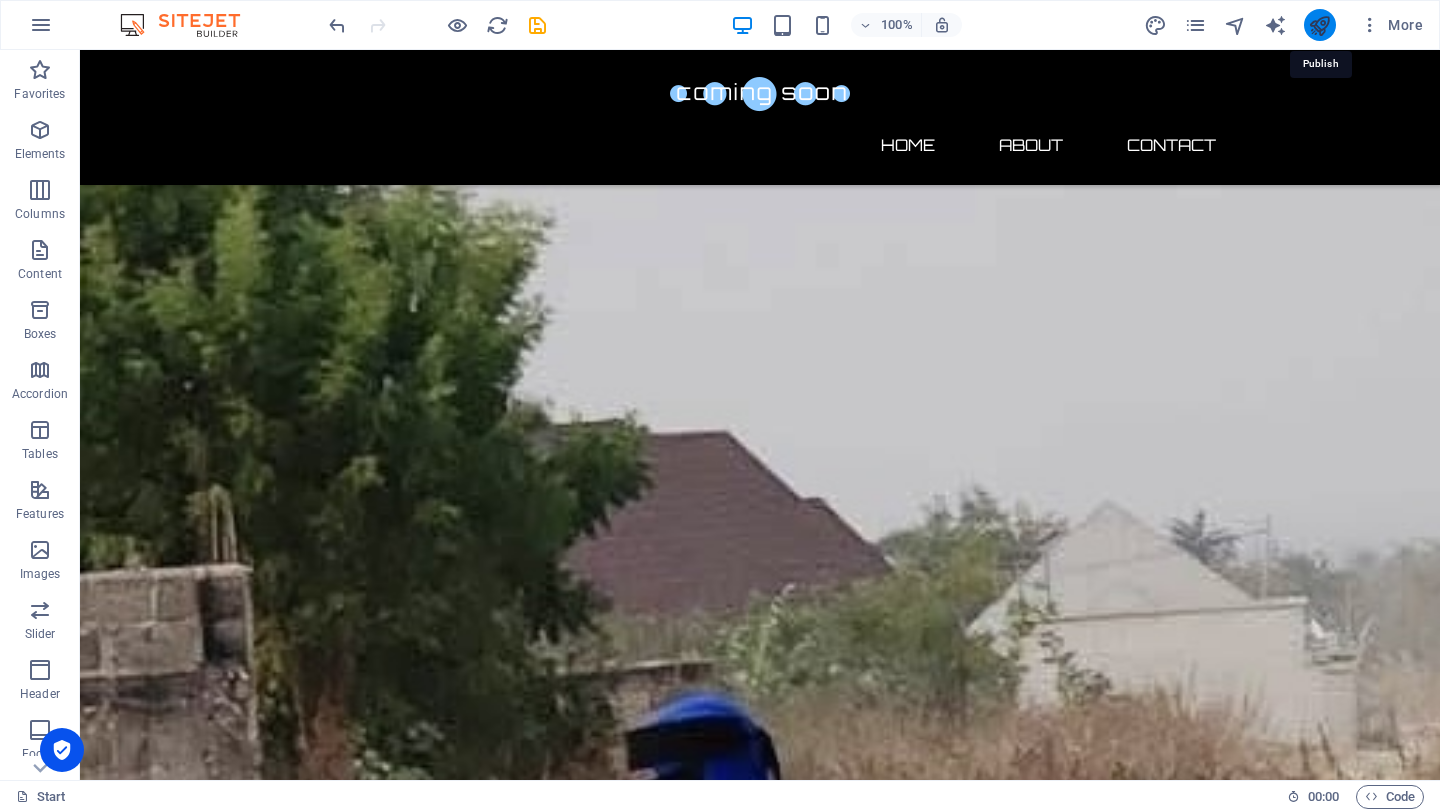 click at bounding box center [1319, 25] 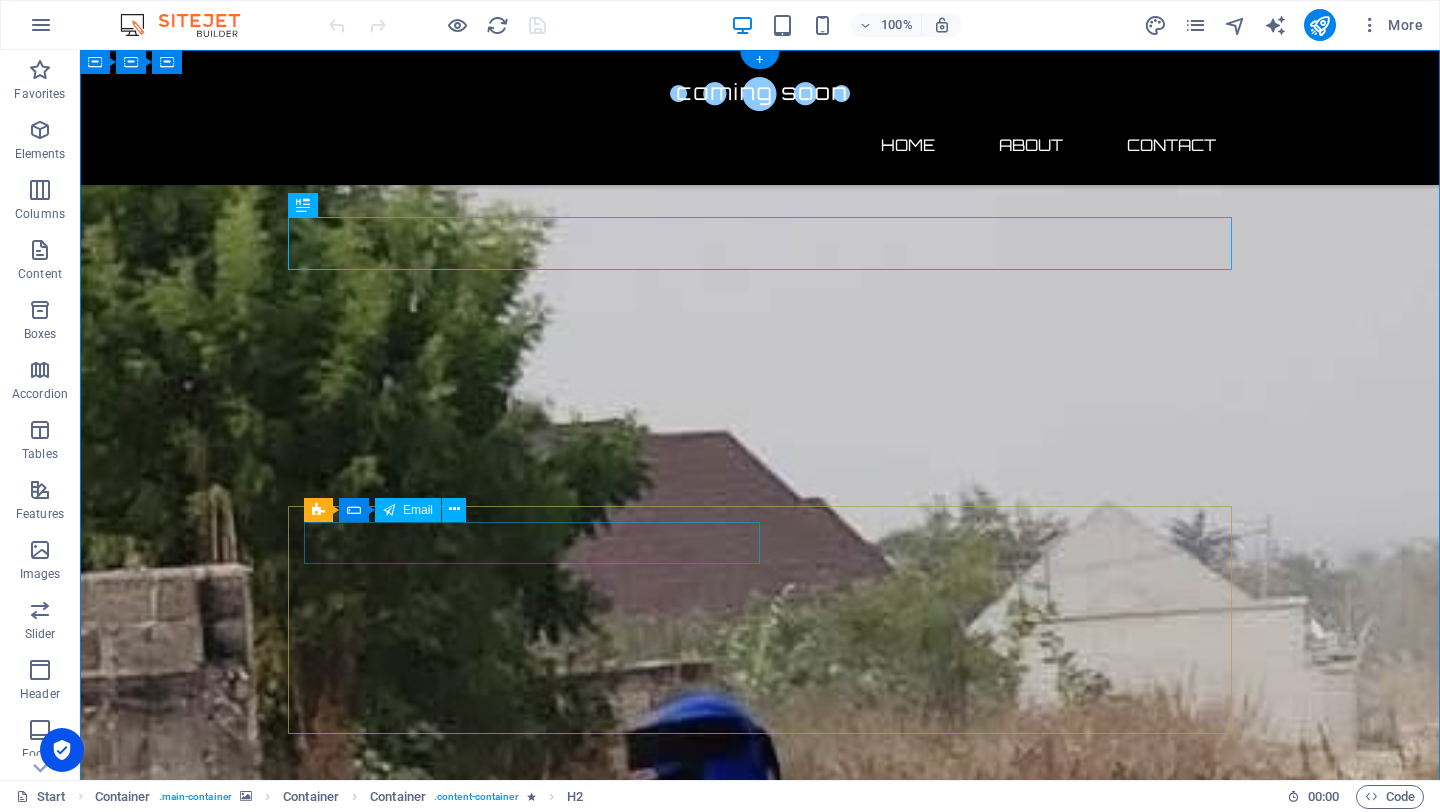 scroll, scrollTop: 0, scrollLeft: 0, axis: both 